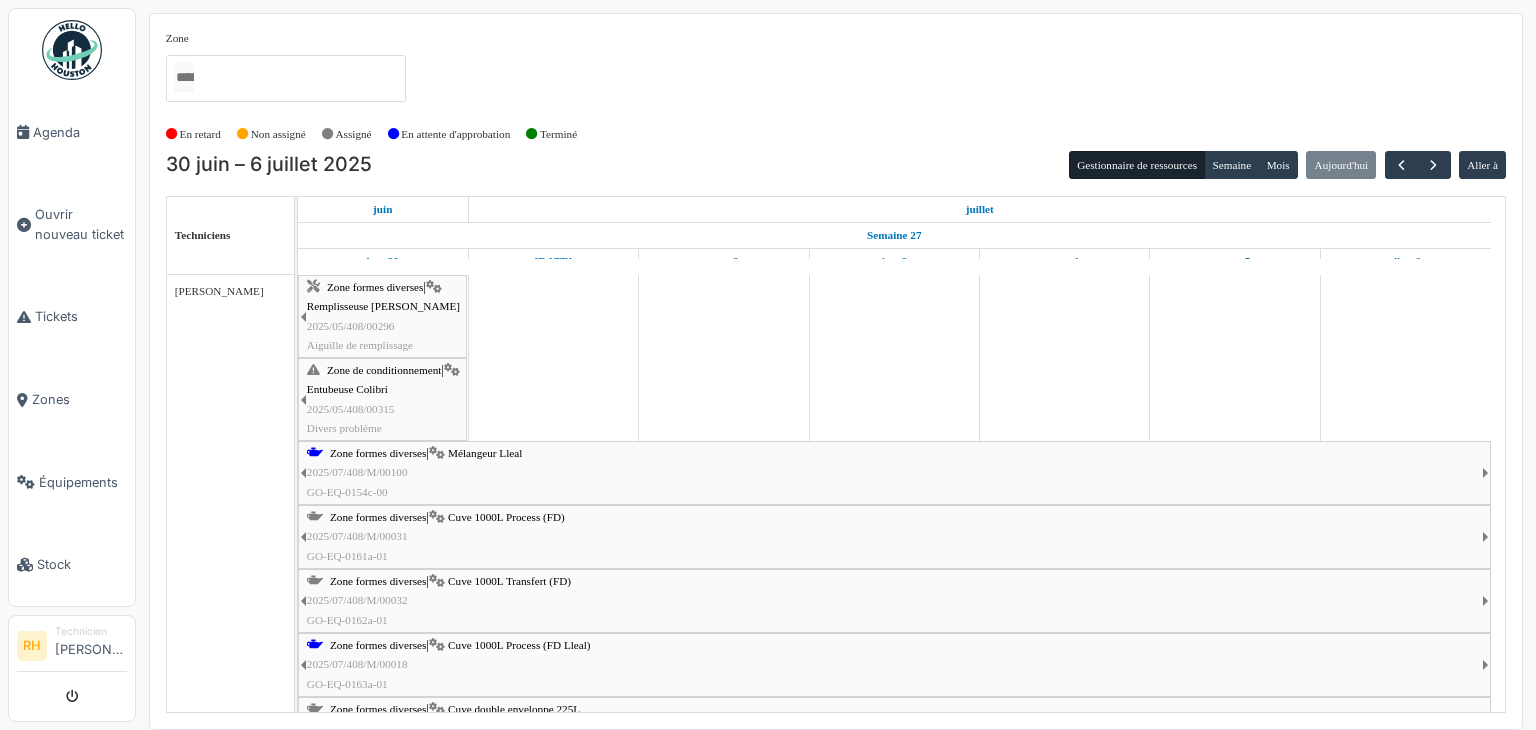 scroll, scrollTop: 0, scrollLeft: 0, axis: both 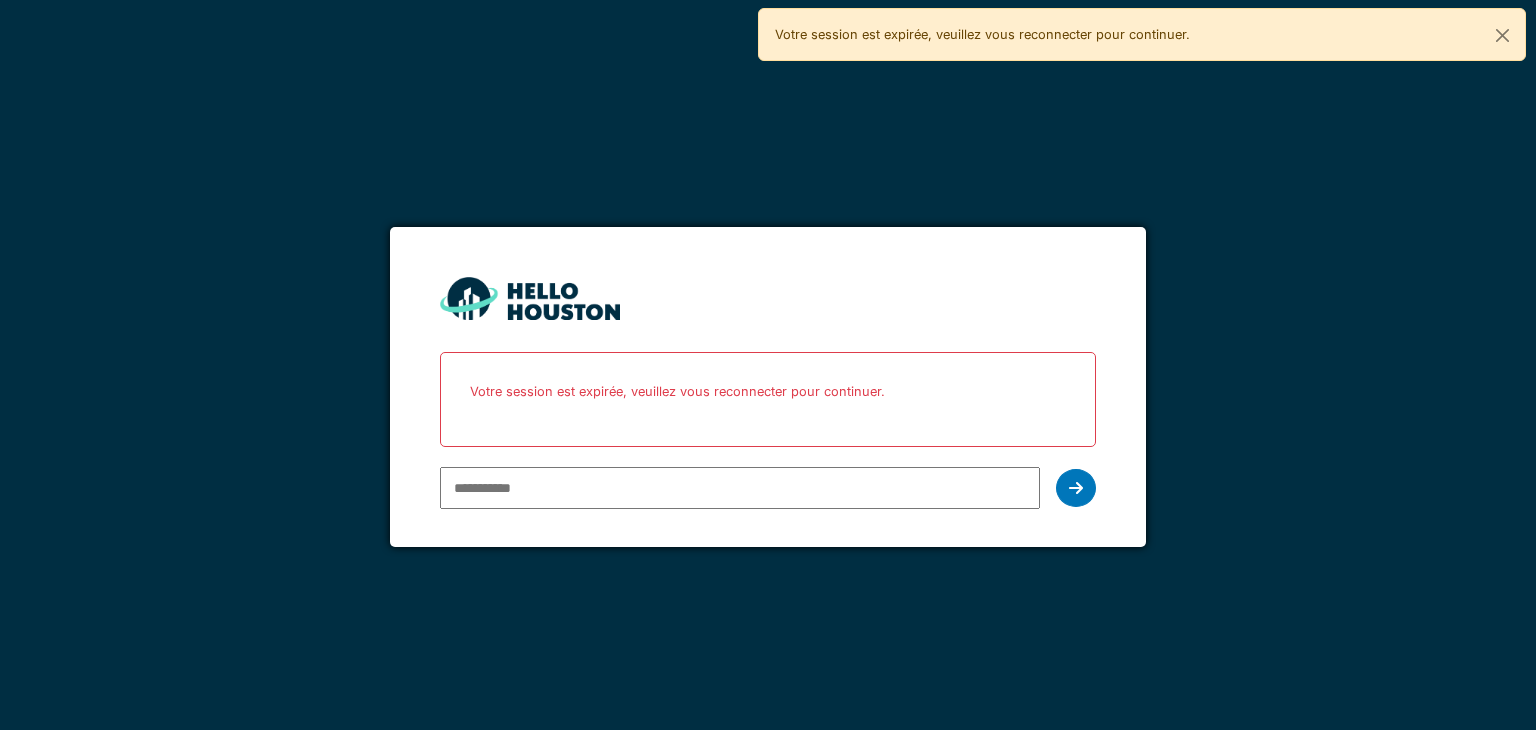 type on "**********" 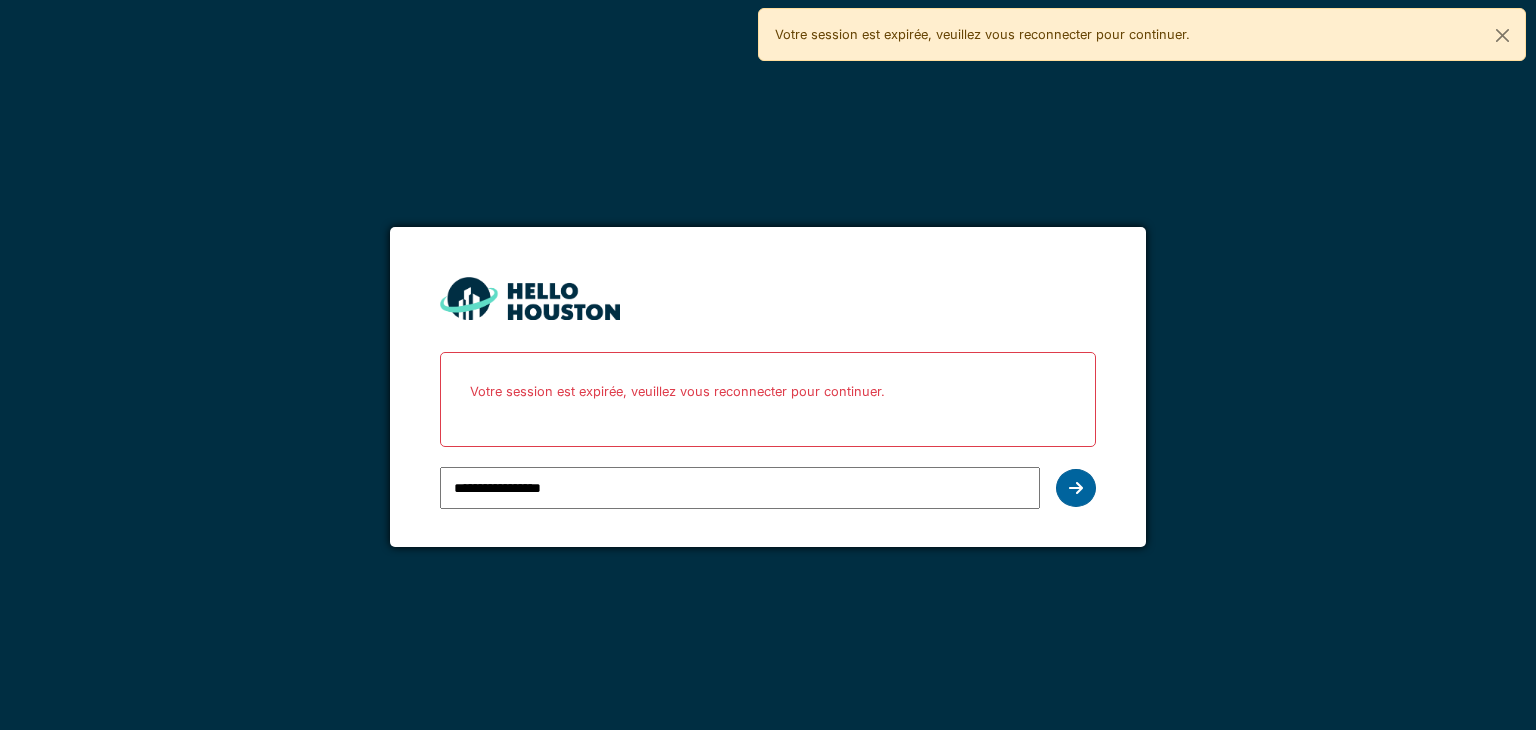 click at bounding box center (1076, 488) 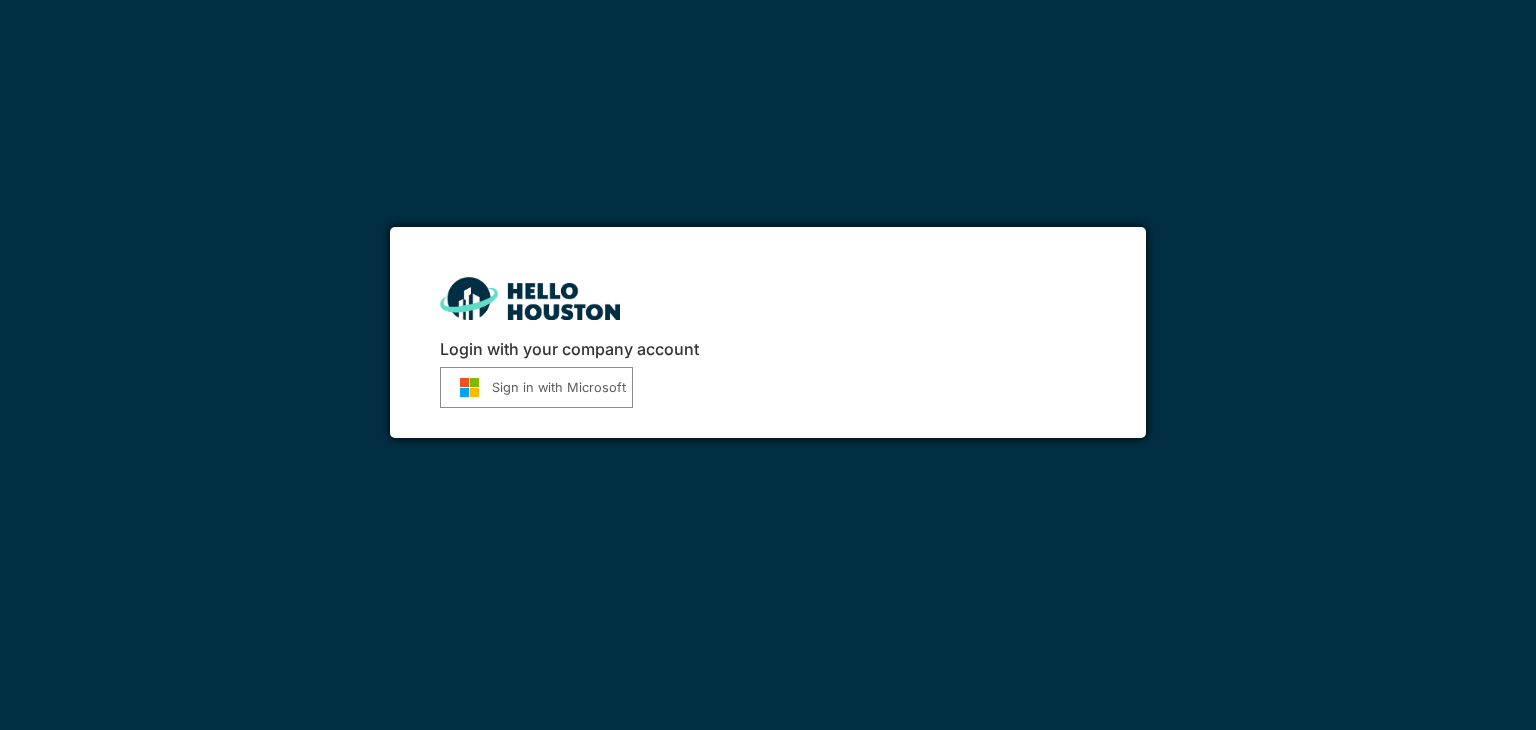 scroll, scrollTop: 0, scrollLeft: 0, axis: both 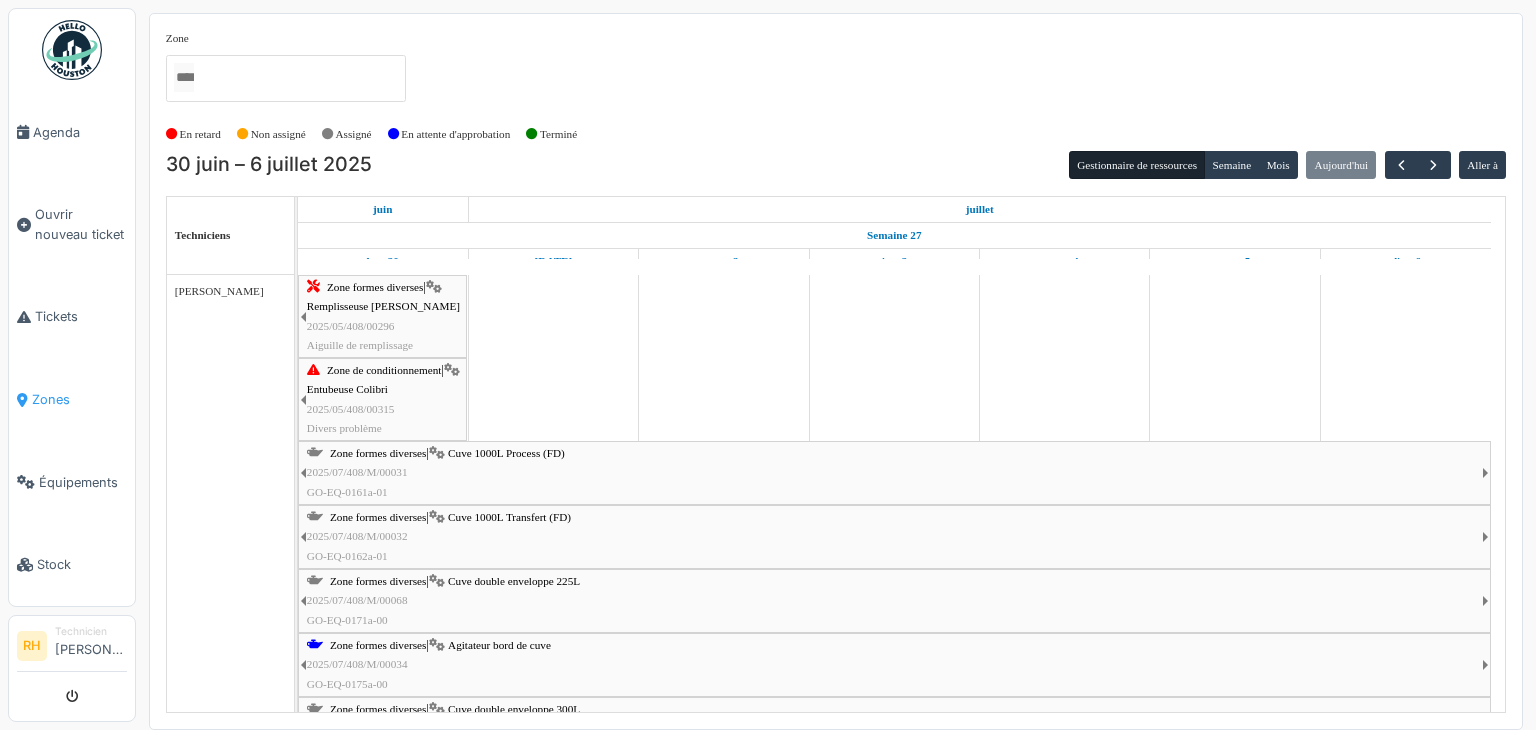 click on "Zones" at bounding box center (72, 399) 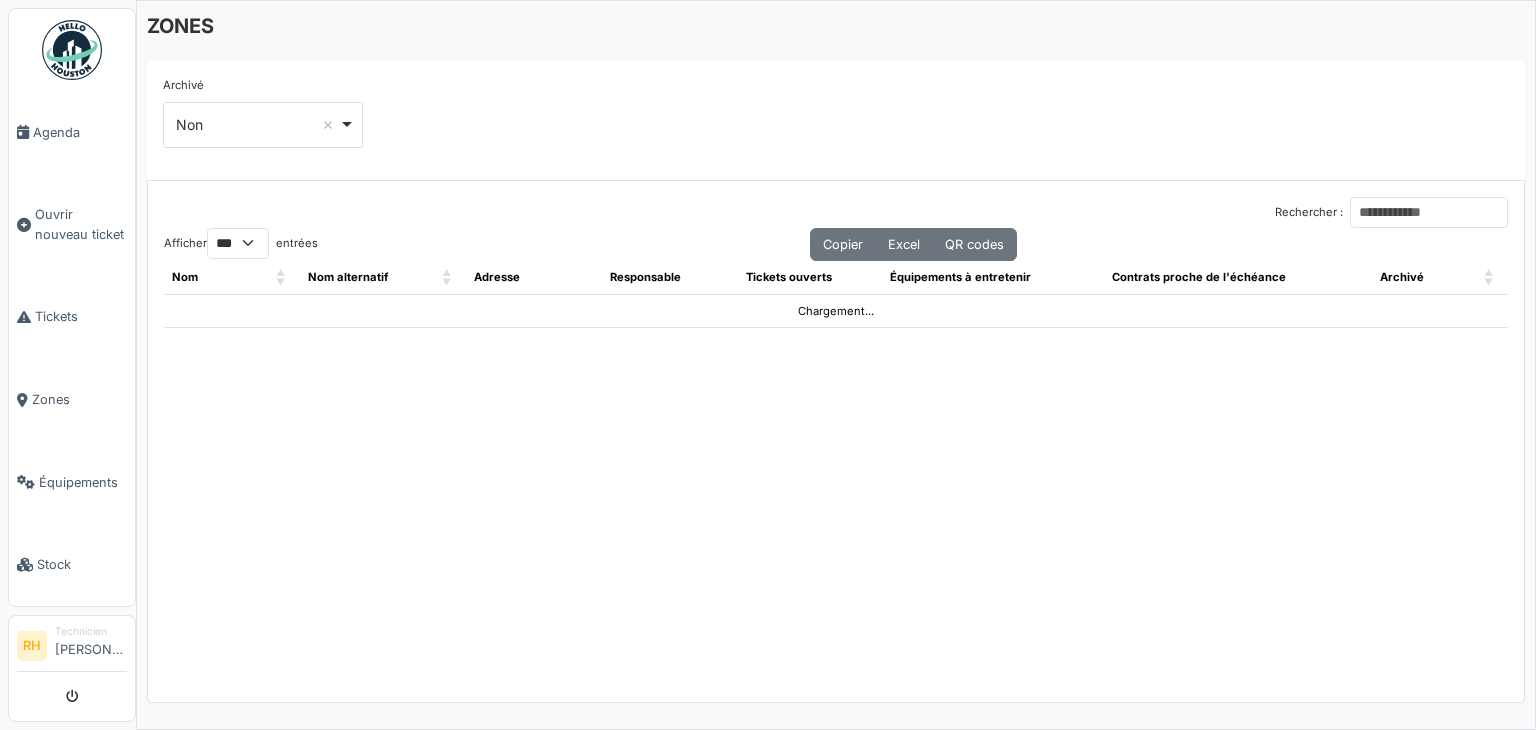 select on "***" 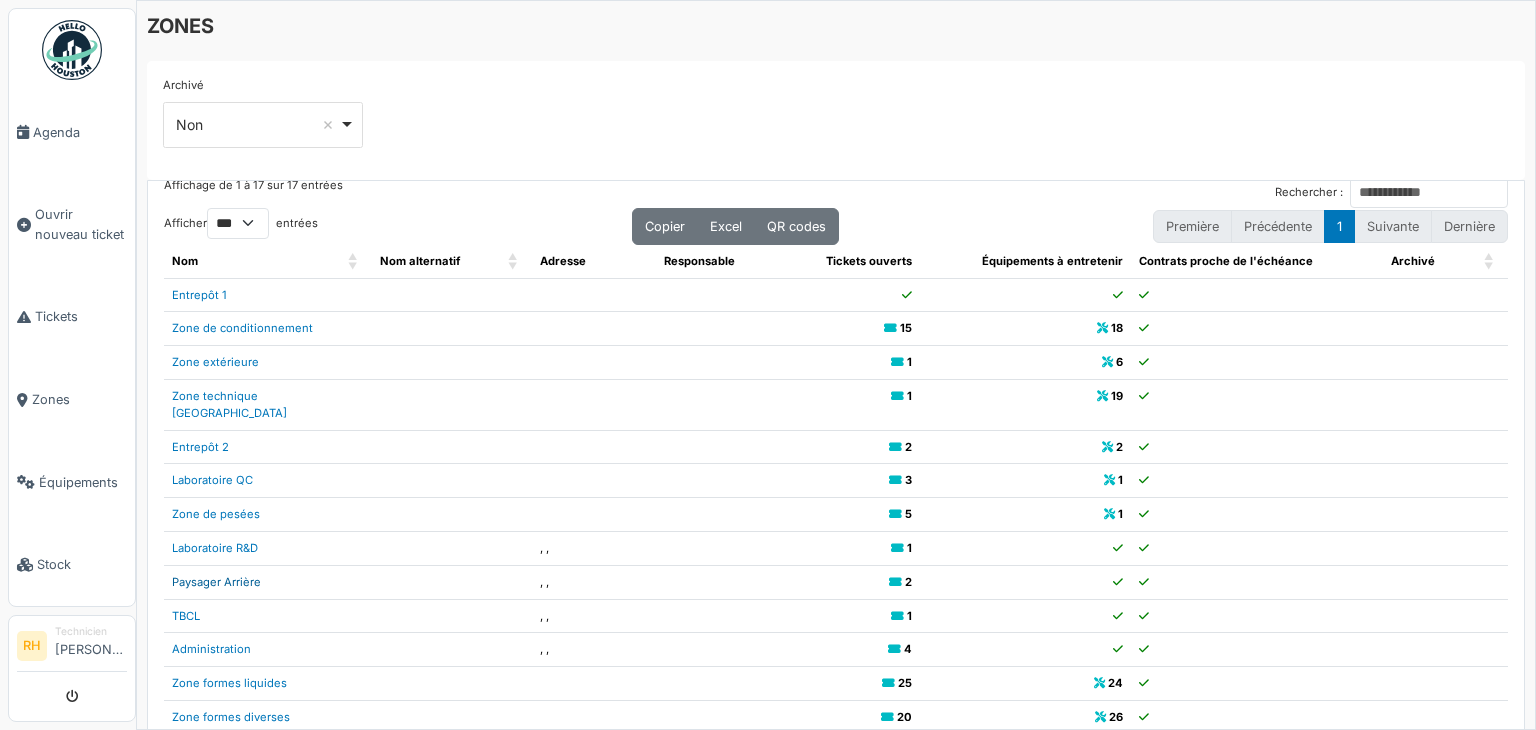 scroll, scrollTop: 40, scrollLeft: 0, axis: vertical 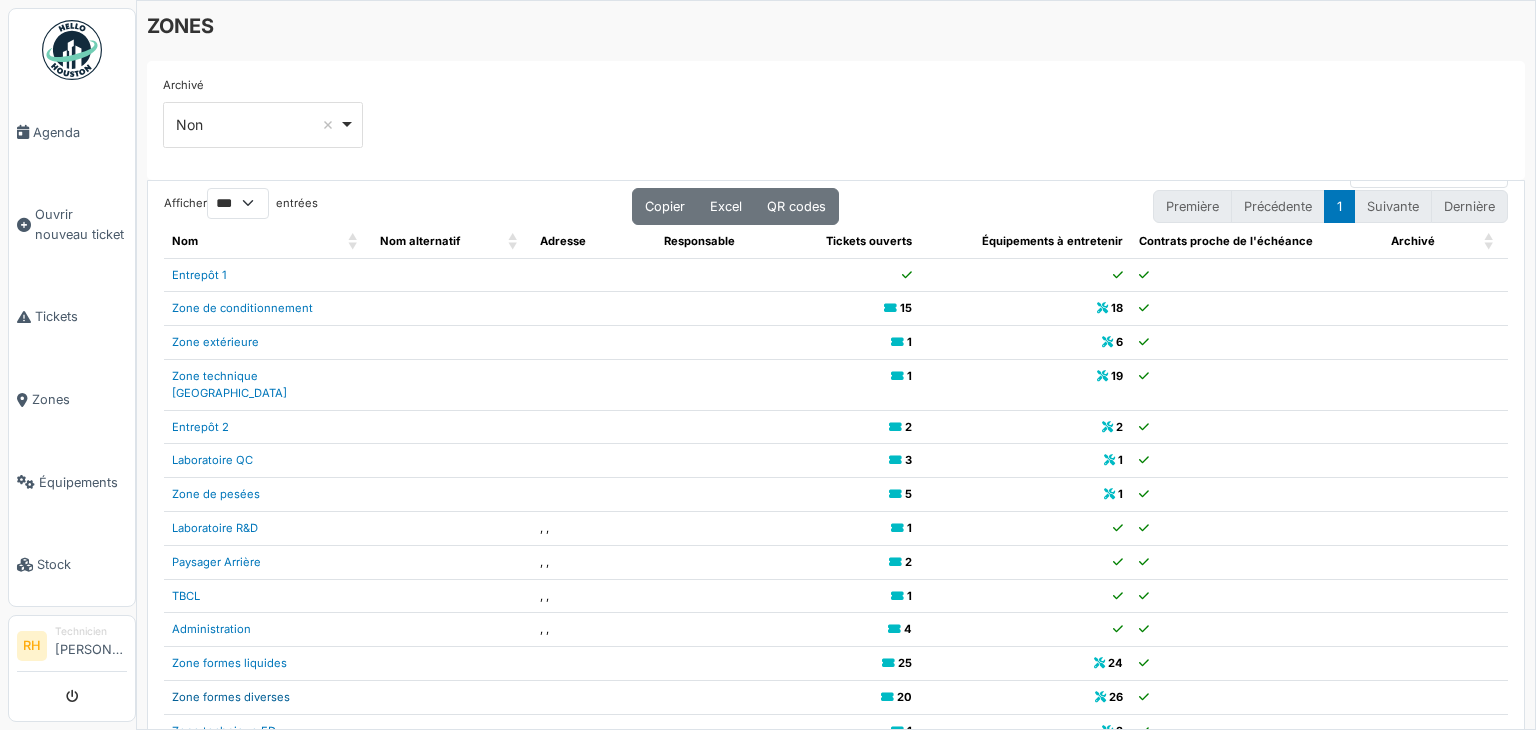 click on "Zone formes diverses" at bounding box center [231, 697] 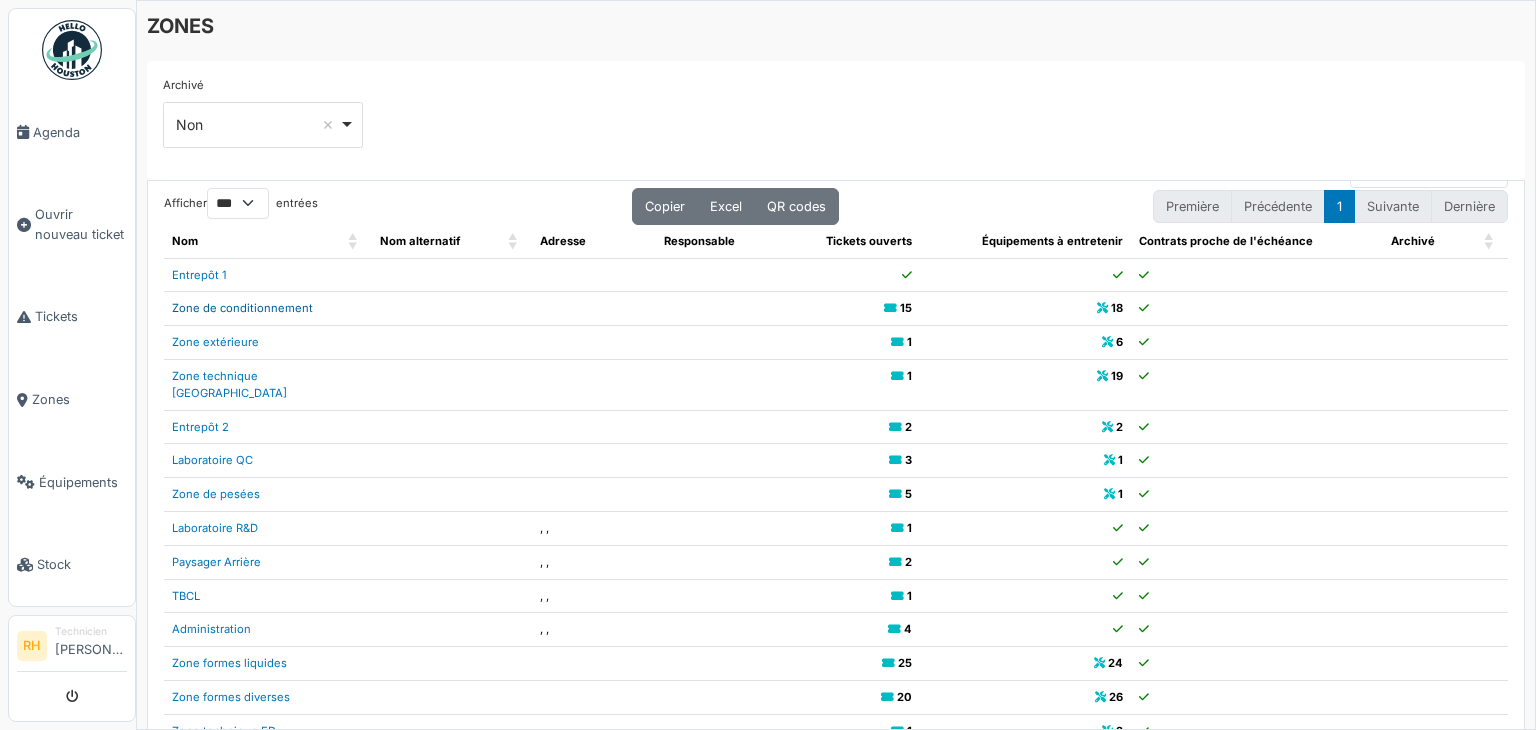 click on "Zone de conditionnement" at bounding box center [242, 308] 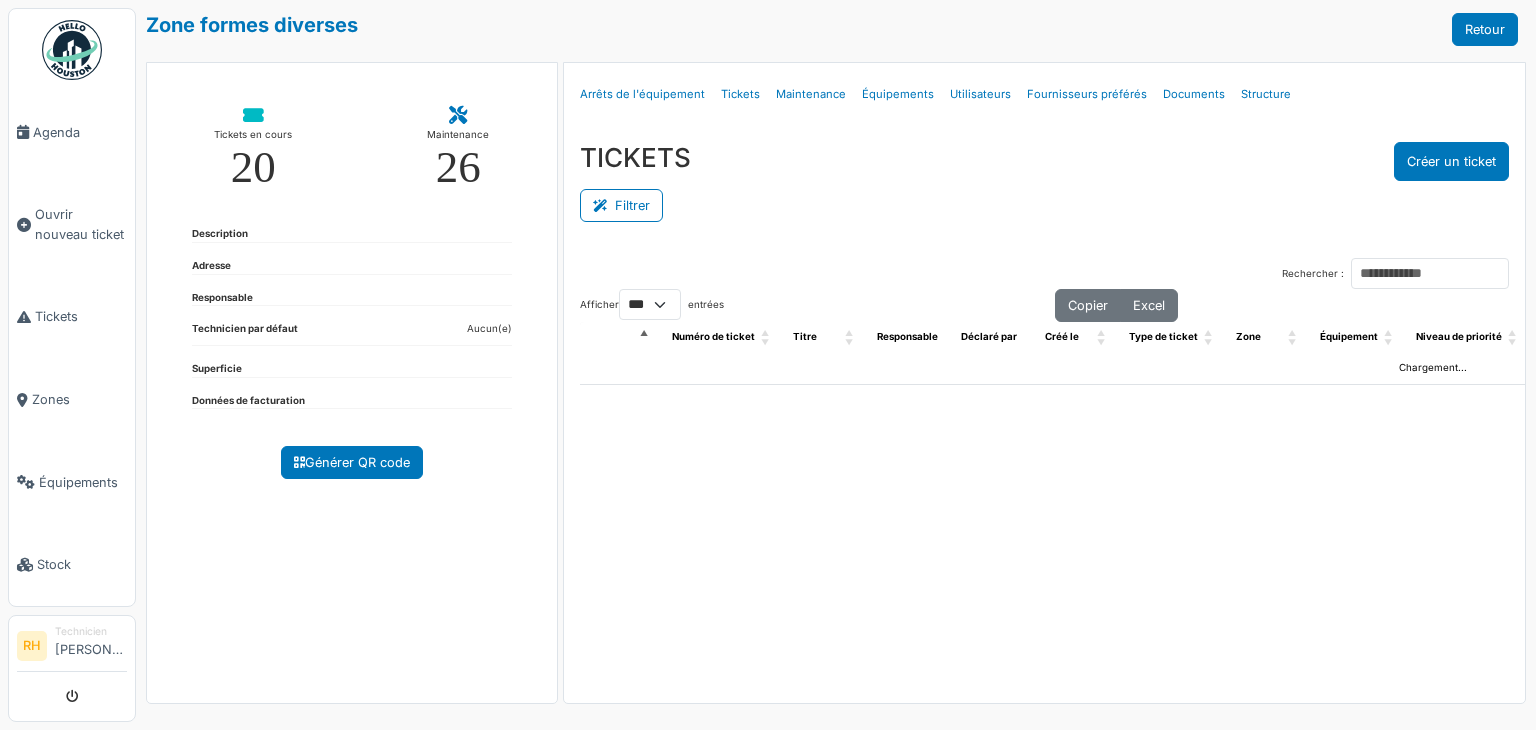 select on "***" 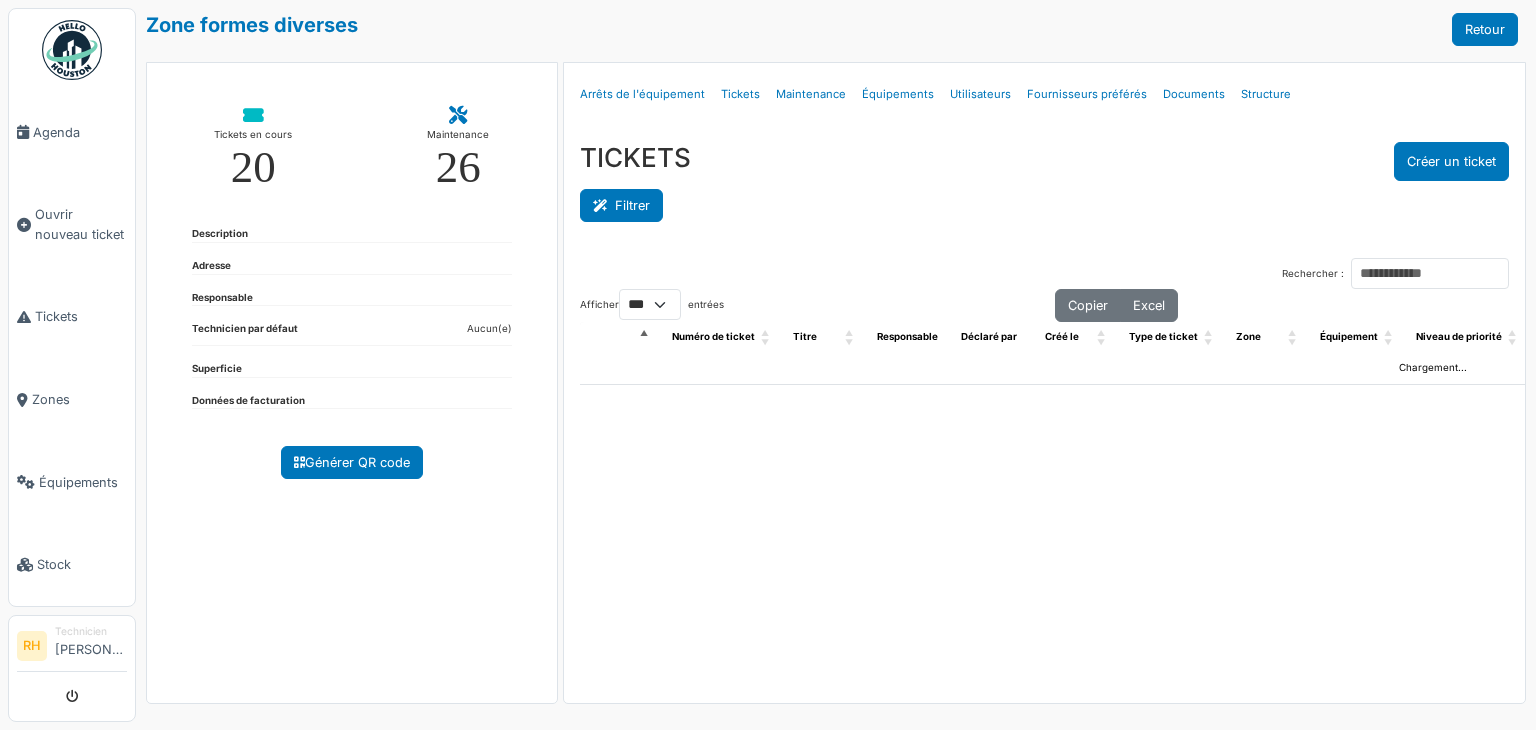 scroll, scrollTop: 0, scrollLeft: 0, axis: both 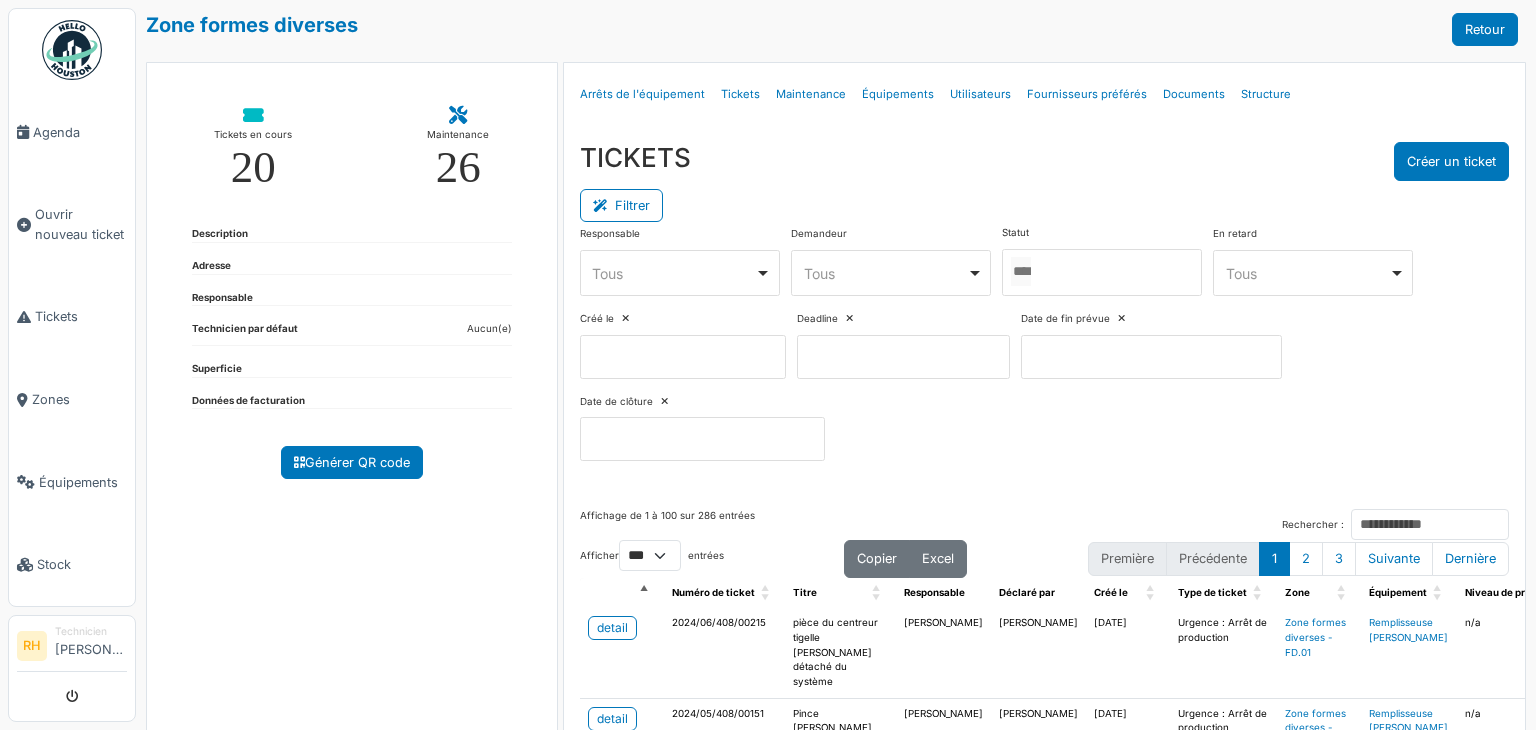 click on "Statut
Nouveau Assigné En cours Tâches terminées En attente Terminé Annulé" at bounding box center [1102, 261] 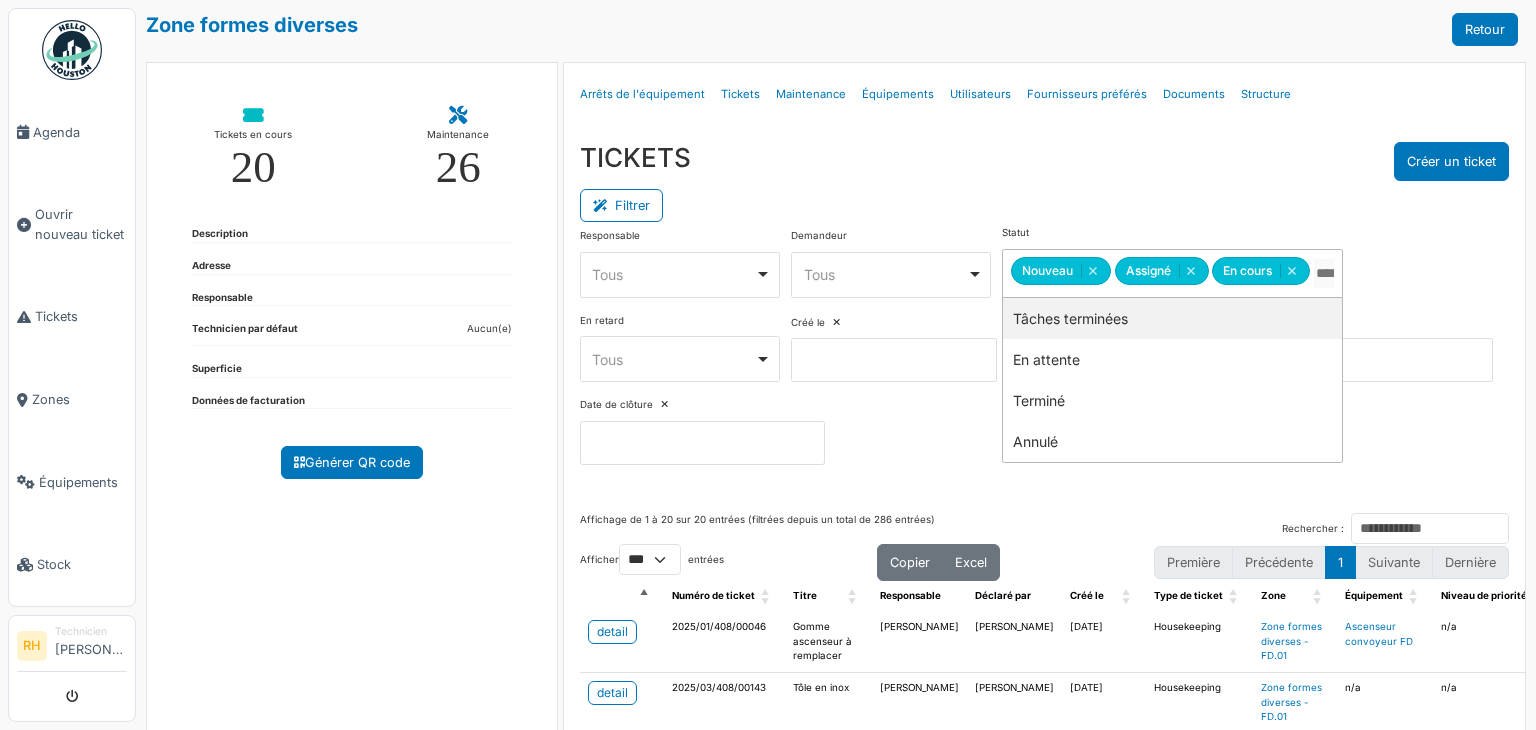 click on "Filtrer" at bounding box center (1044, 203) 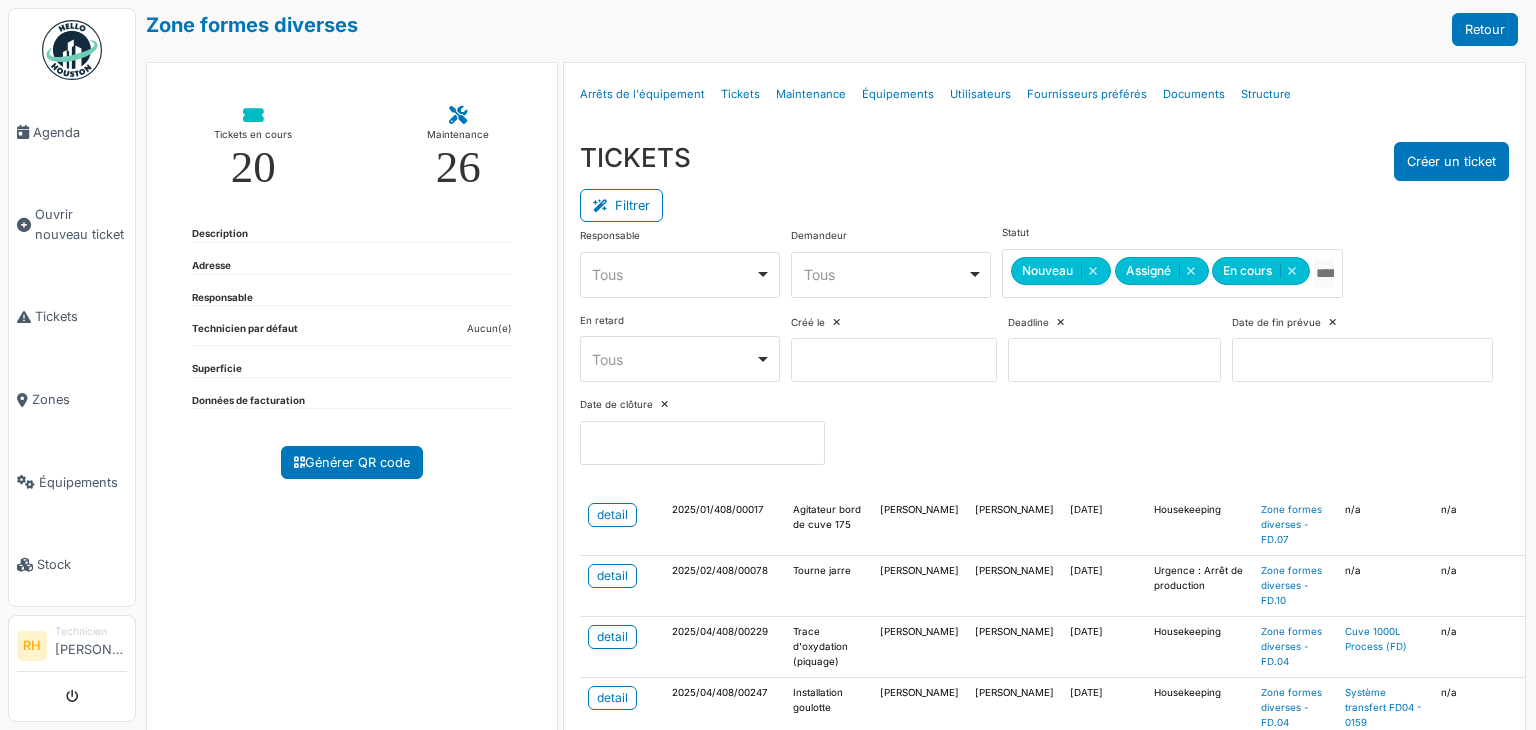 scroll, scrollTop: 0, scrollLeft: 0, axis: both 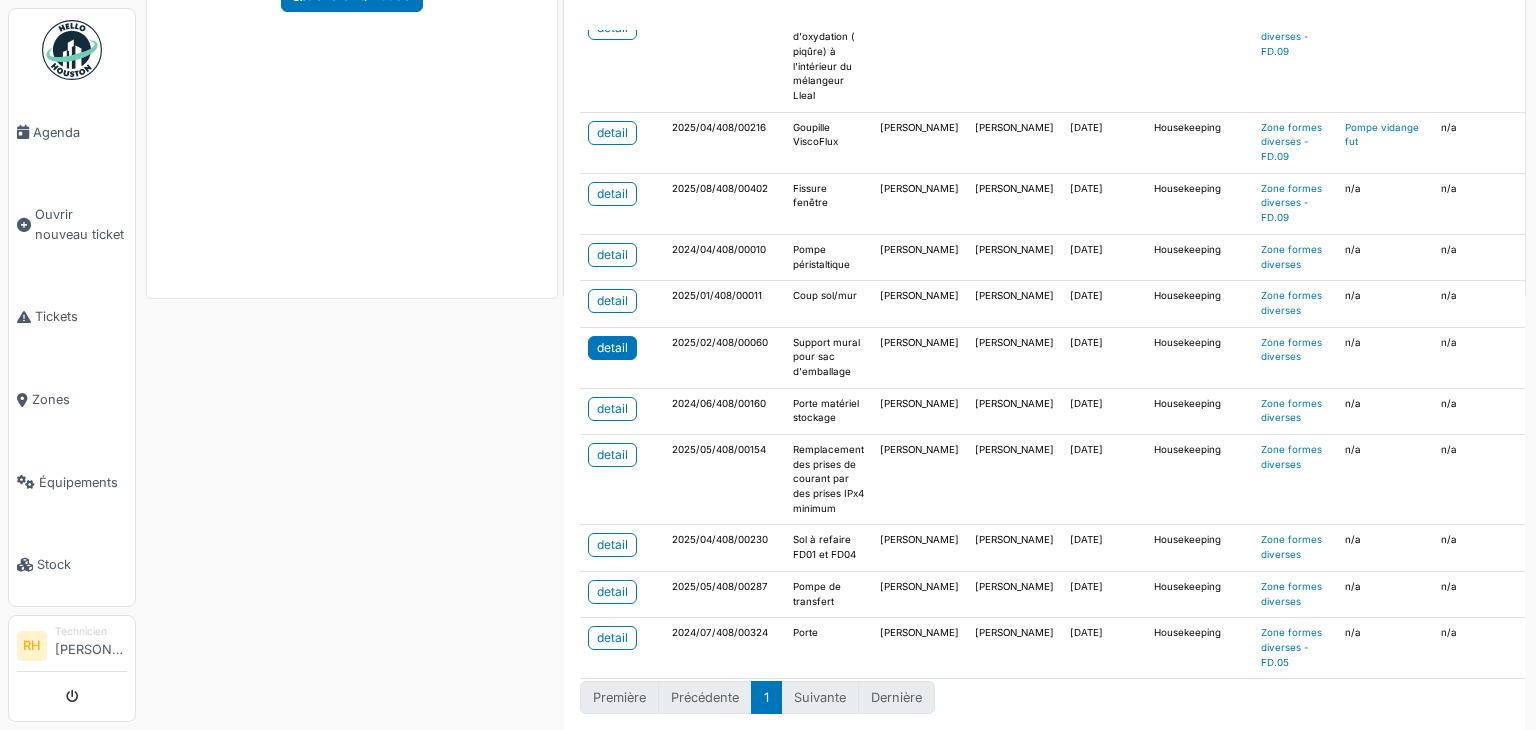 click on "detail" at bounding box center [612, 348] 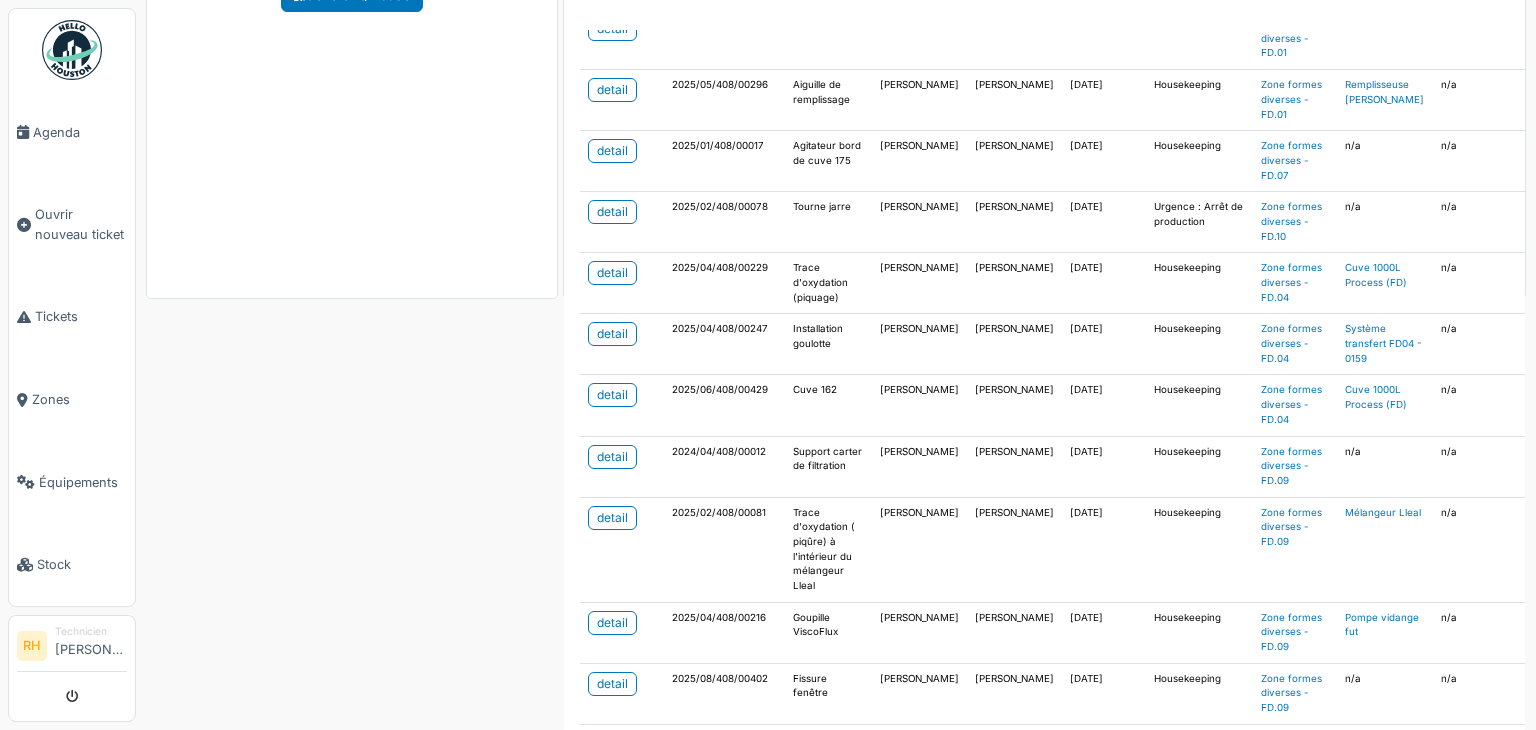 scroll, scrollTop: 0, scrollLeft: 0, axis: both 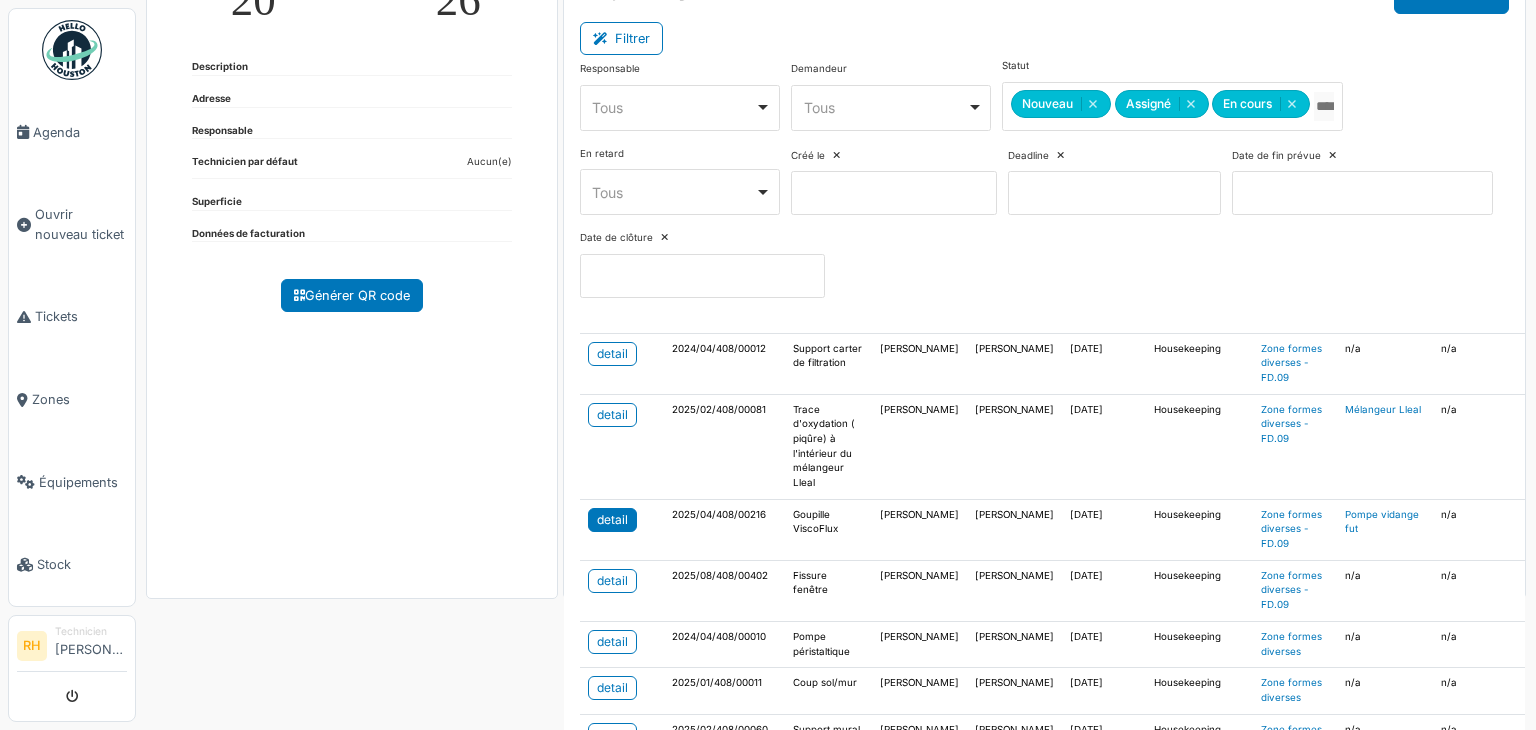 click on "detail" at bounding box center [612, 520] 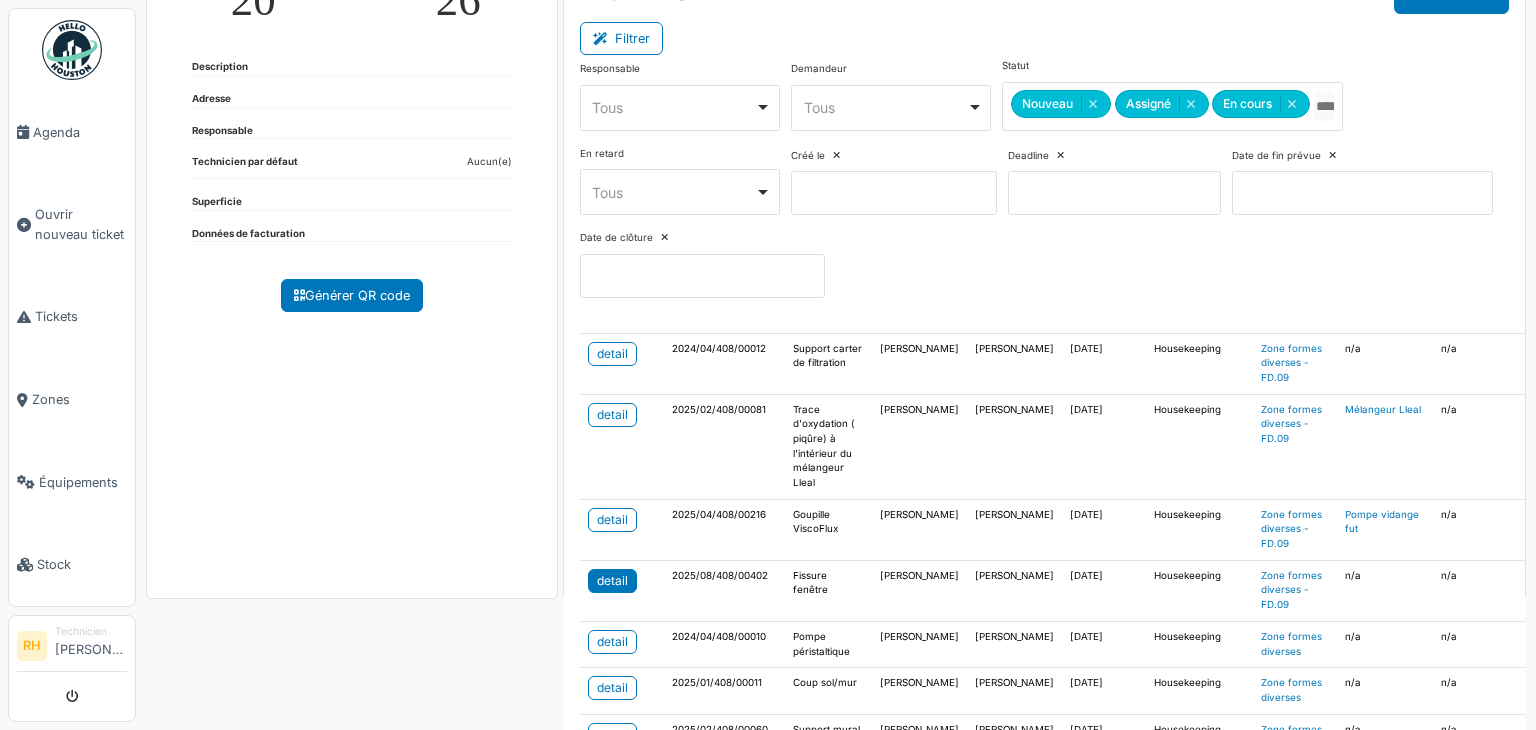 click on "detail" at bounding box center [612, 581] 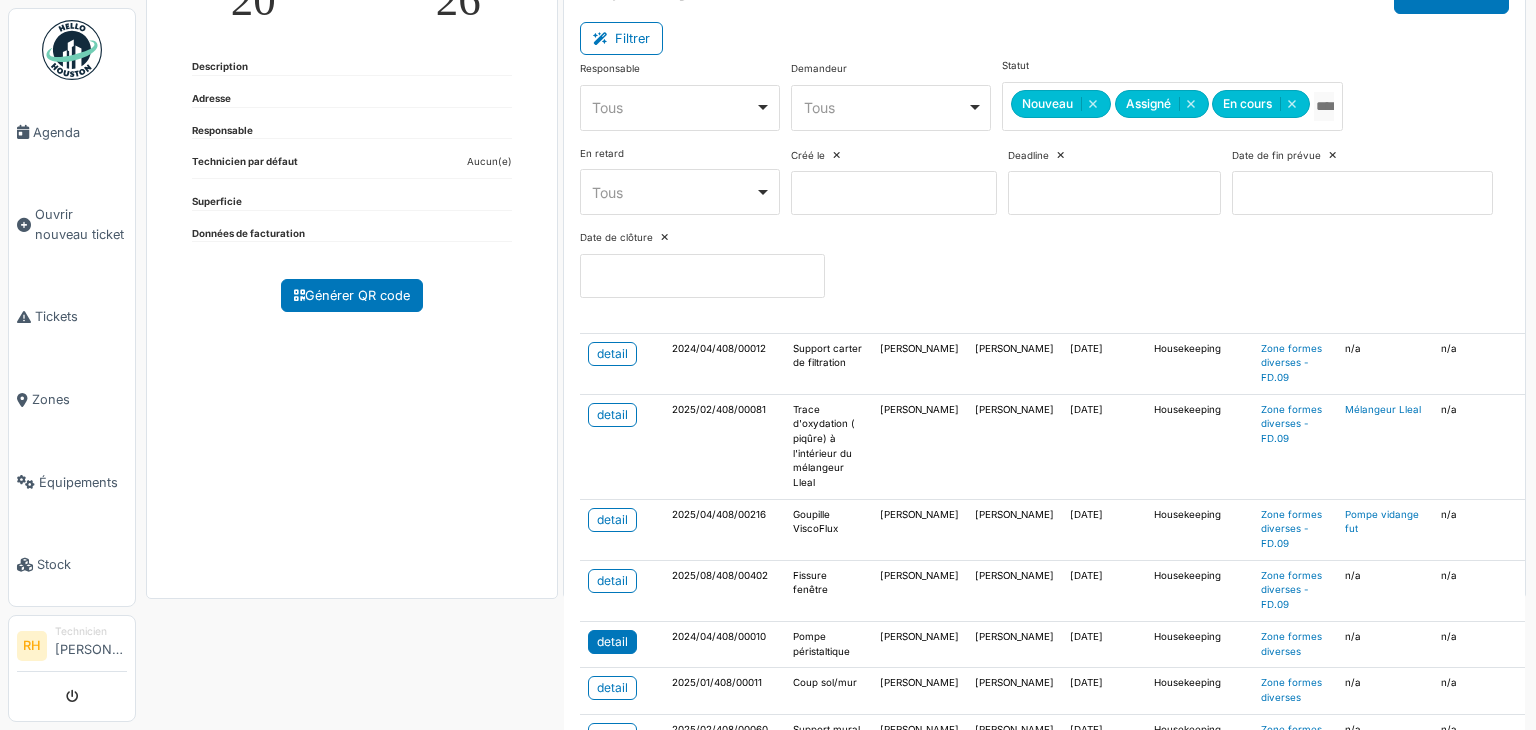 click on "detail" at bounding box center (612, 642) 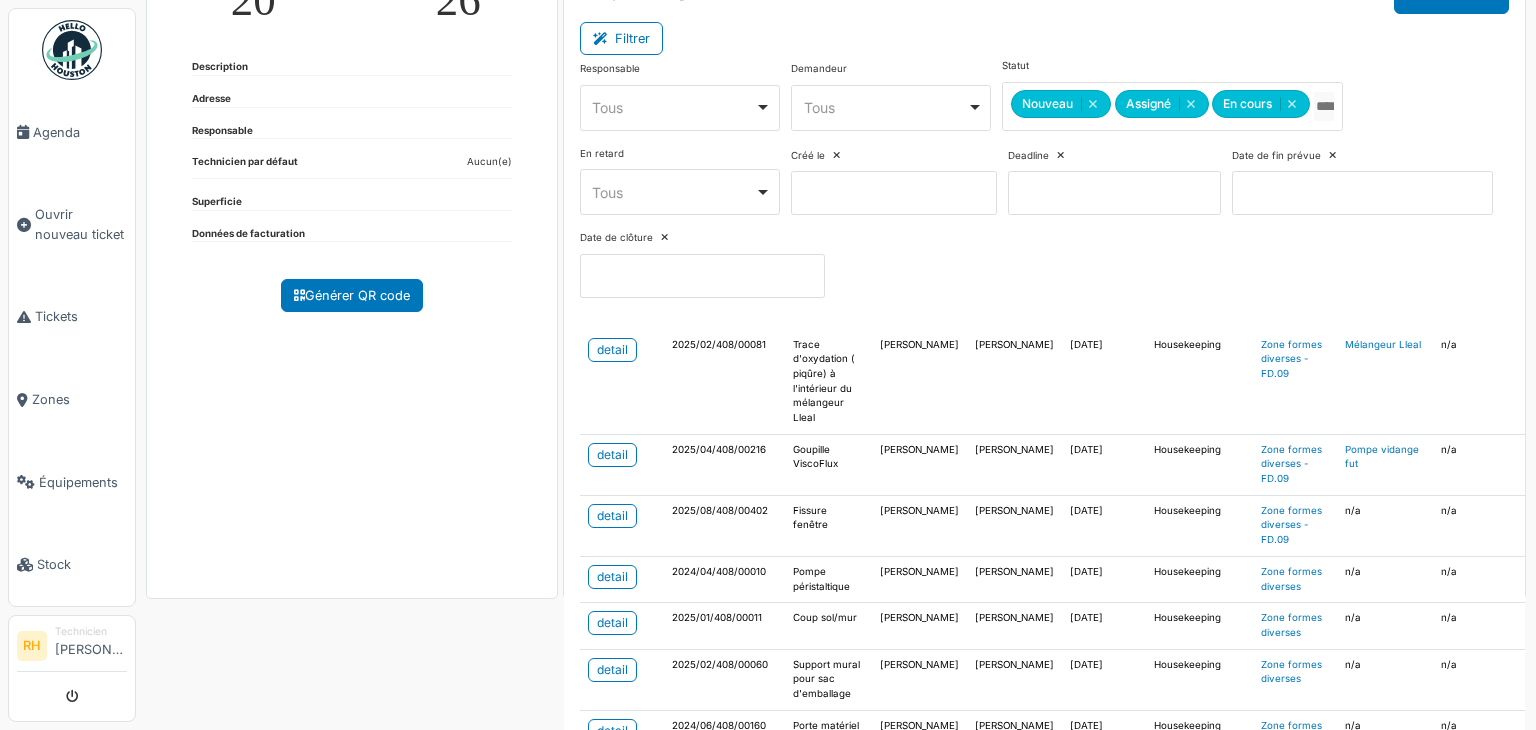 scroll, scrollTop: 697, scrollLeft: 0, axis: vertical 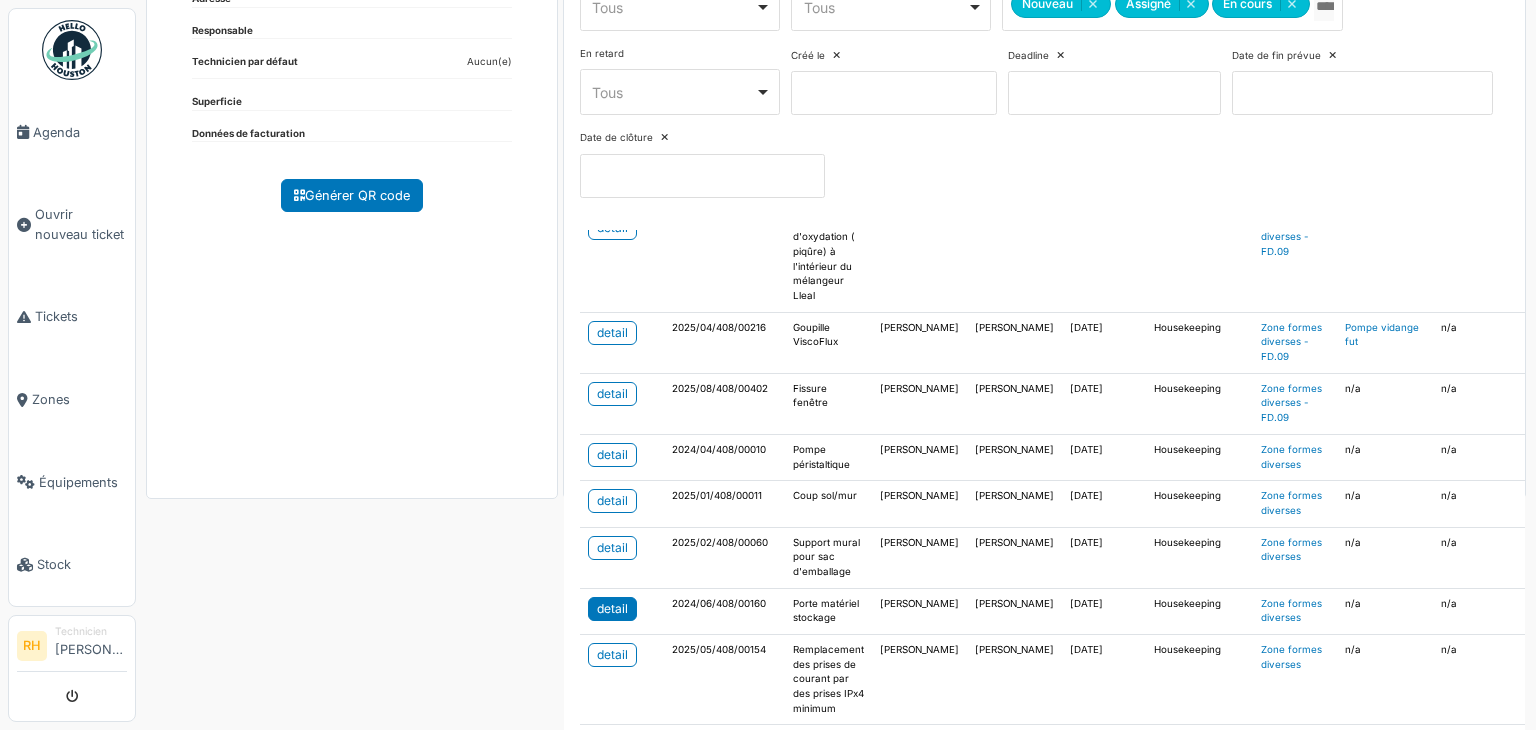 click on "detail" at bounding box center [612, 609] 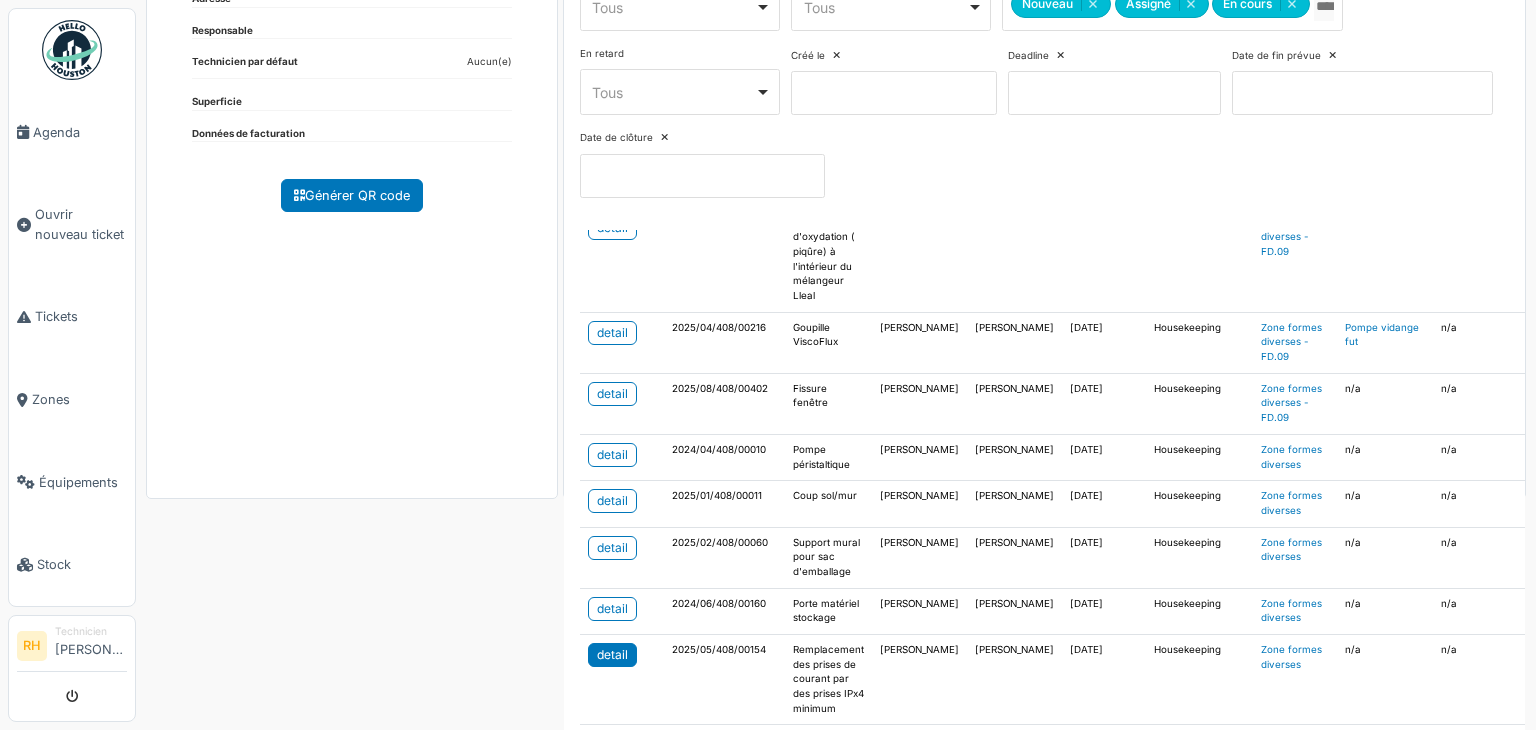 click on "detail" at bounding box center (612, 655) 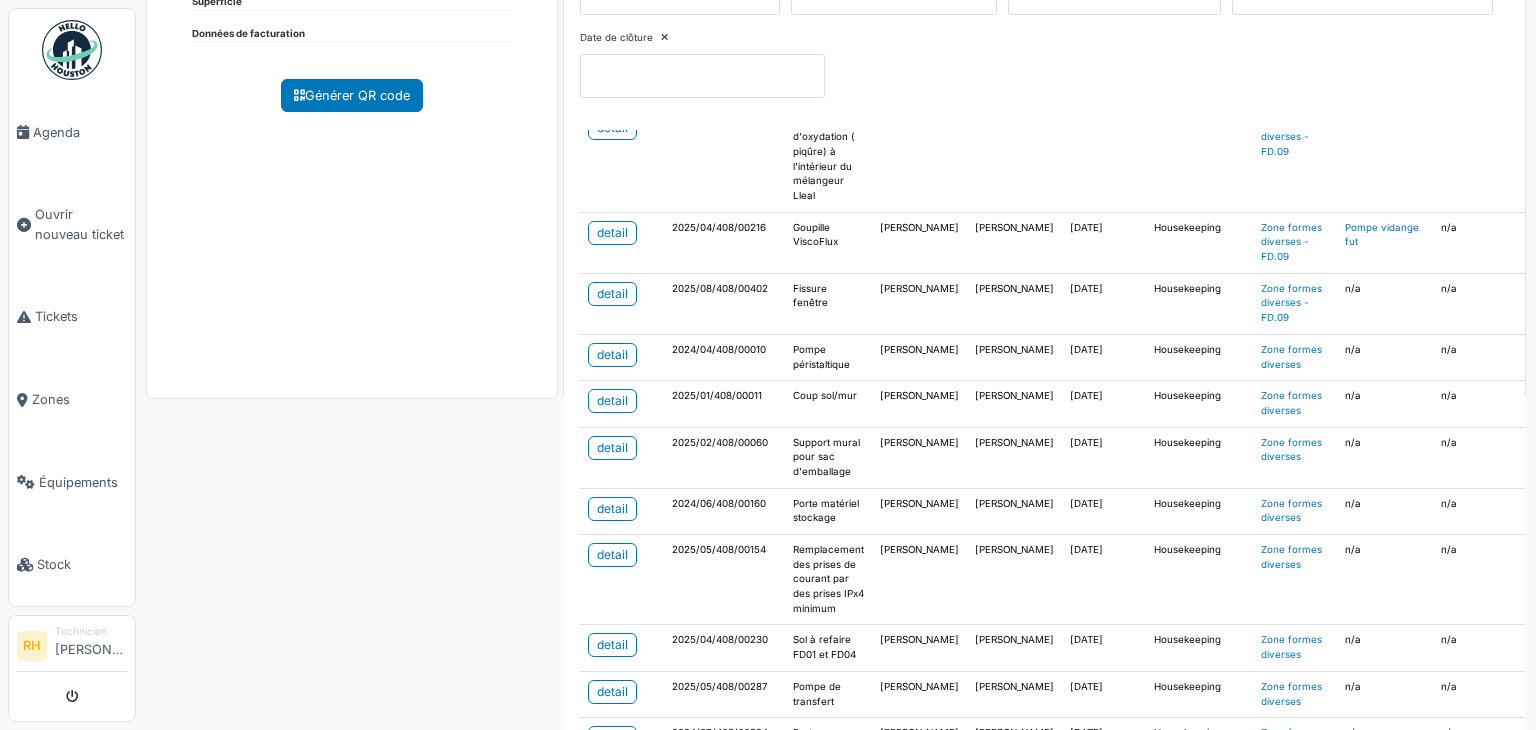 scroll, scrollTop: 467, scrollLeft: 0, axis: vertical 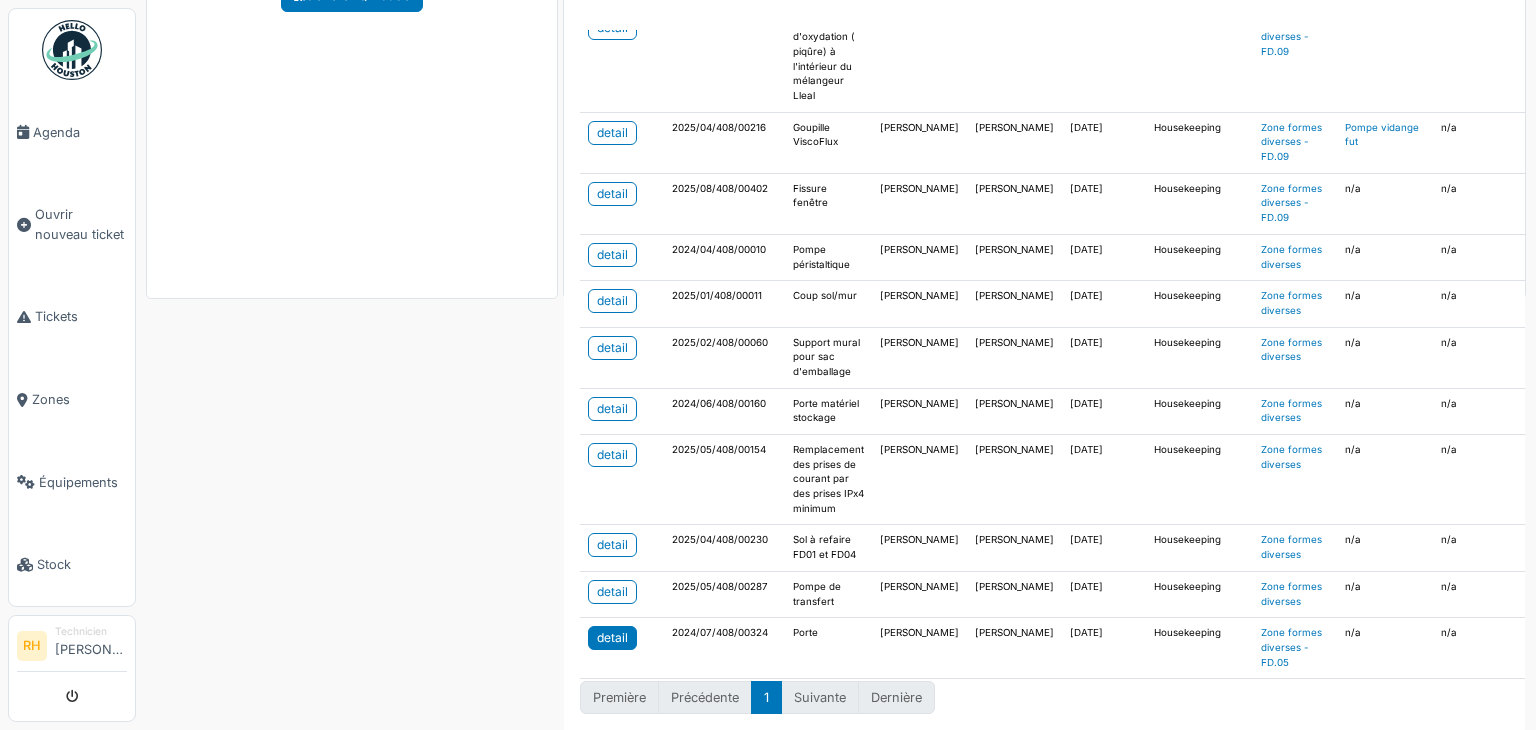 click on "detail" at bounding box center (612, 638) 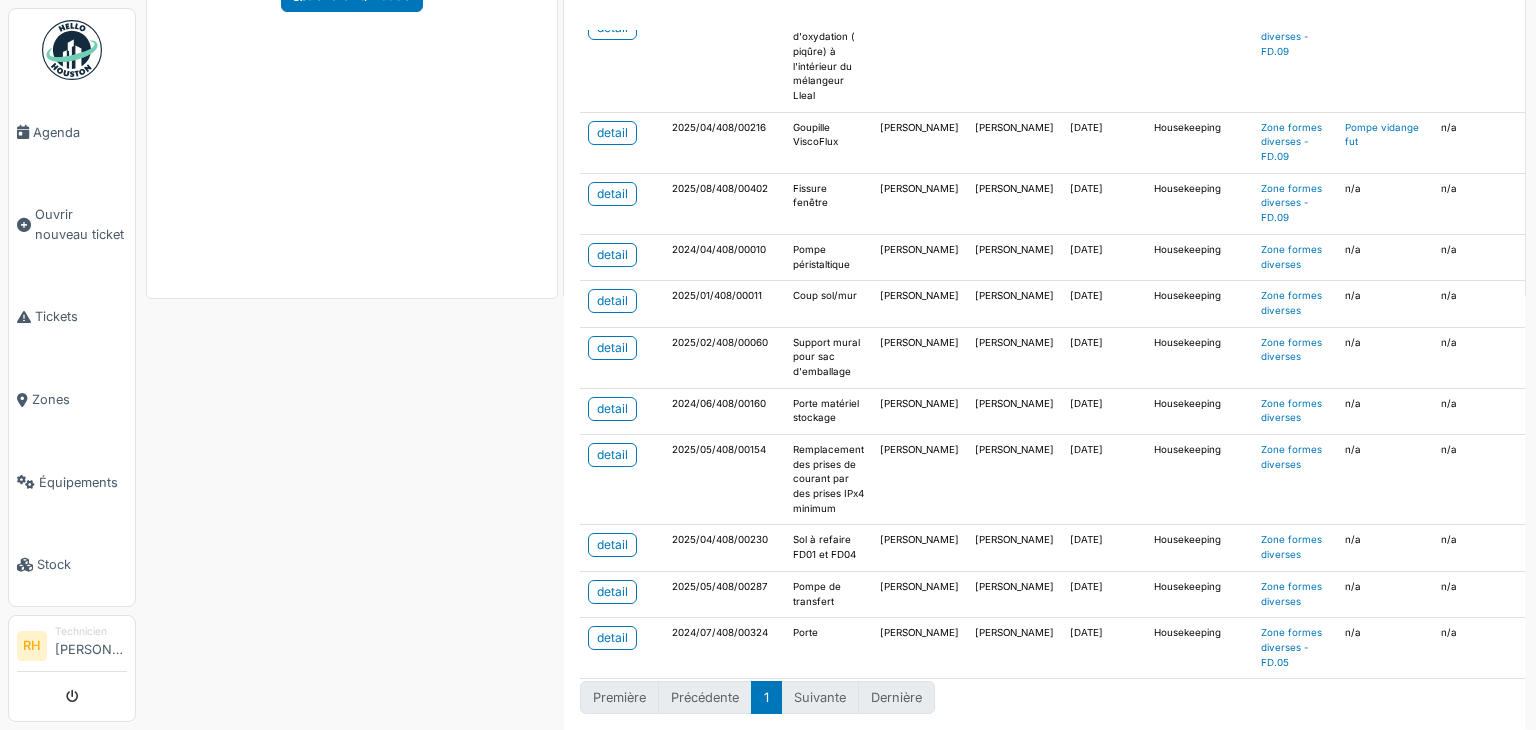 click on "Tickets en cours
20
Maintenance
26
Description
Adresse
Responsable
Technicien par défaut
Aucun(e)
Superficie
Données de facturation
Générer QR code" at bounding box center [352, -53] 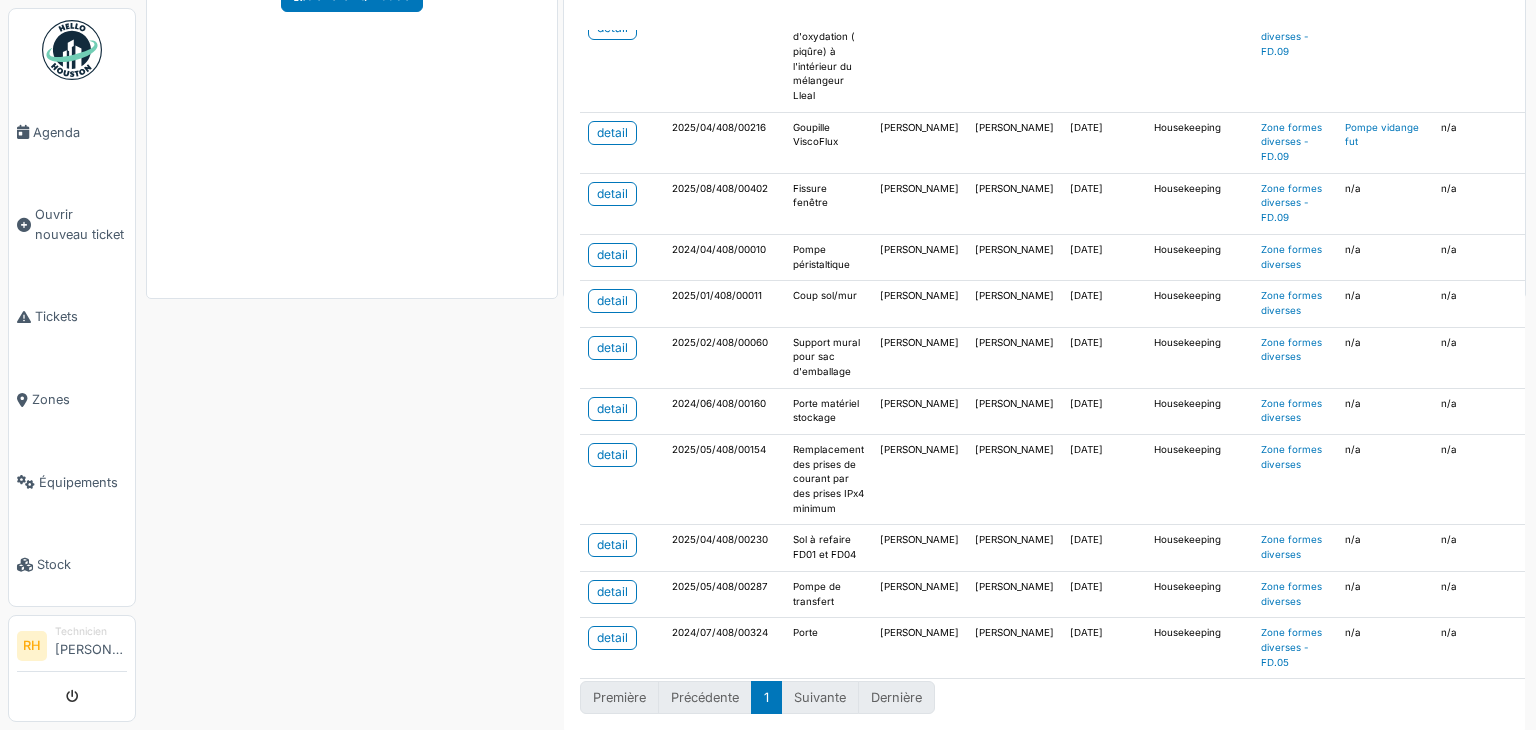 click on "Zone formes diverses
Retour
Tickets en cours
20
Maintenance
26
Description
Adresse
Responsable
Technicien par défaut
Aucun(e)
Superficie
Données de facturation" at bounding box center (836, 365) 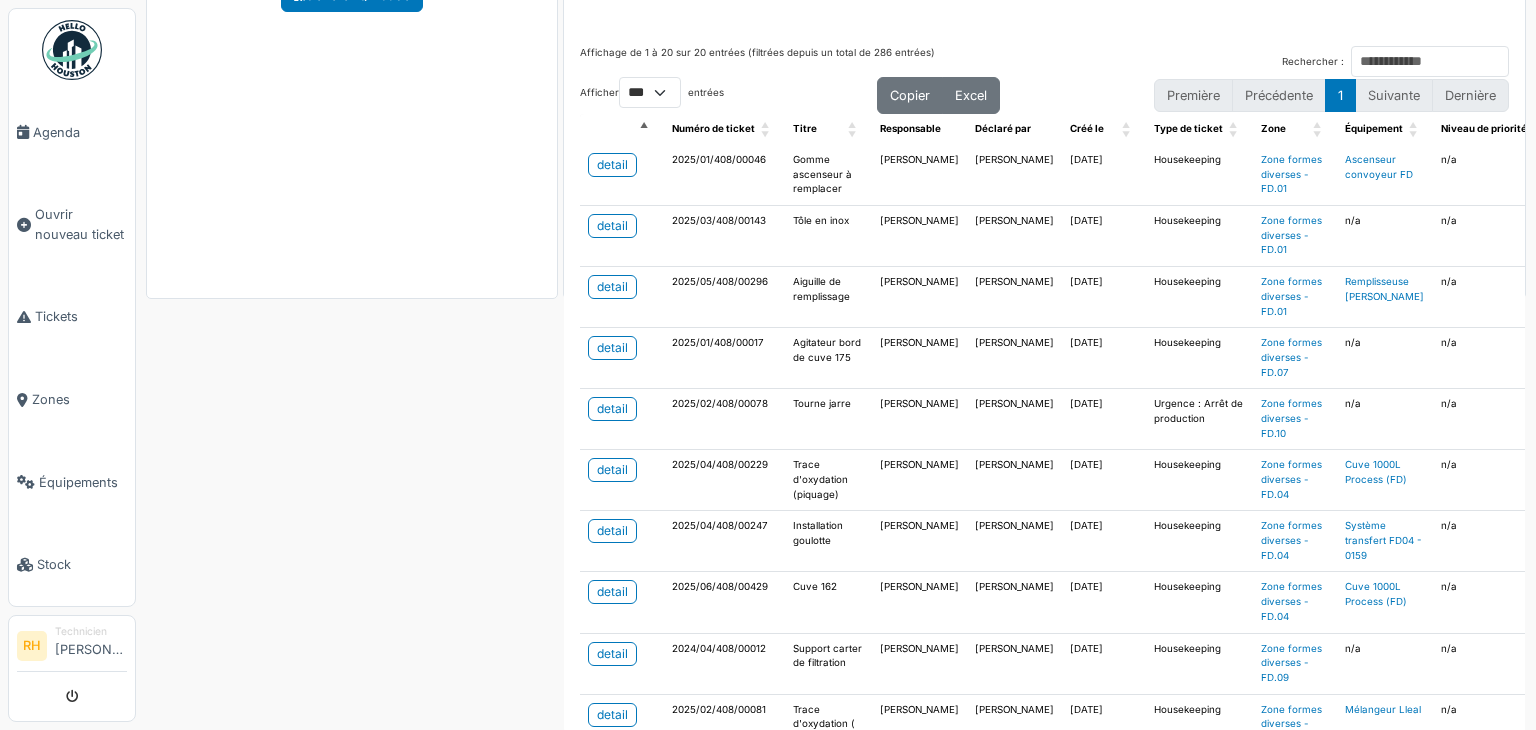 scroll, scrollTop: 0, scrollLeft: 0, axis: both 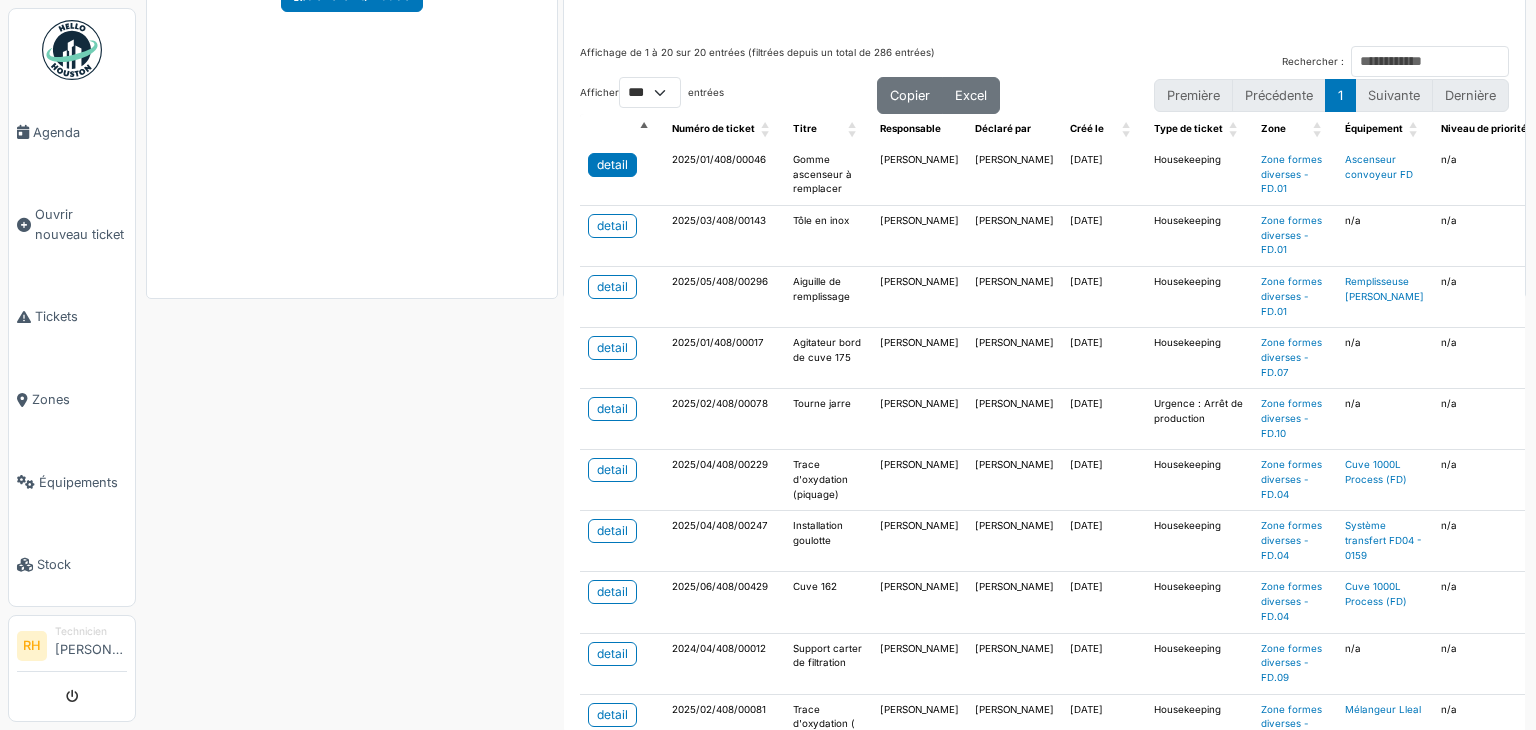 click on "detail" at bounding box center (612, 165) 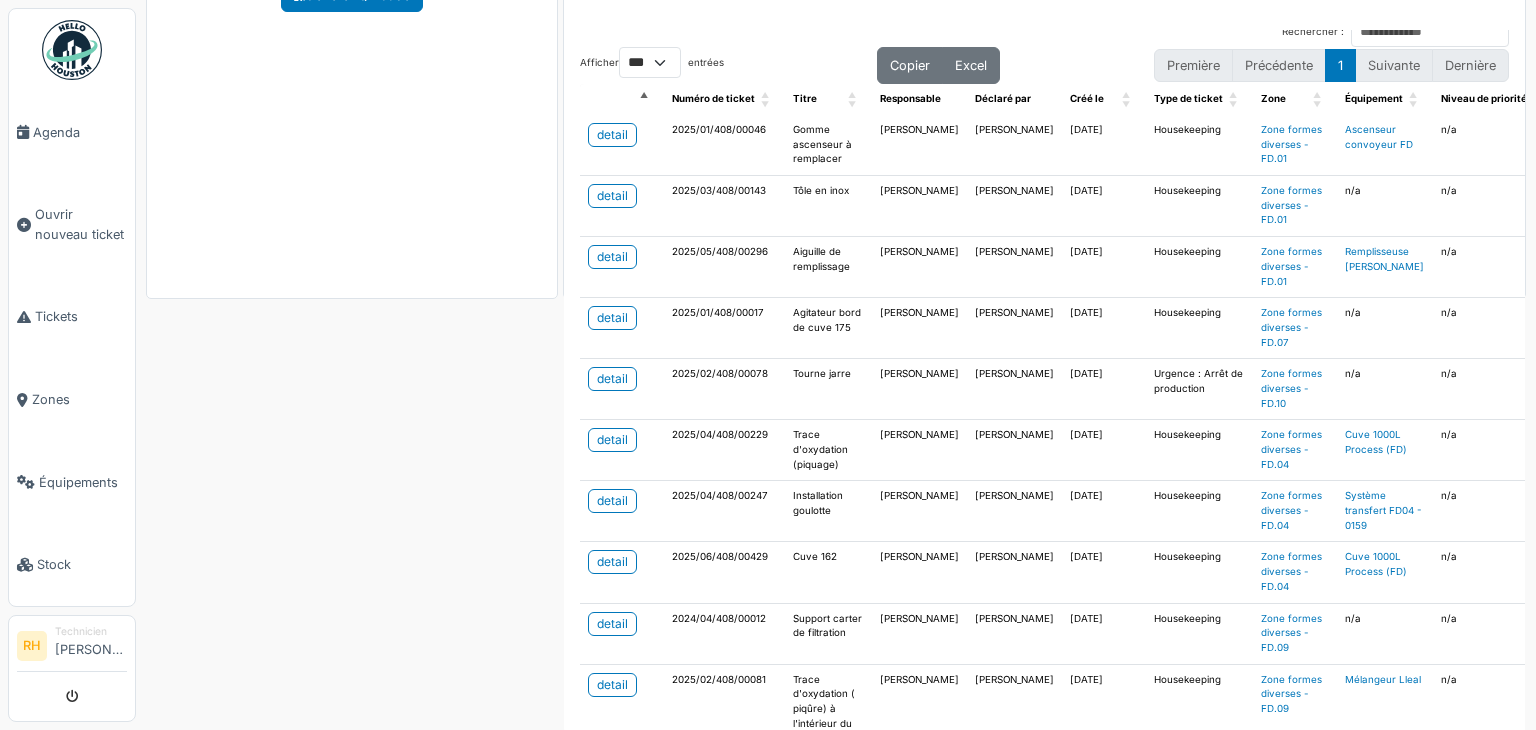 scroll, scrollTop: 0, scrollLeft: 0, axis: both 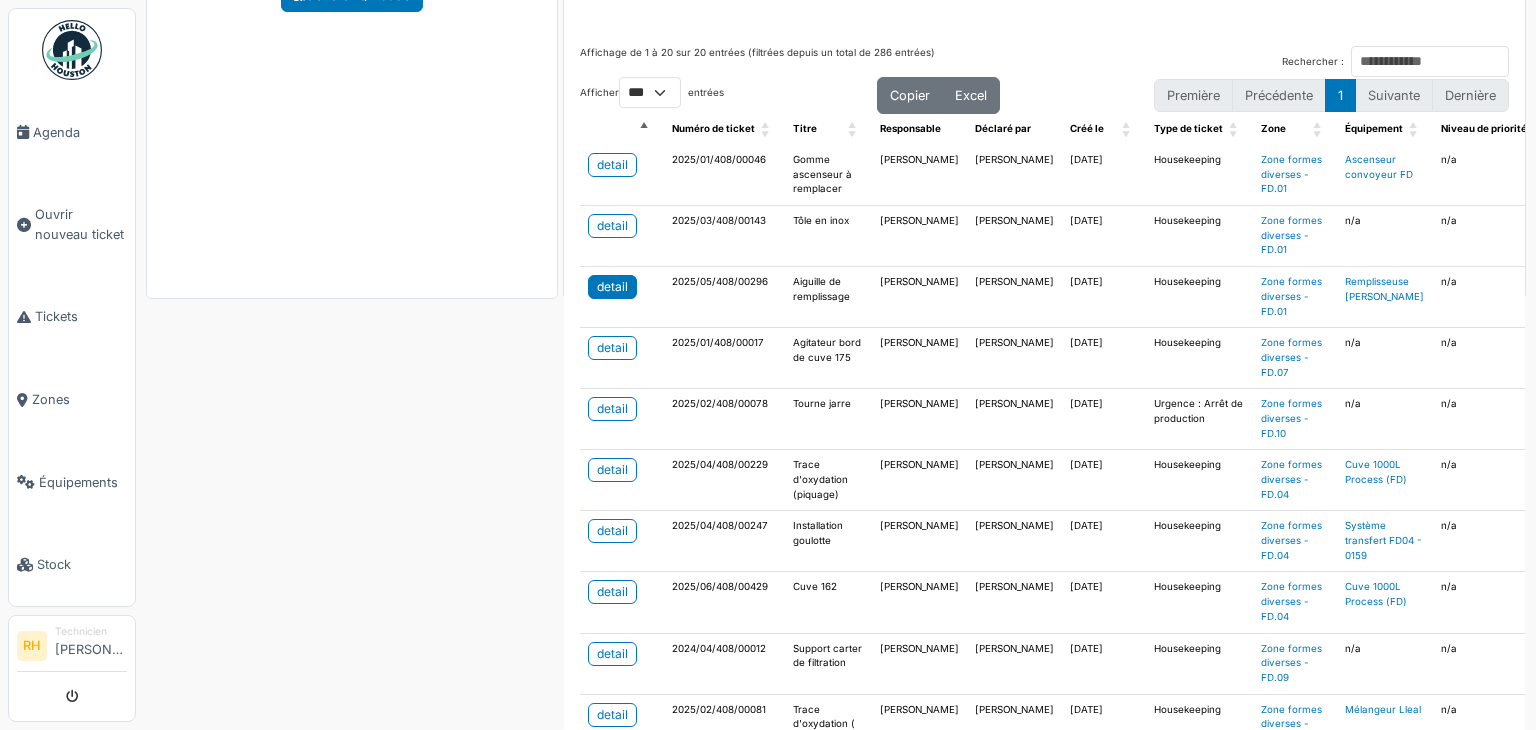 click on "detail" at bounding box center [612, 287] 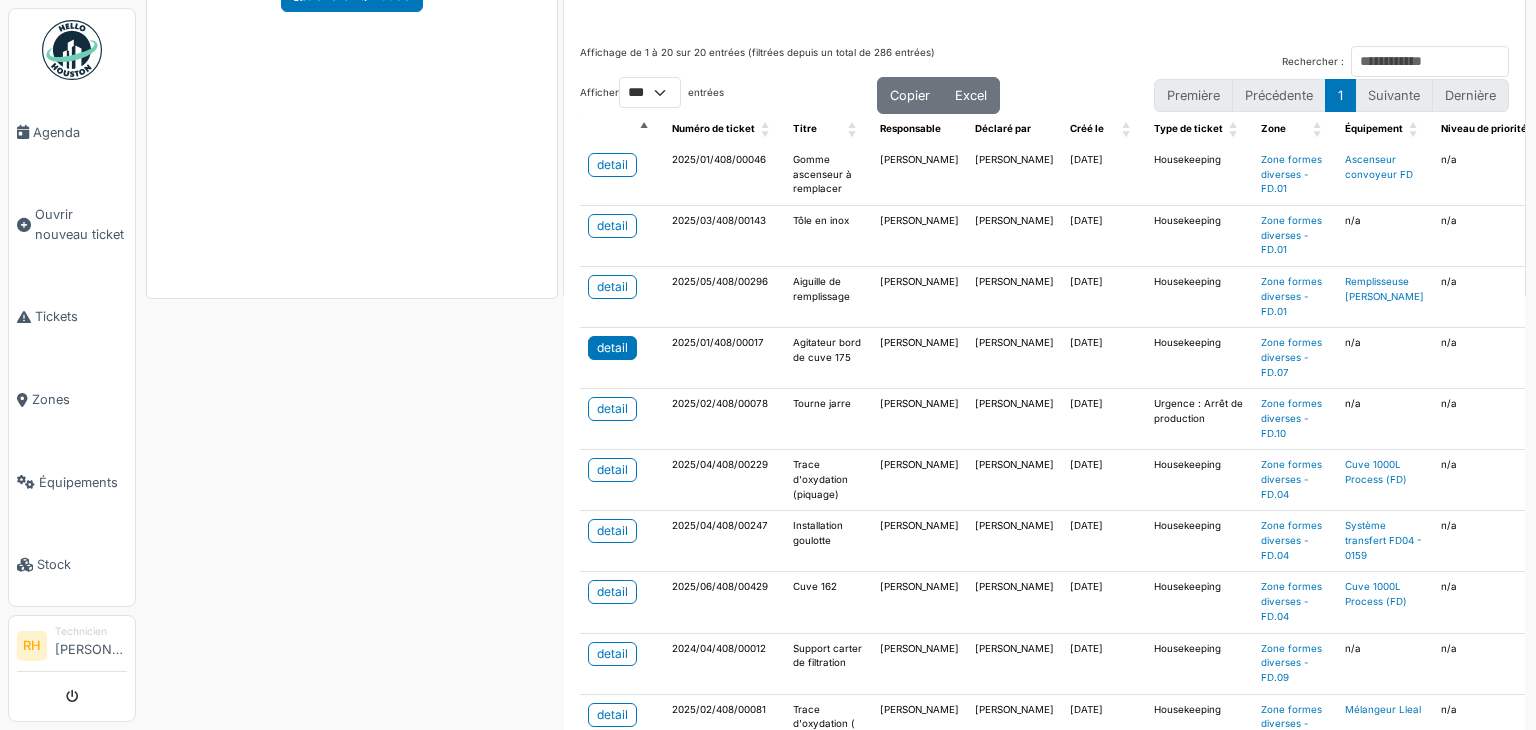 click on "detail" at bounding box center [612, 348] 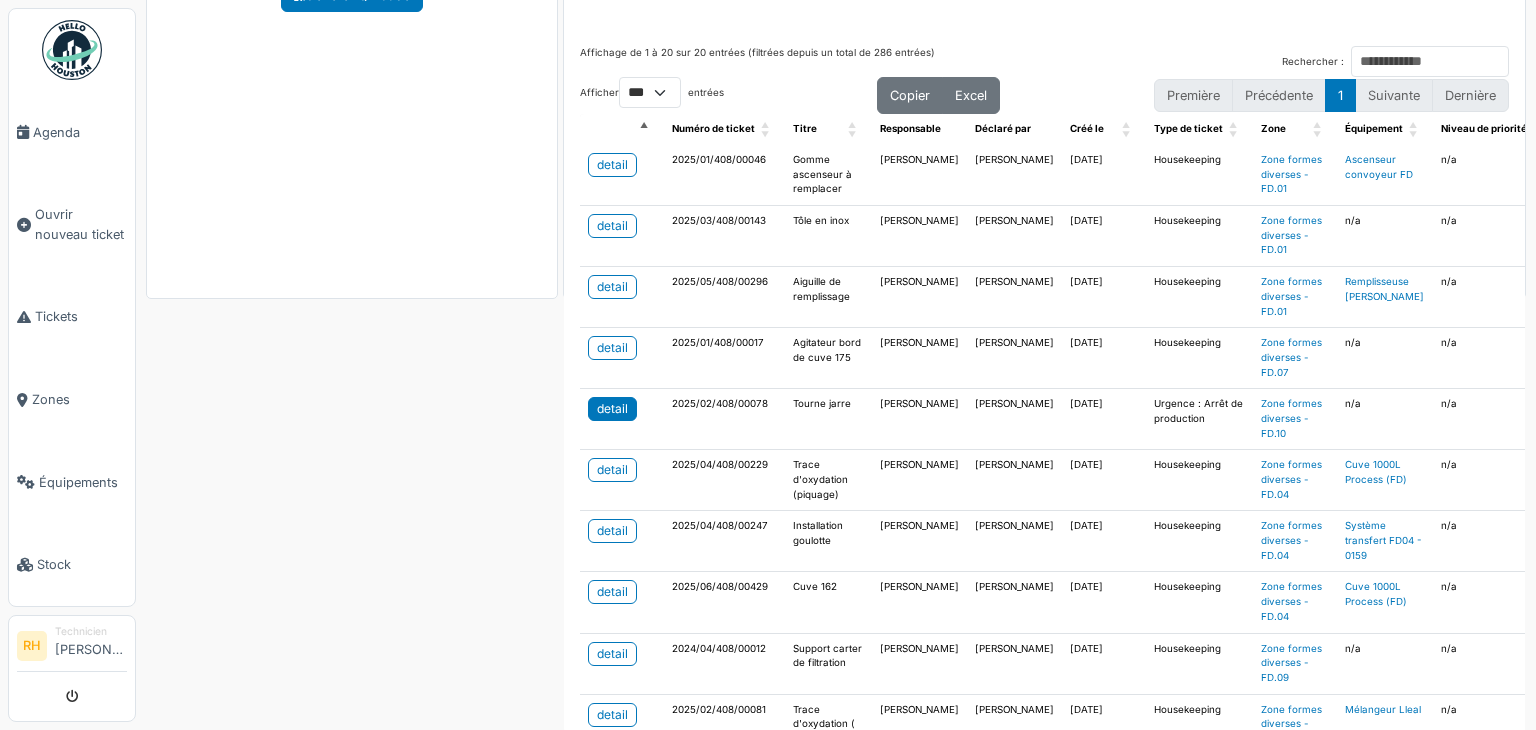 click on "detail" at bounding box center (612, 409) 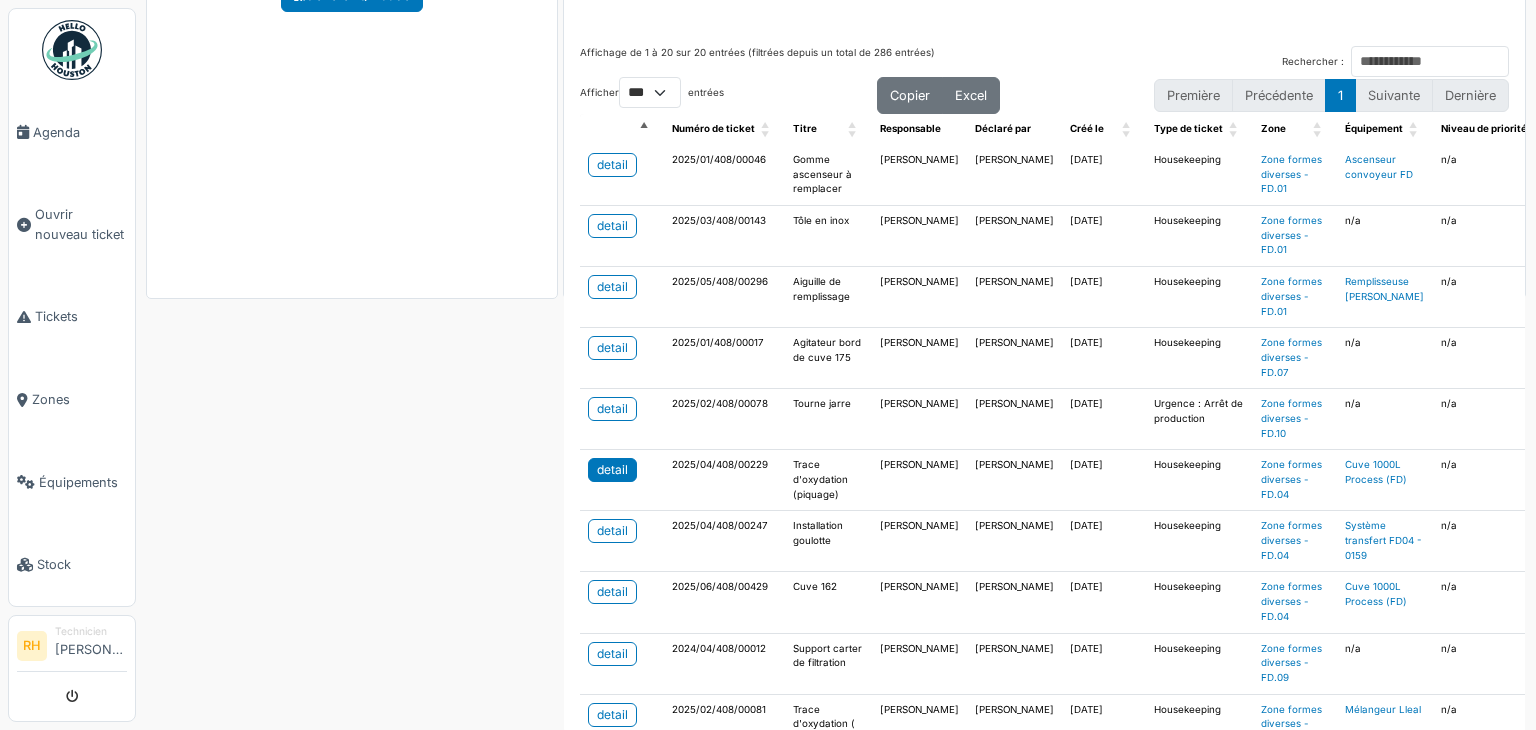 click on "detail" at bounding box center (612, 470) 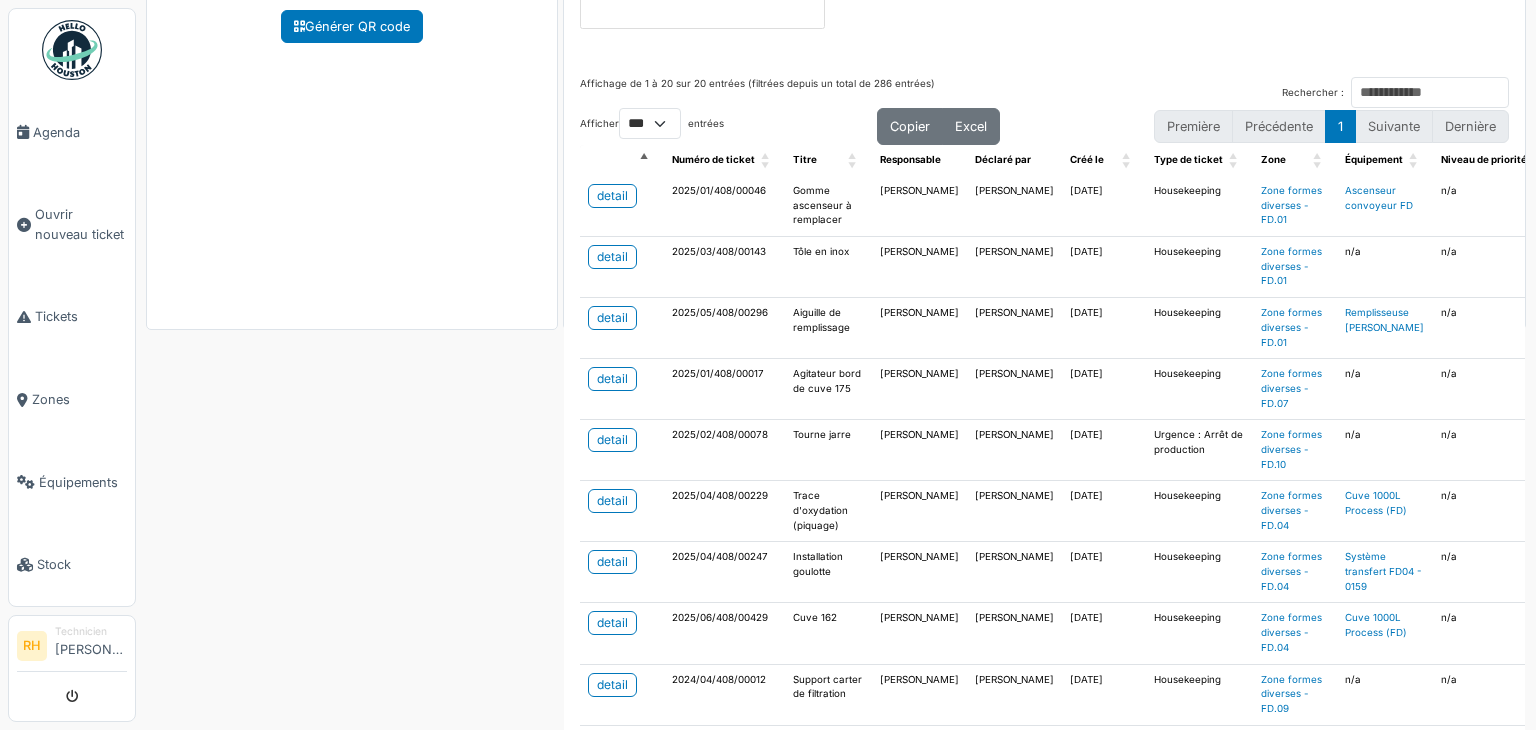scroll, scrollTop: 467, scrollLeft: 0, axis: vertical 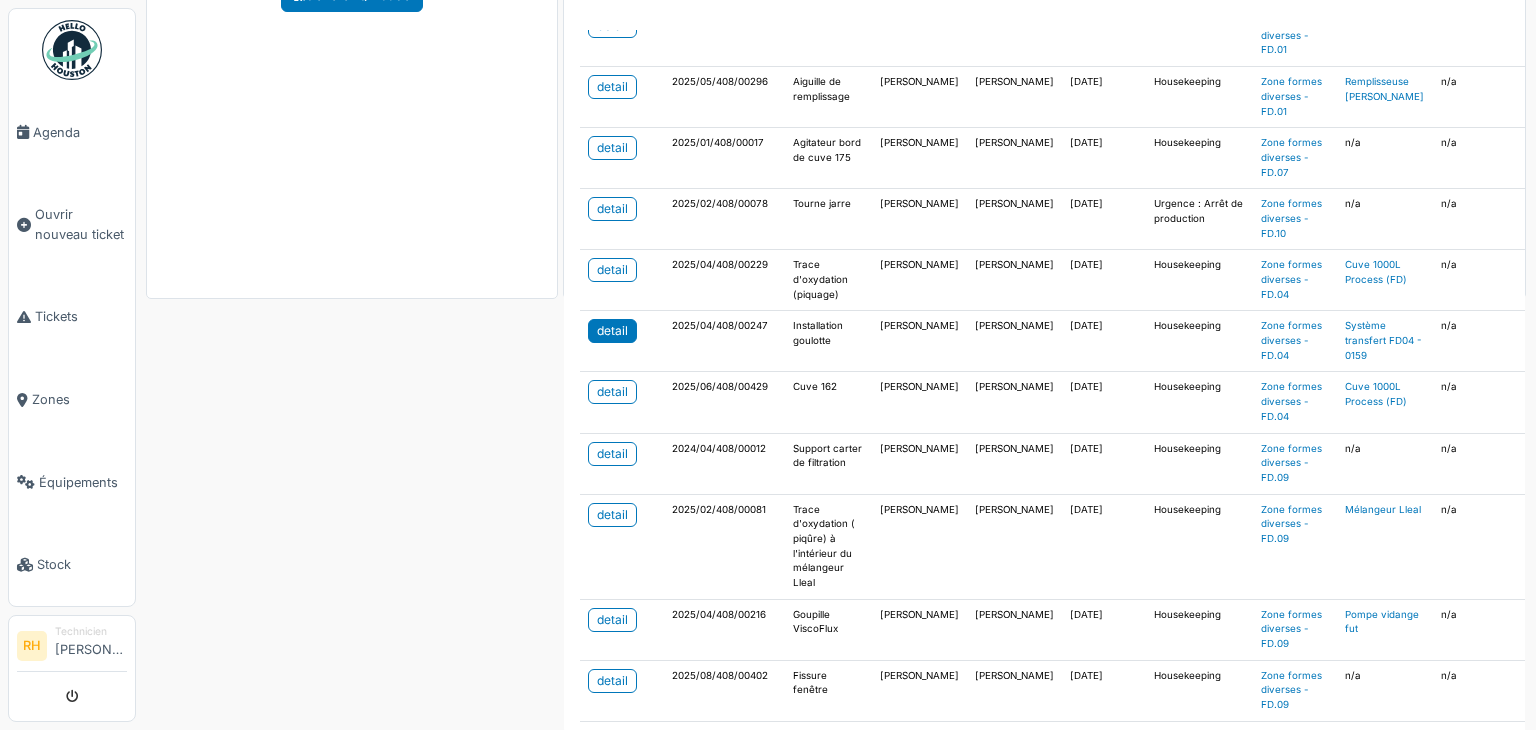click on "detail" at bounding box center [612, 331] 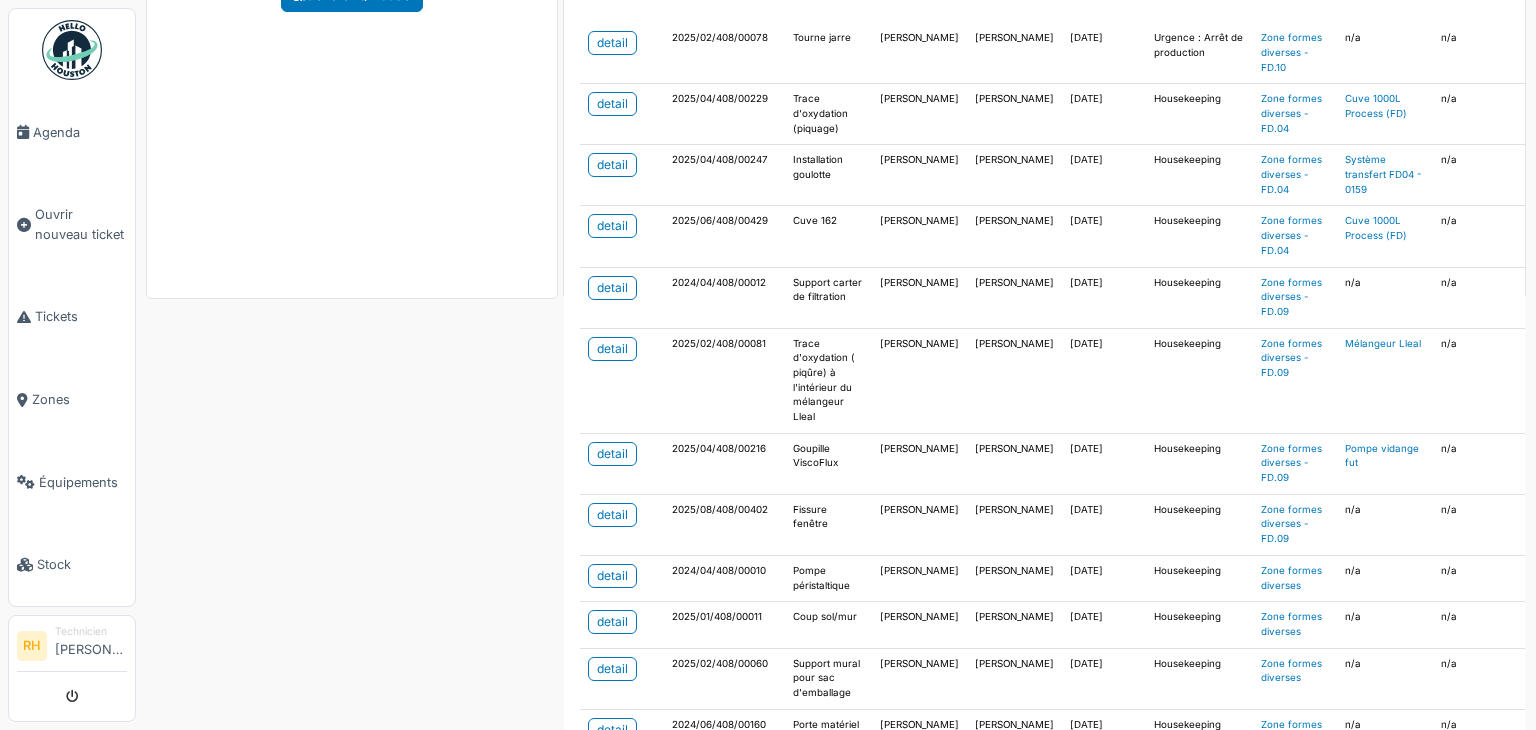 scroll, scrollTop: 400, scrollLeft: 0, axis: vertical 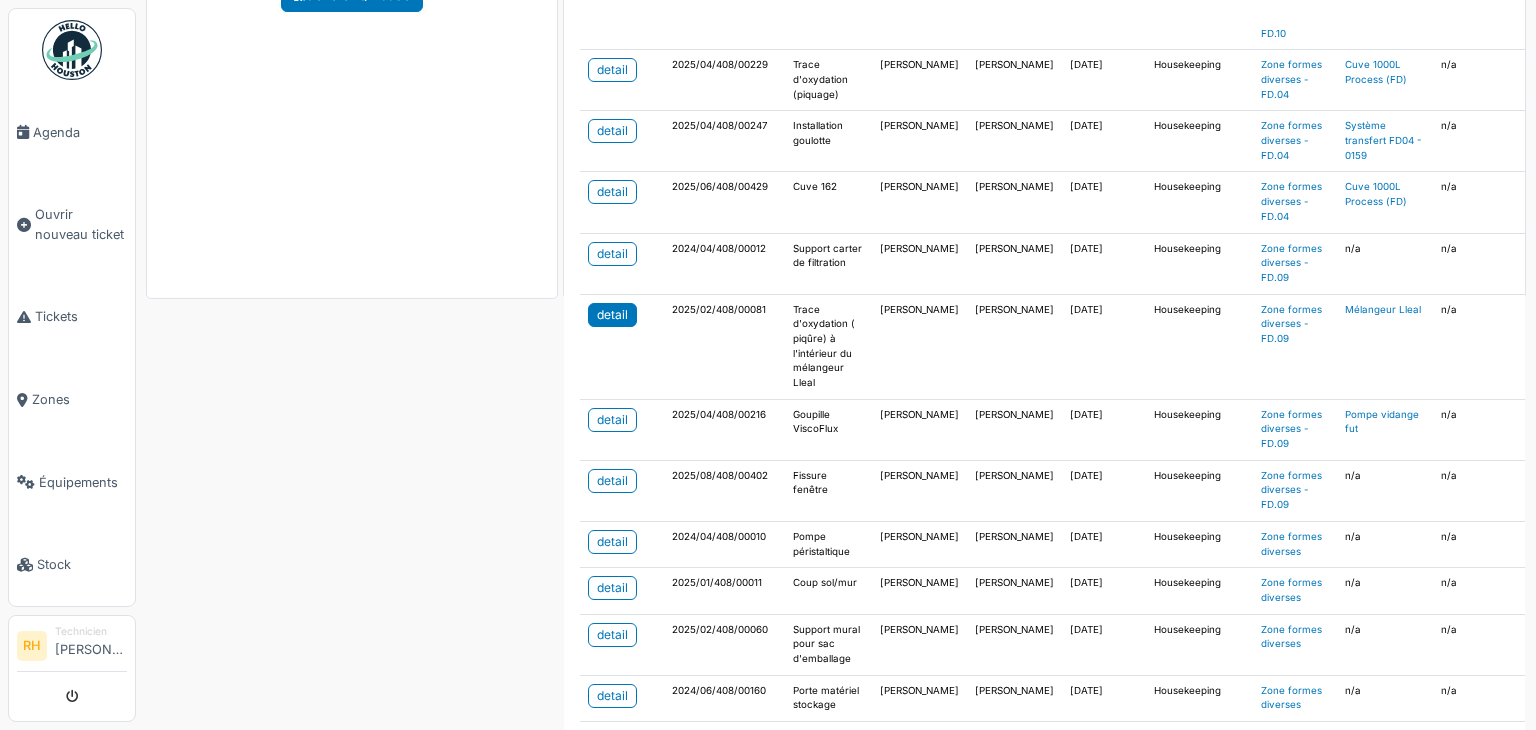 click on "detail" at bounding box center [612, 315] 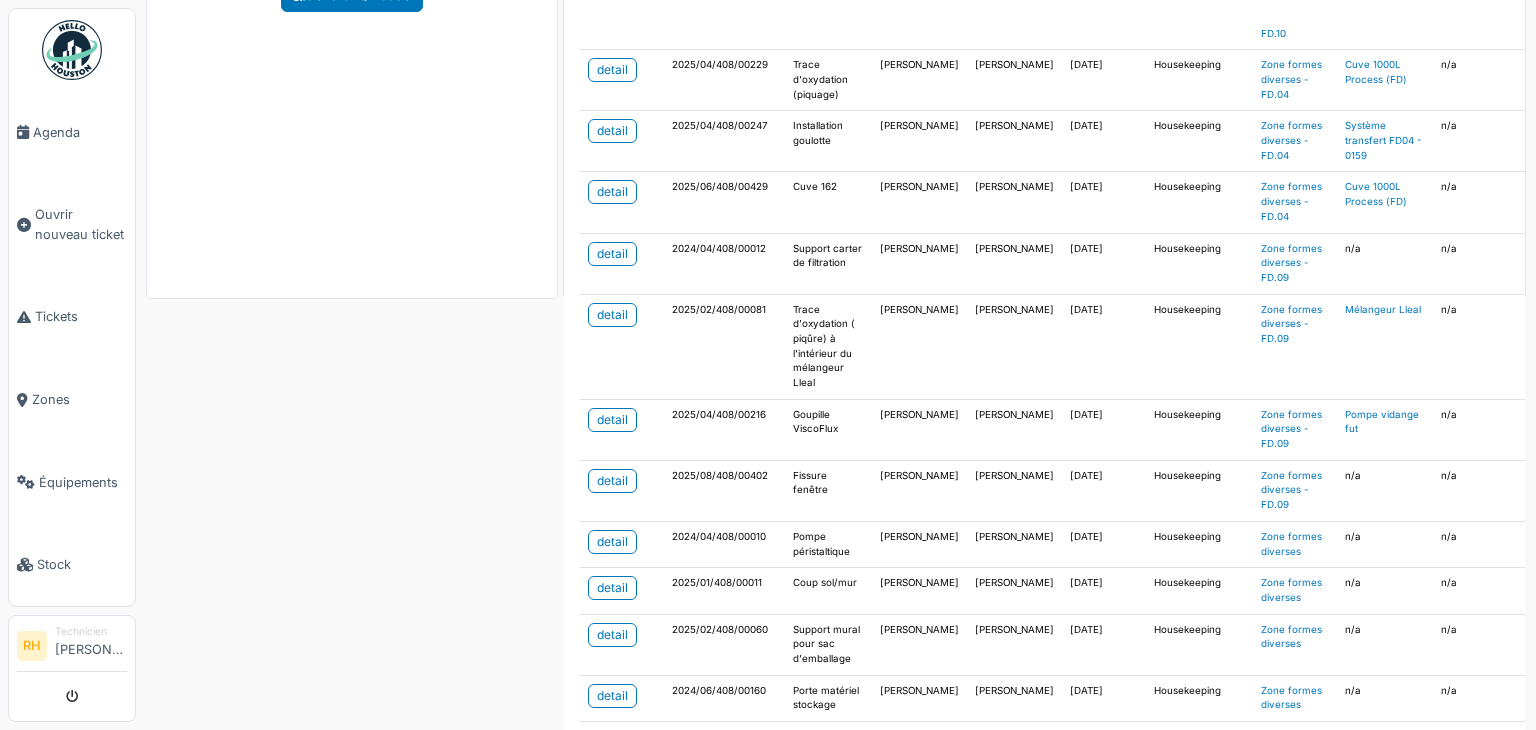scroll, scrollTop: 500, scrollLeft: 0, axis: vertical 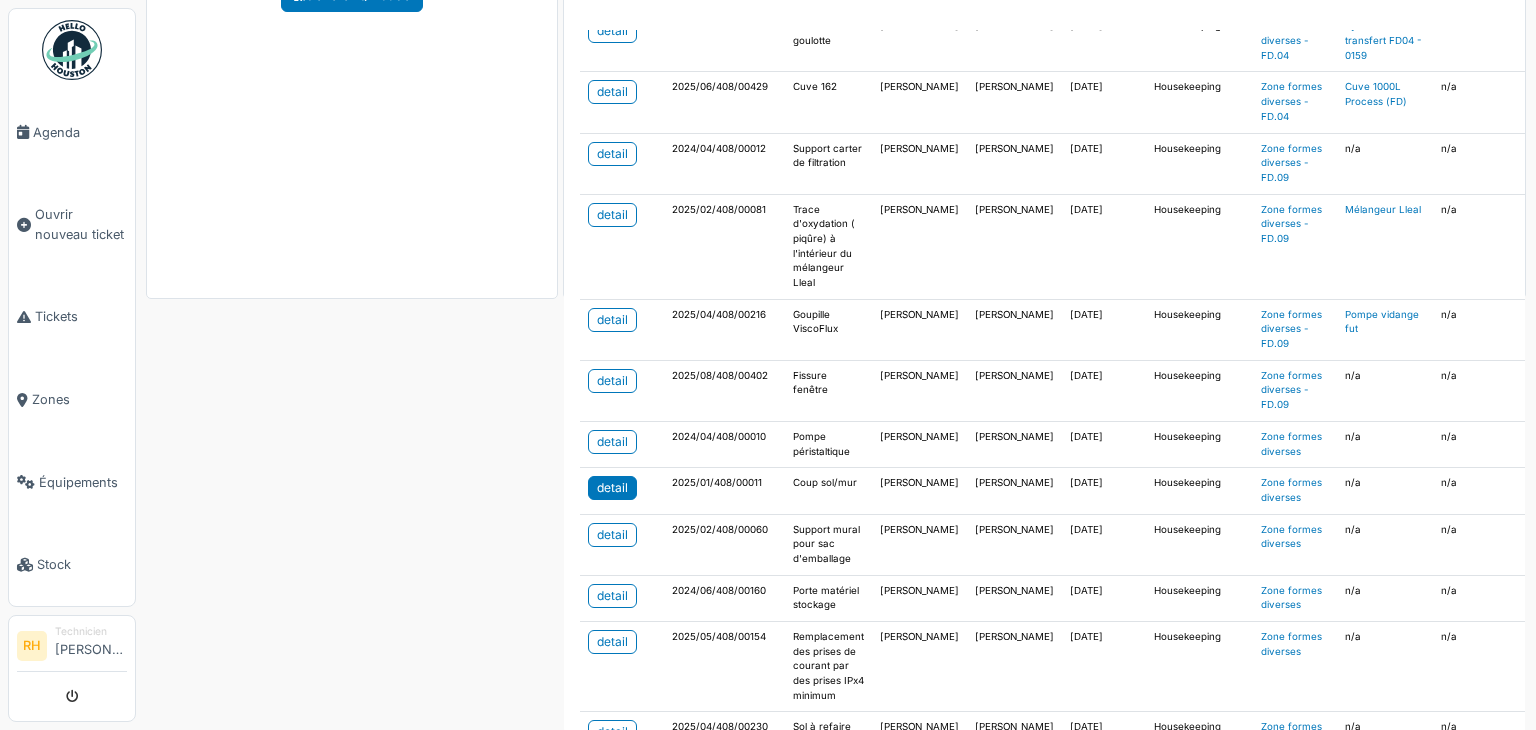 click on "detail" at bounding box center (612, 488) 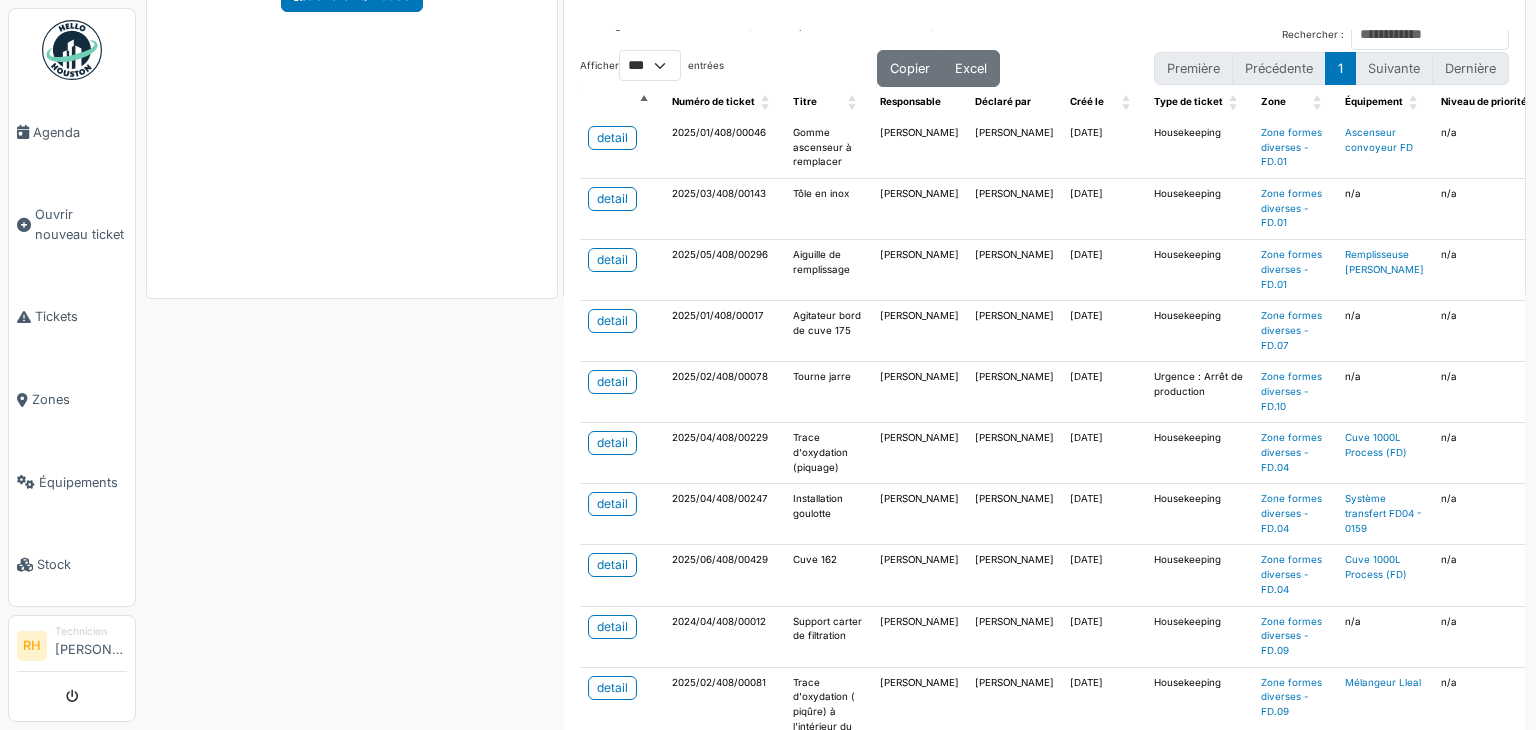 scroll, scrollTop: 0, scrollLeft: 0, axis: both 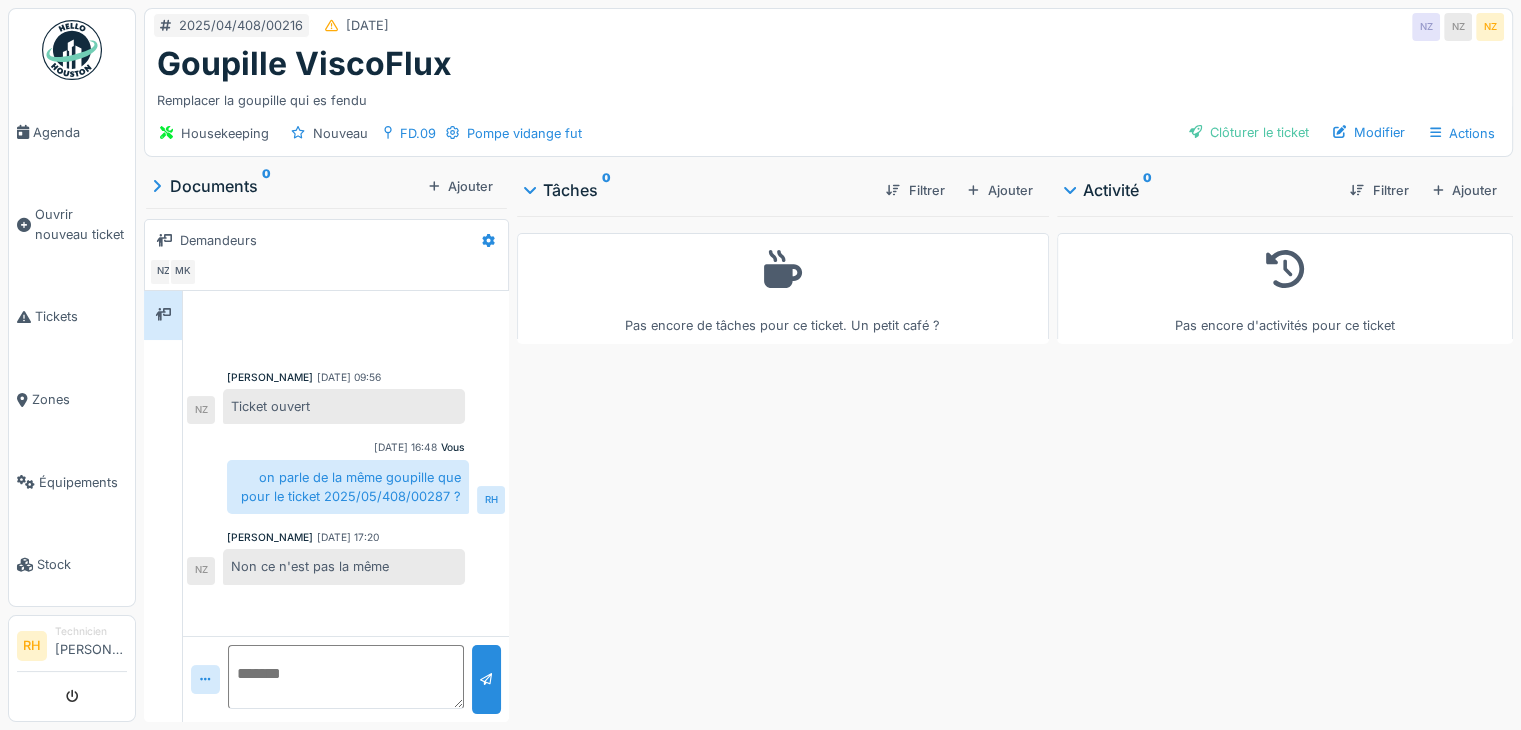 click at bounding box center [346, 677] 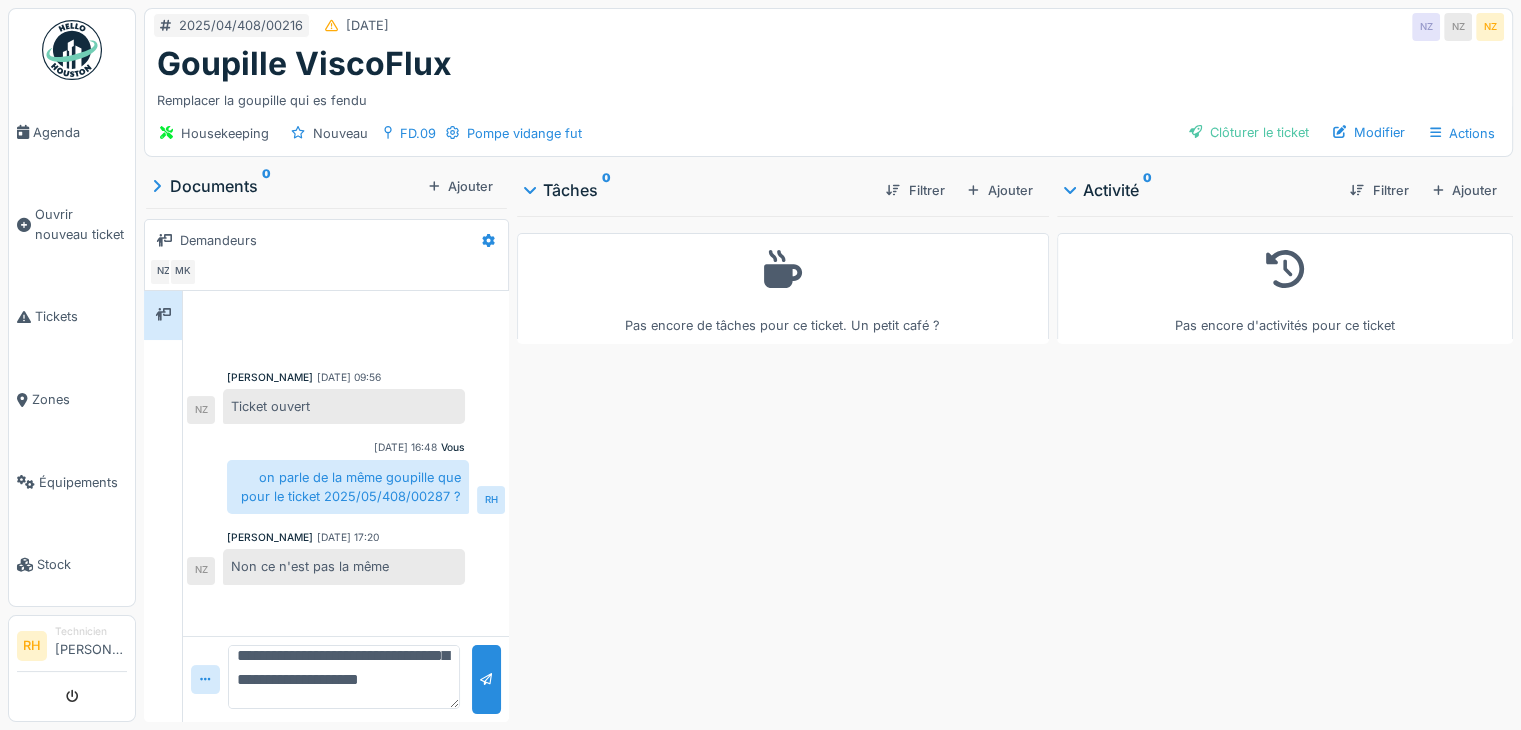 scroll, scrollTop: 71, scrollLeft: 0, axis: vertical 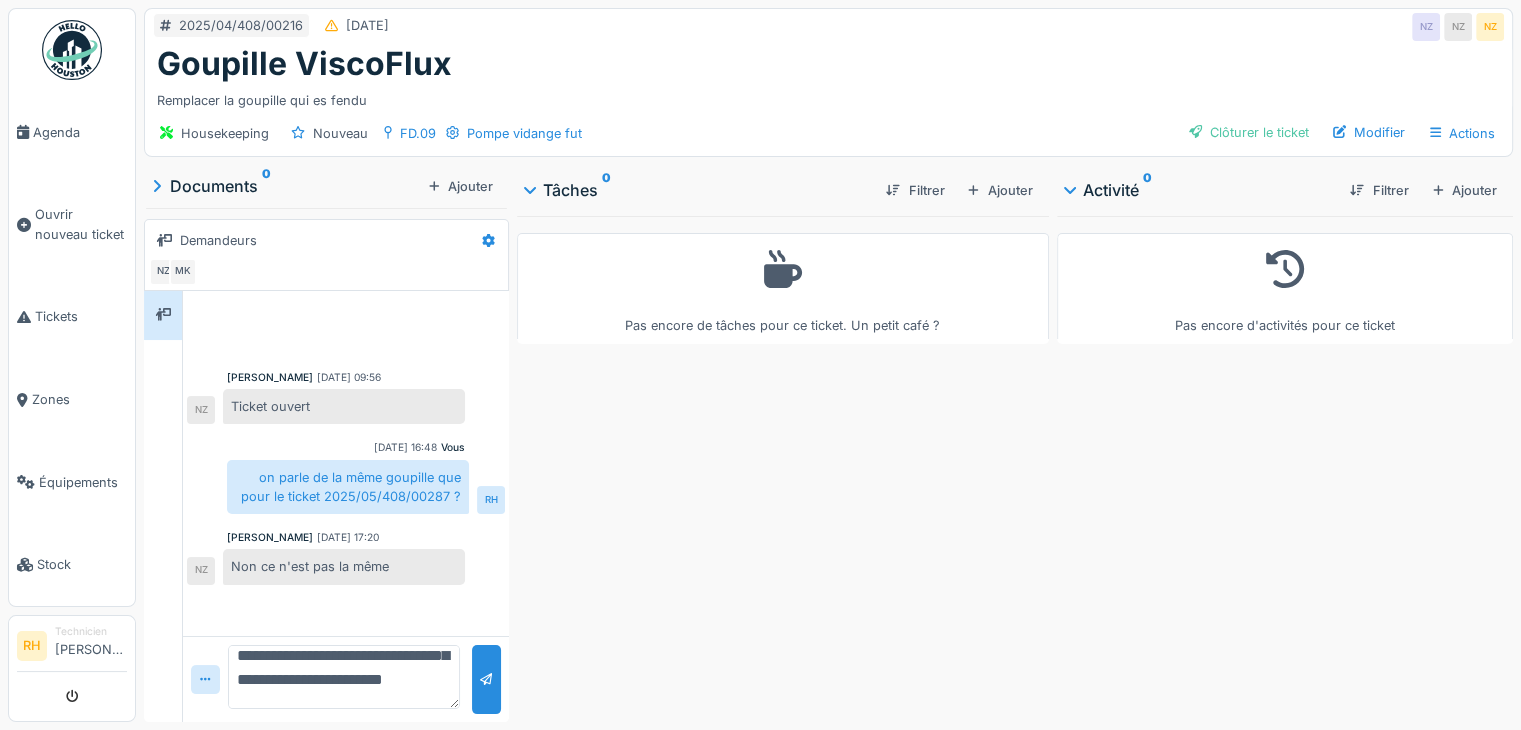 type on "**********" 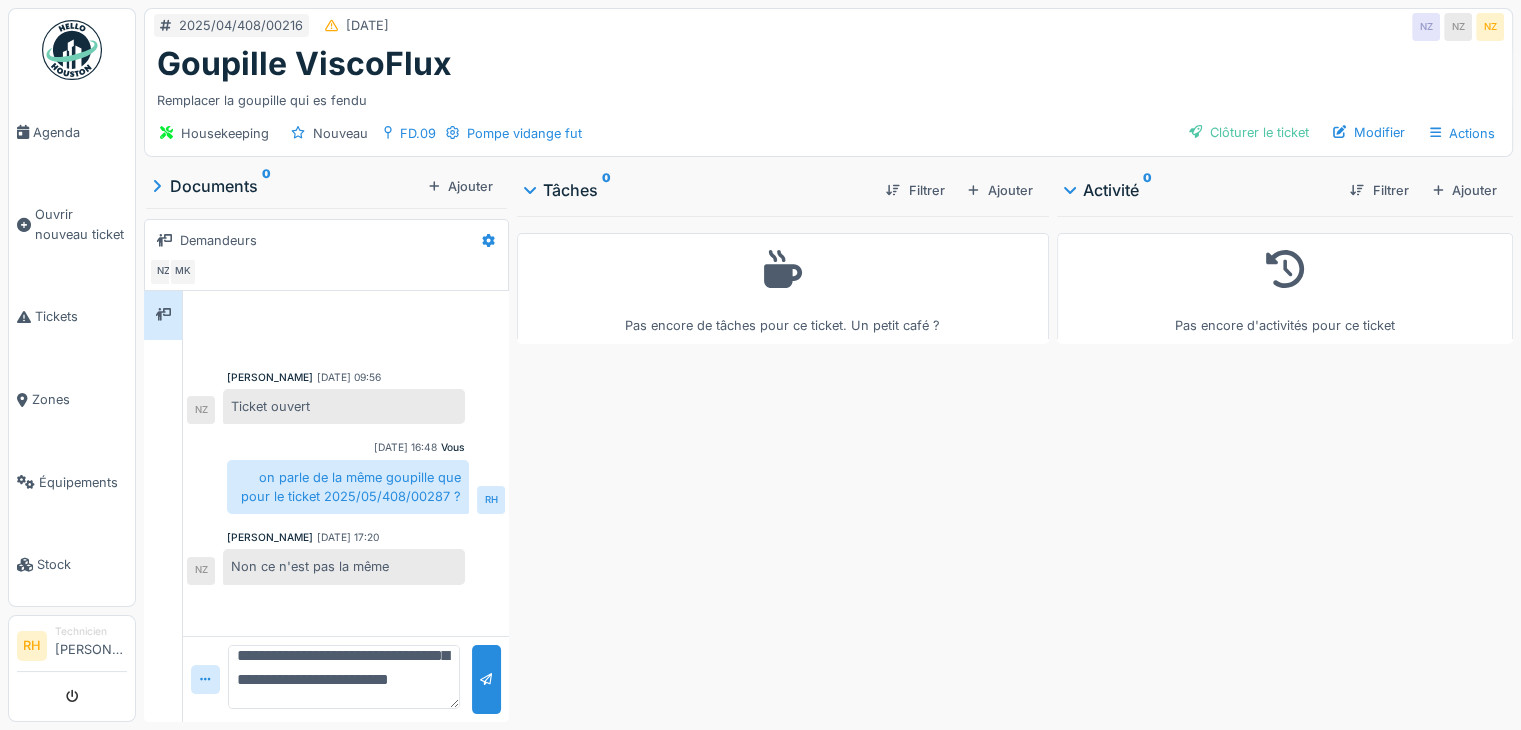 scroll, scrollTop: 0, scrollLeft: 0, axis: both 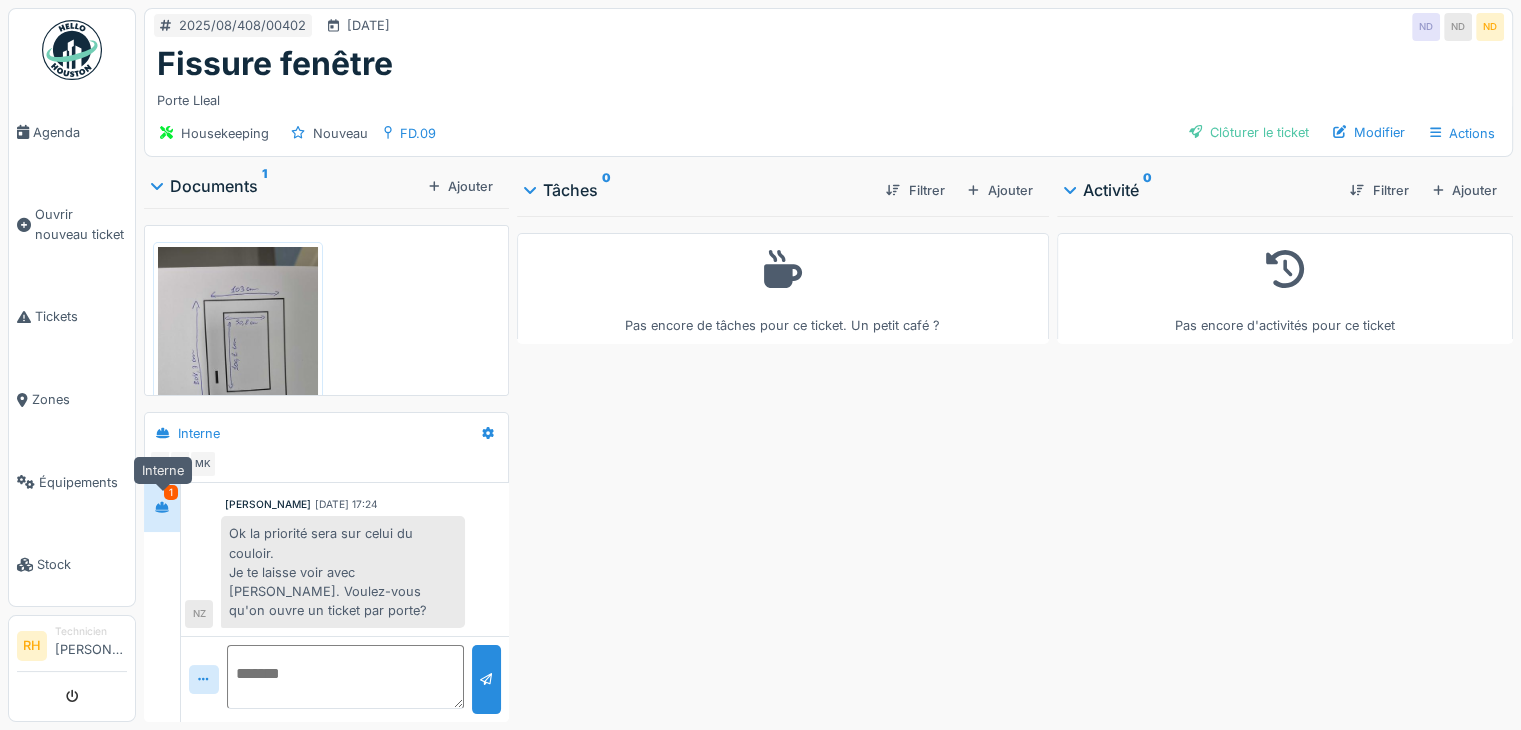 click 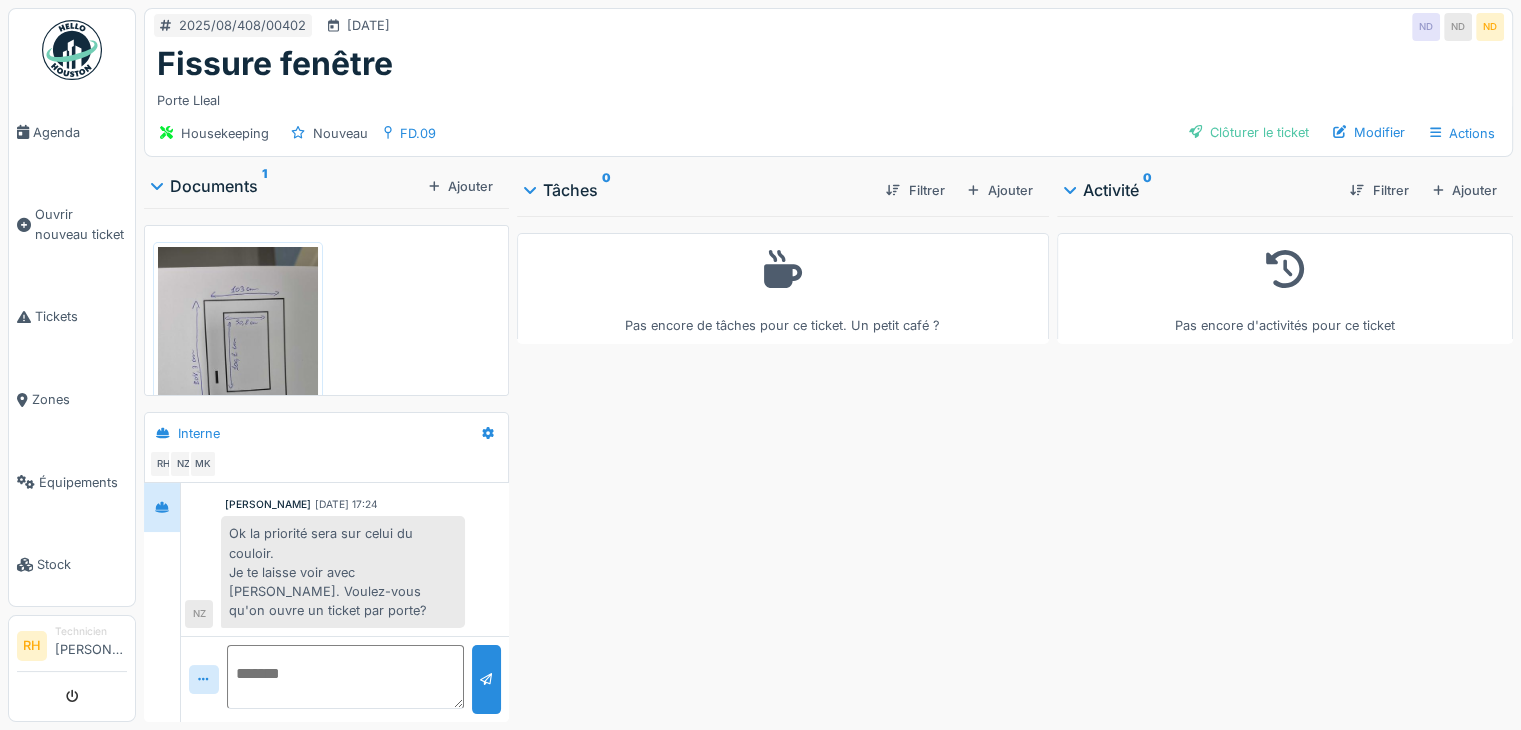 click at bounding box center [346, 677] 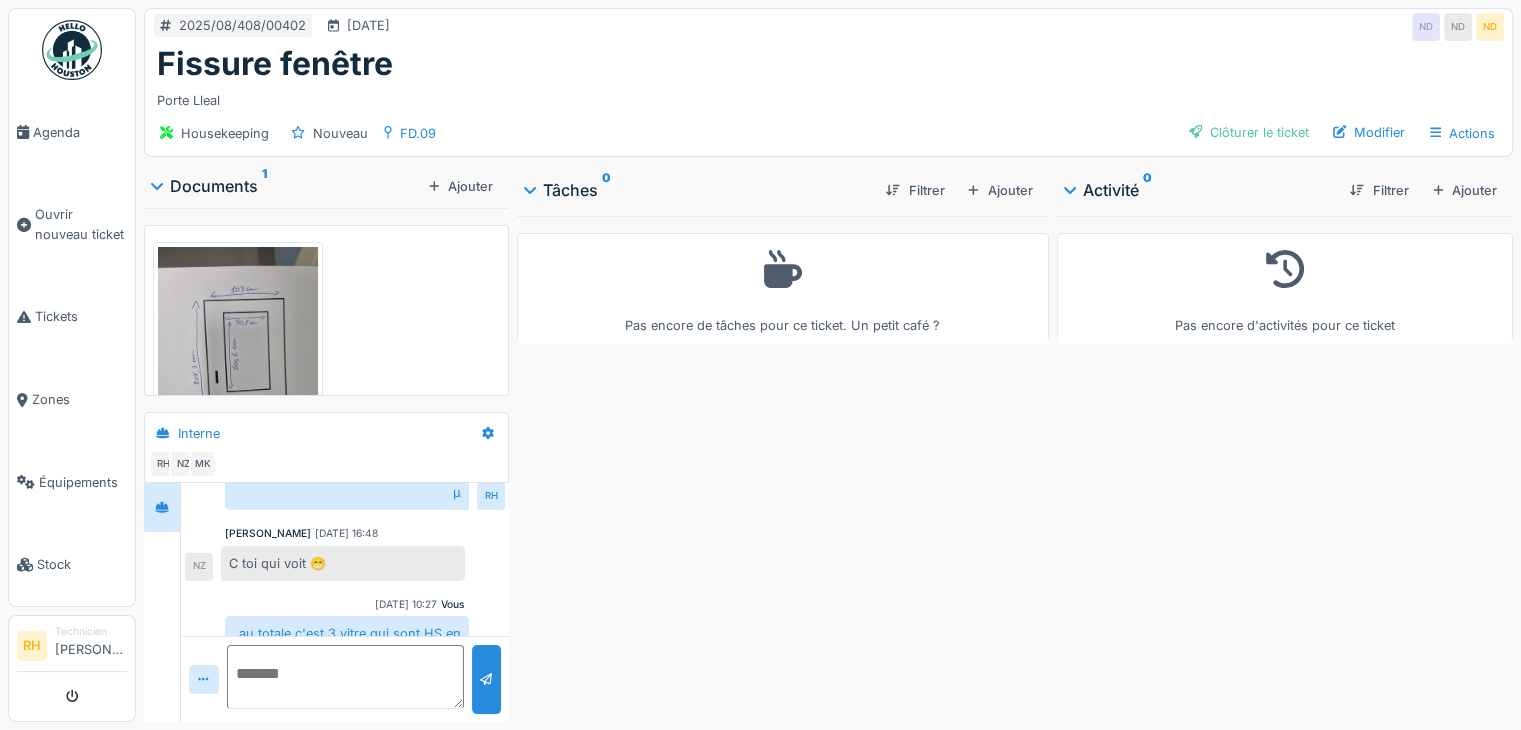 scroll, scrollTop: 552, scrollLeft: 0, axis: vertical 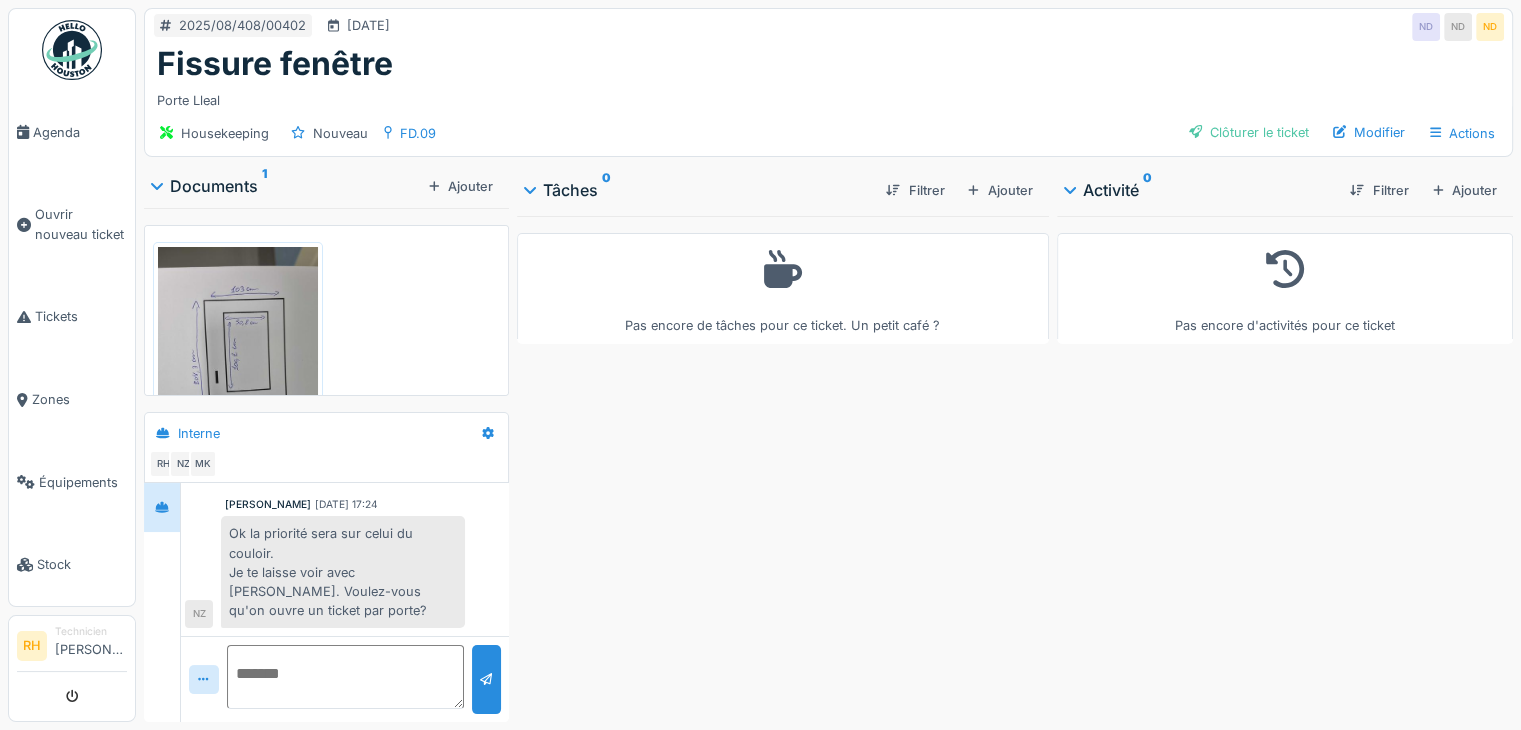 click on "Pas encore de tâches pour ce ticket. Un petit café ?" at bounding box center (783, 465) 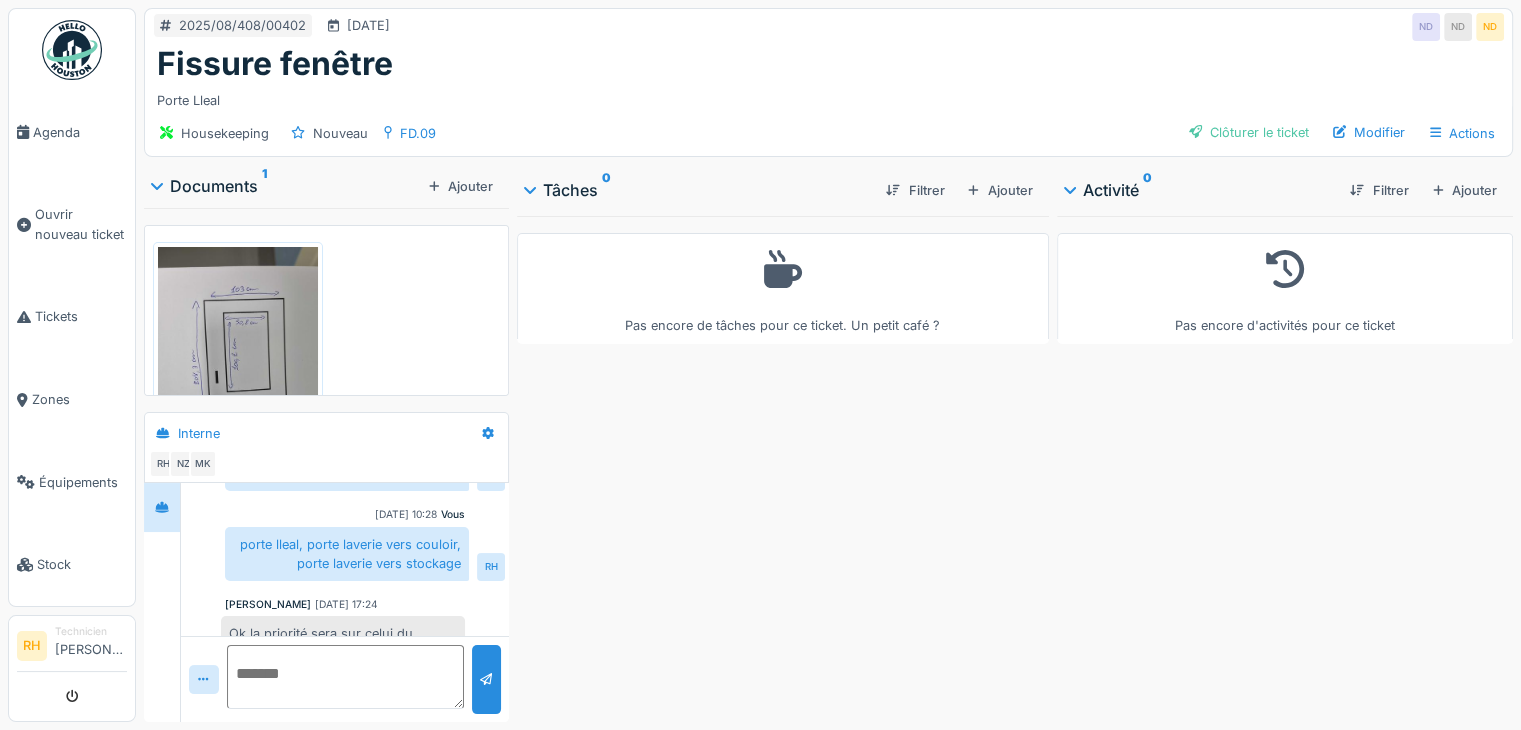 scroll, scrollTop: 552, scrollLeft: 0, axis: vertical 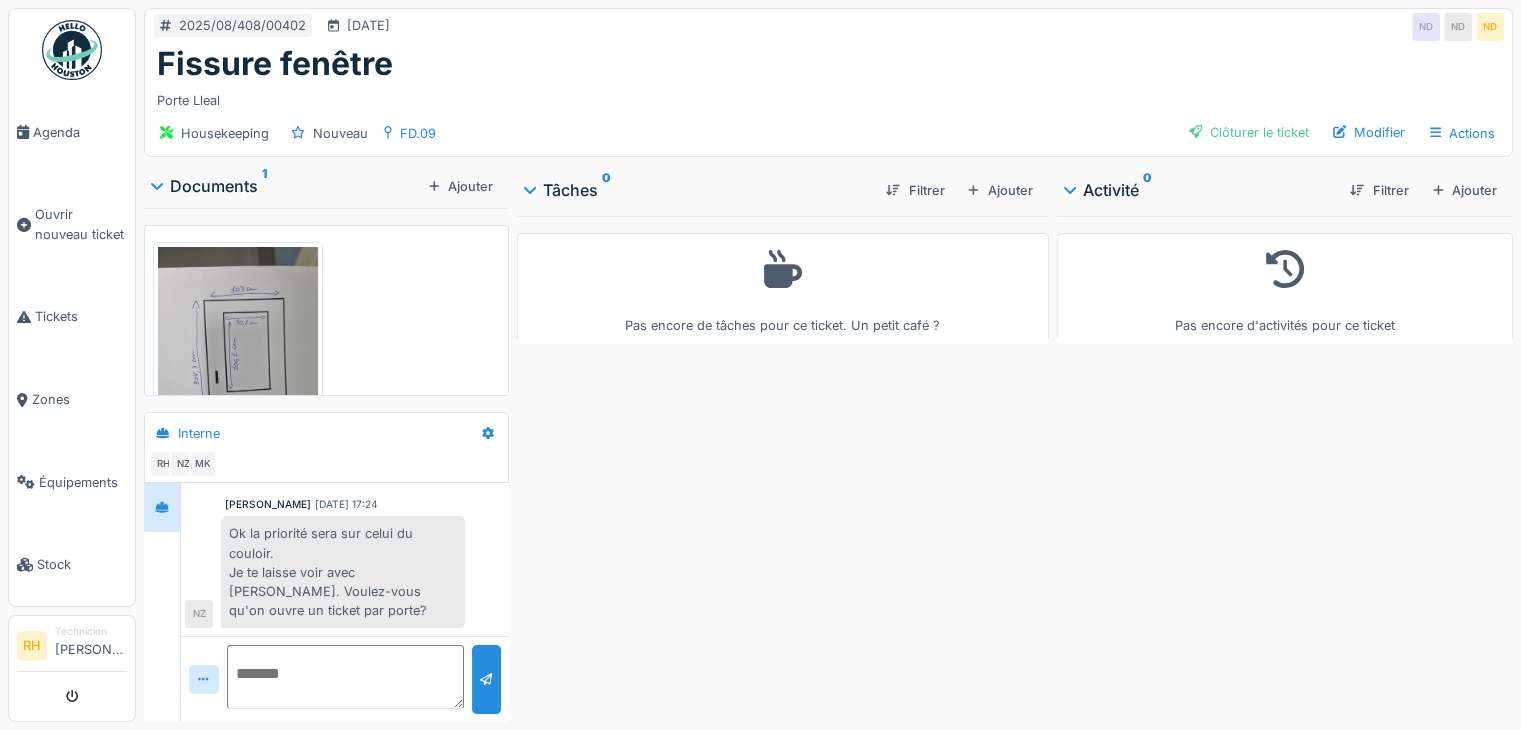 click at bounding box center [346, 677] 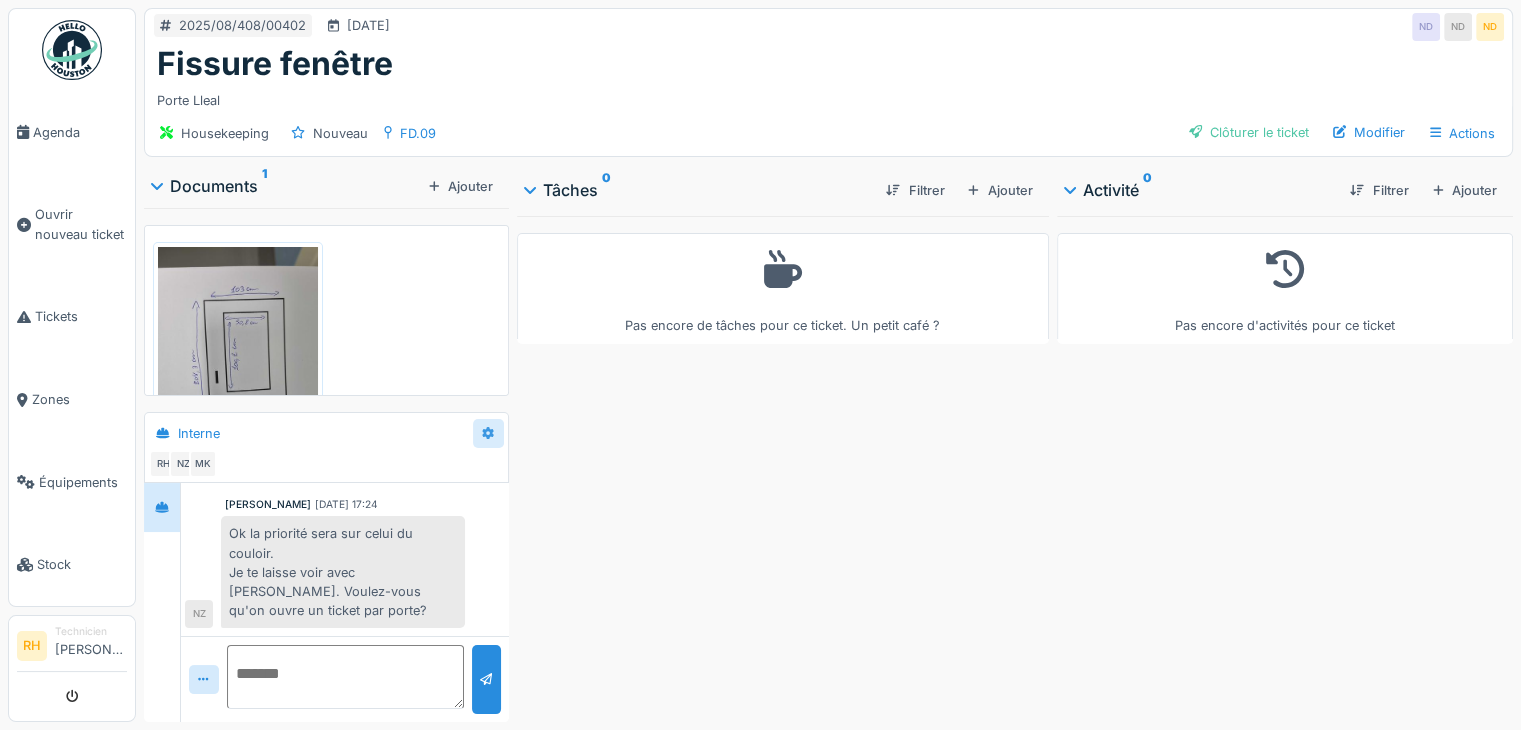 click 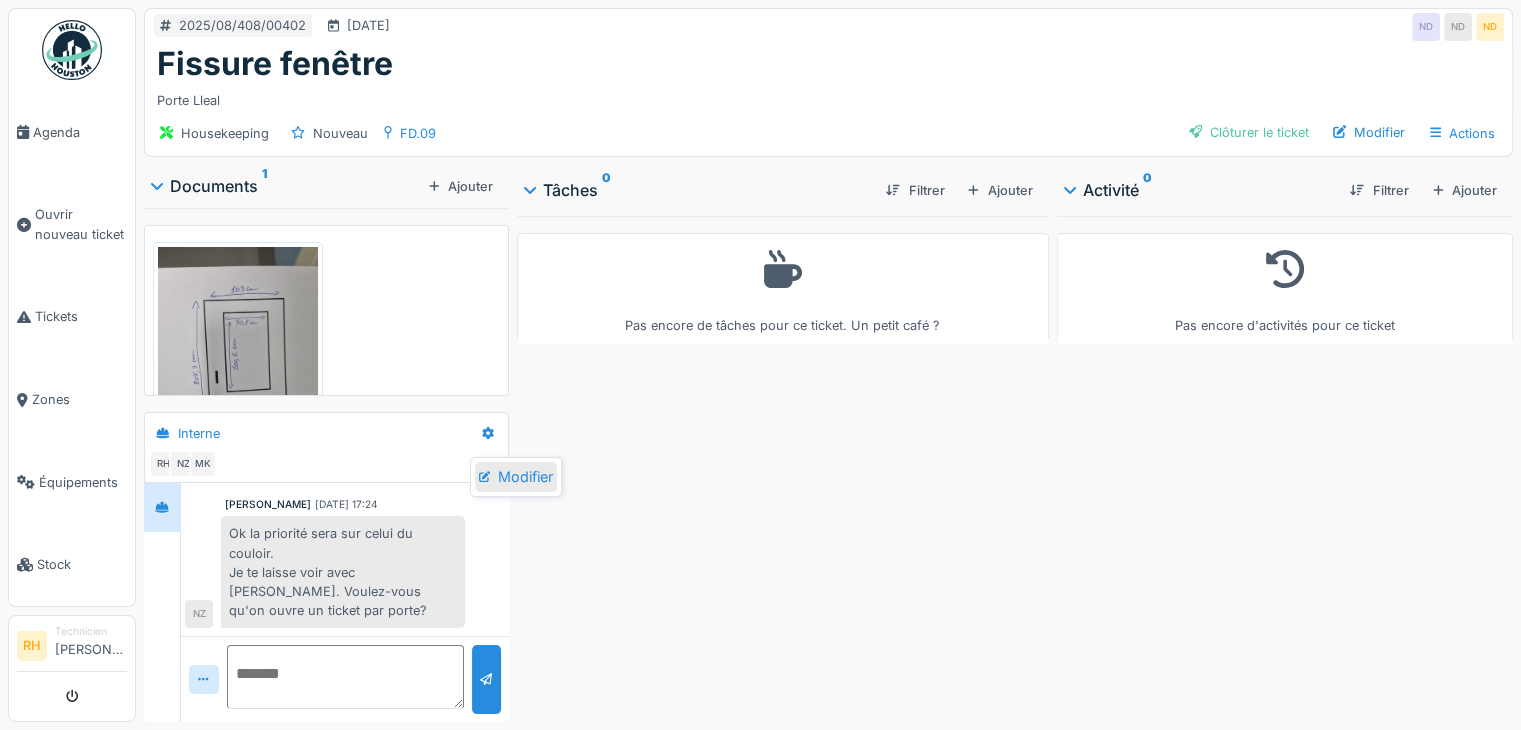 click on "Modifier" at bounding box center [516, 477] 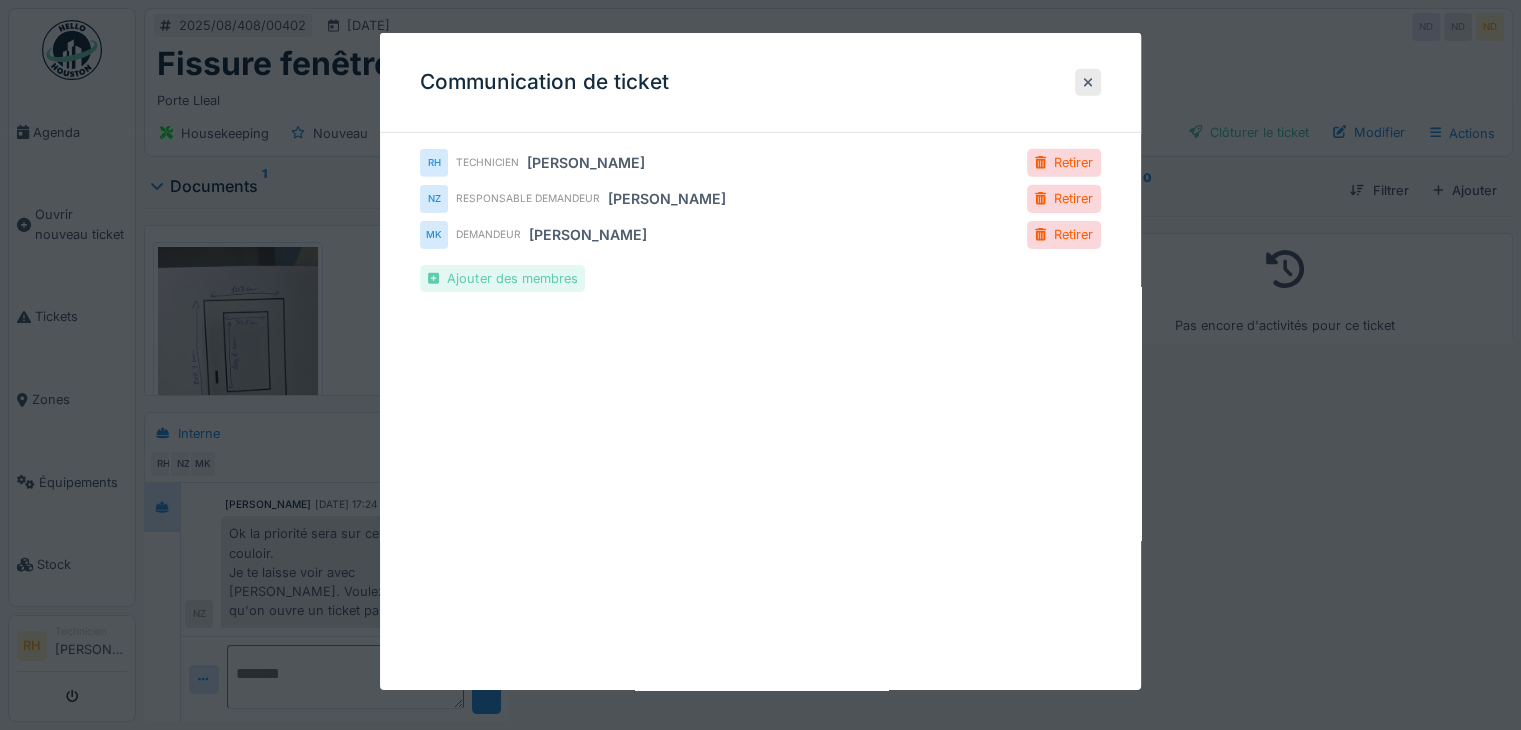 click on "Ajouter des membres" at bounding box center [502, 278] 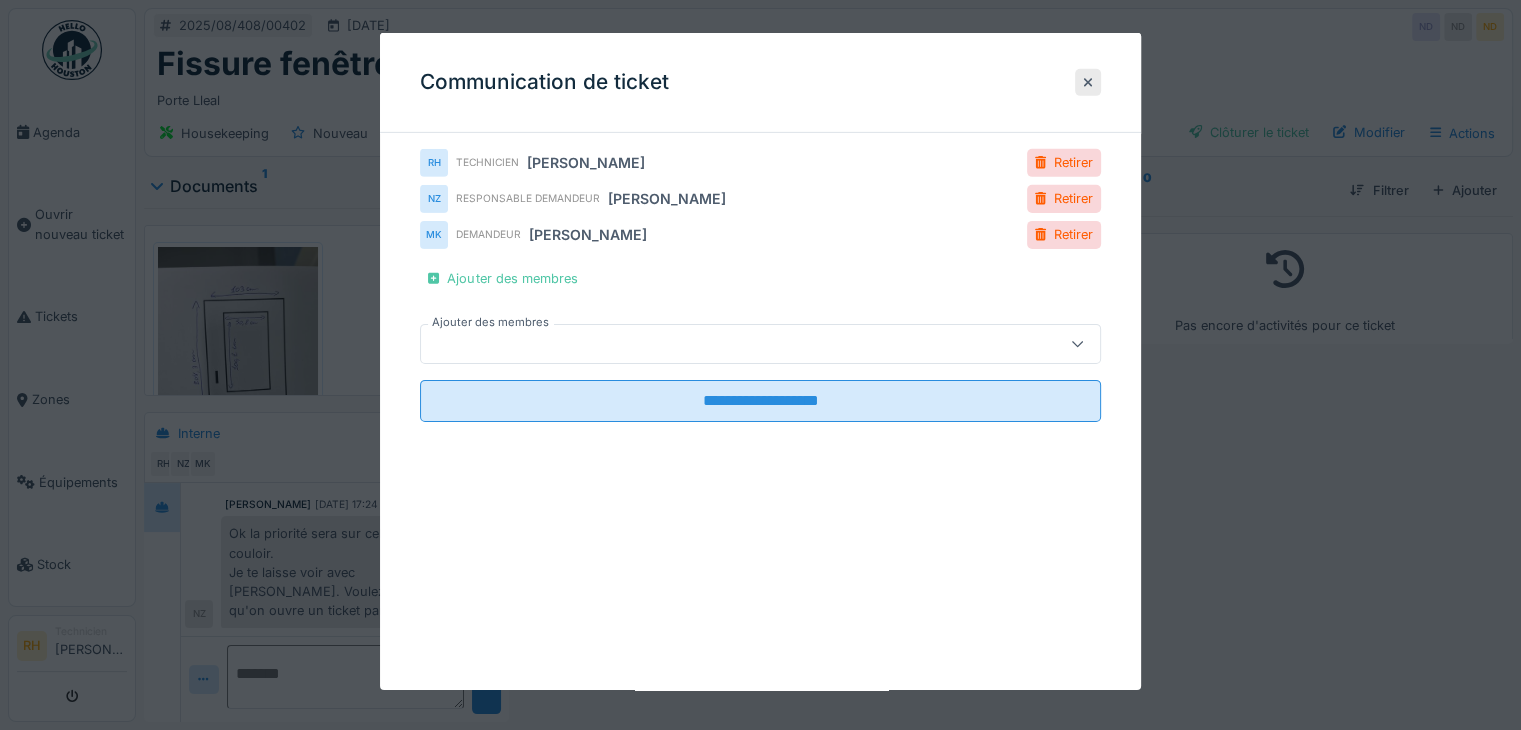 click at bounding box center (726, 344) 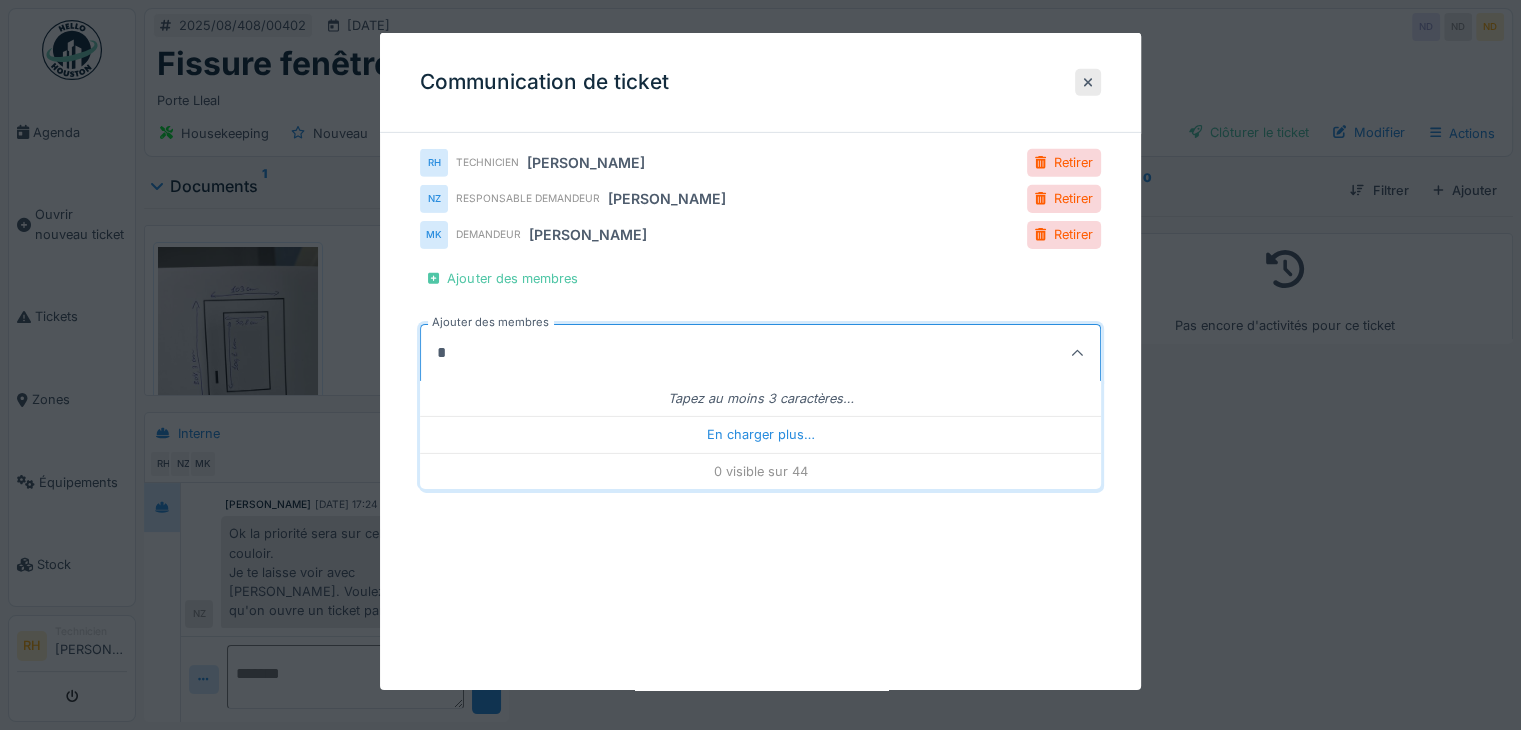 scroll, scrollTop: 0, scrollLeft: 0, axis: both 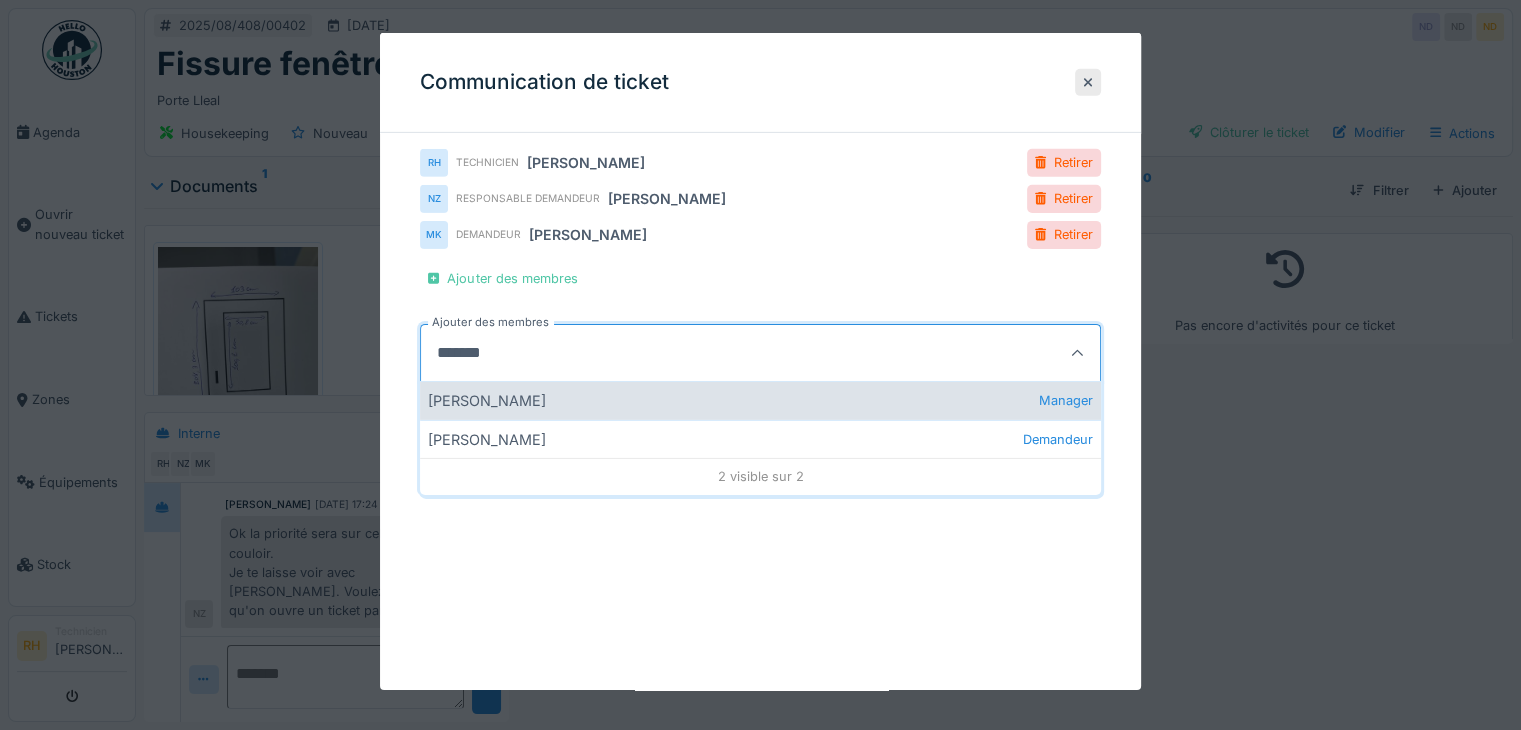 type on "*******" 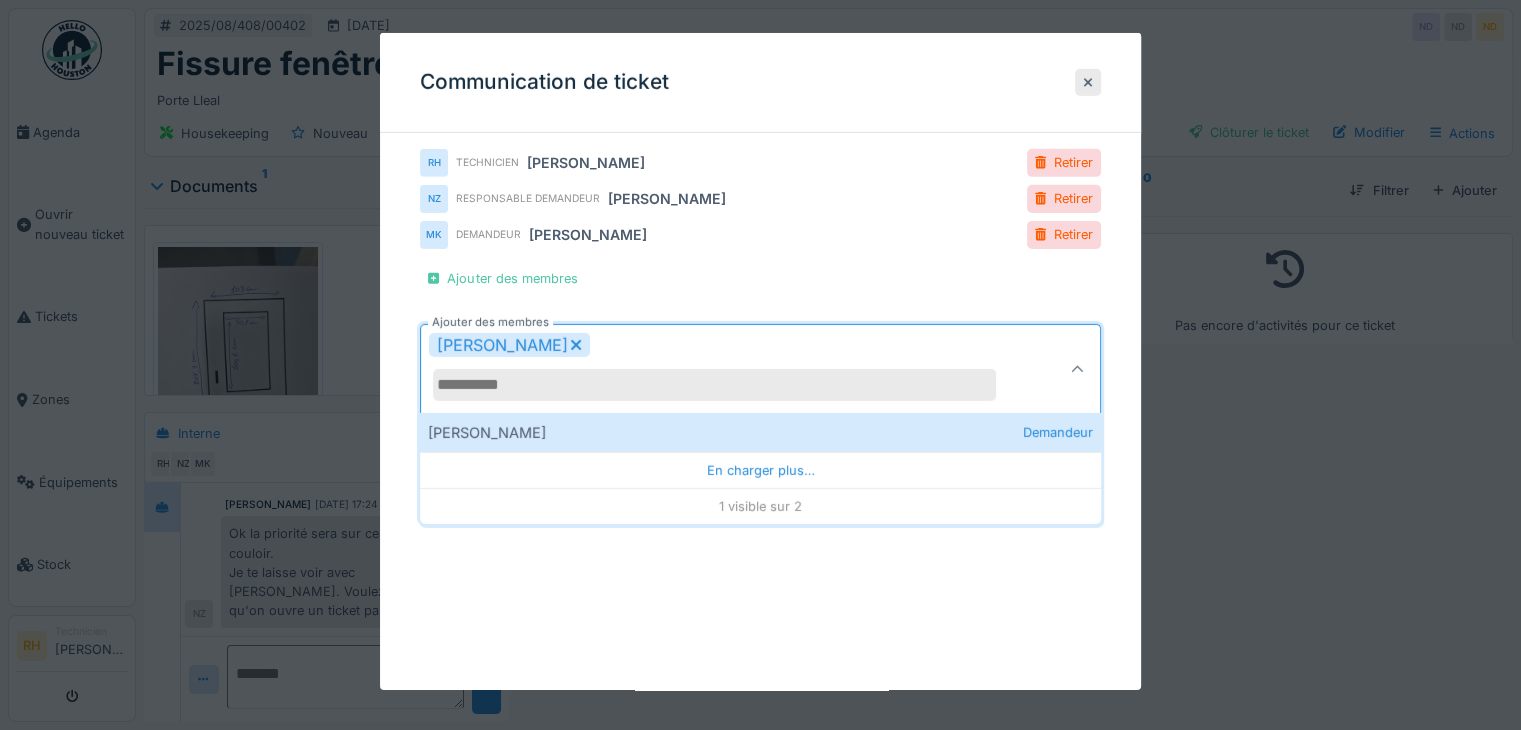 click on "**********" at bounding box center (760, 318) 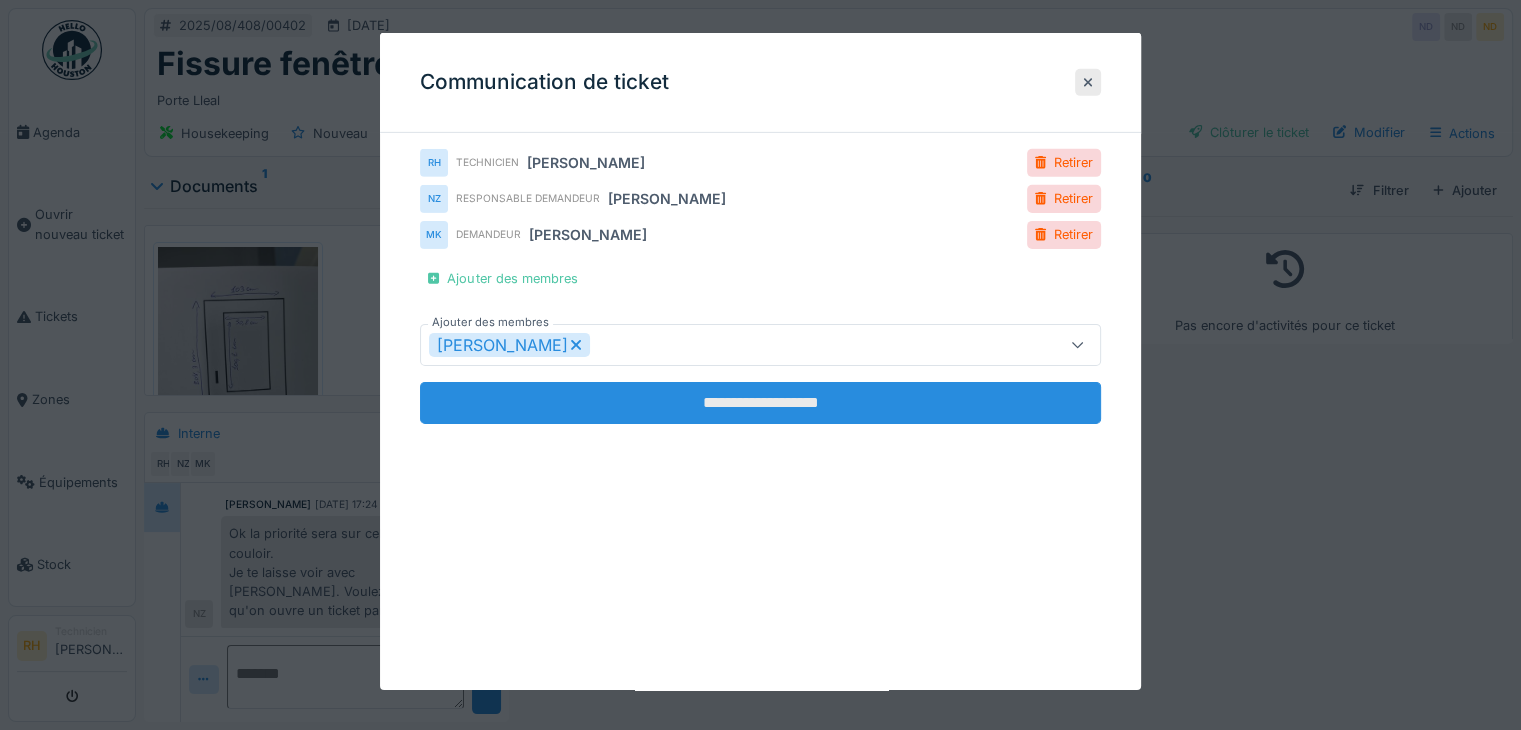click on "**********" at bounding box center (760, 403) 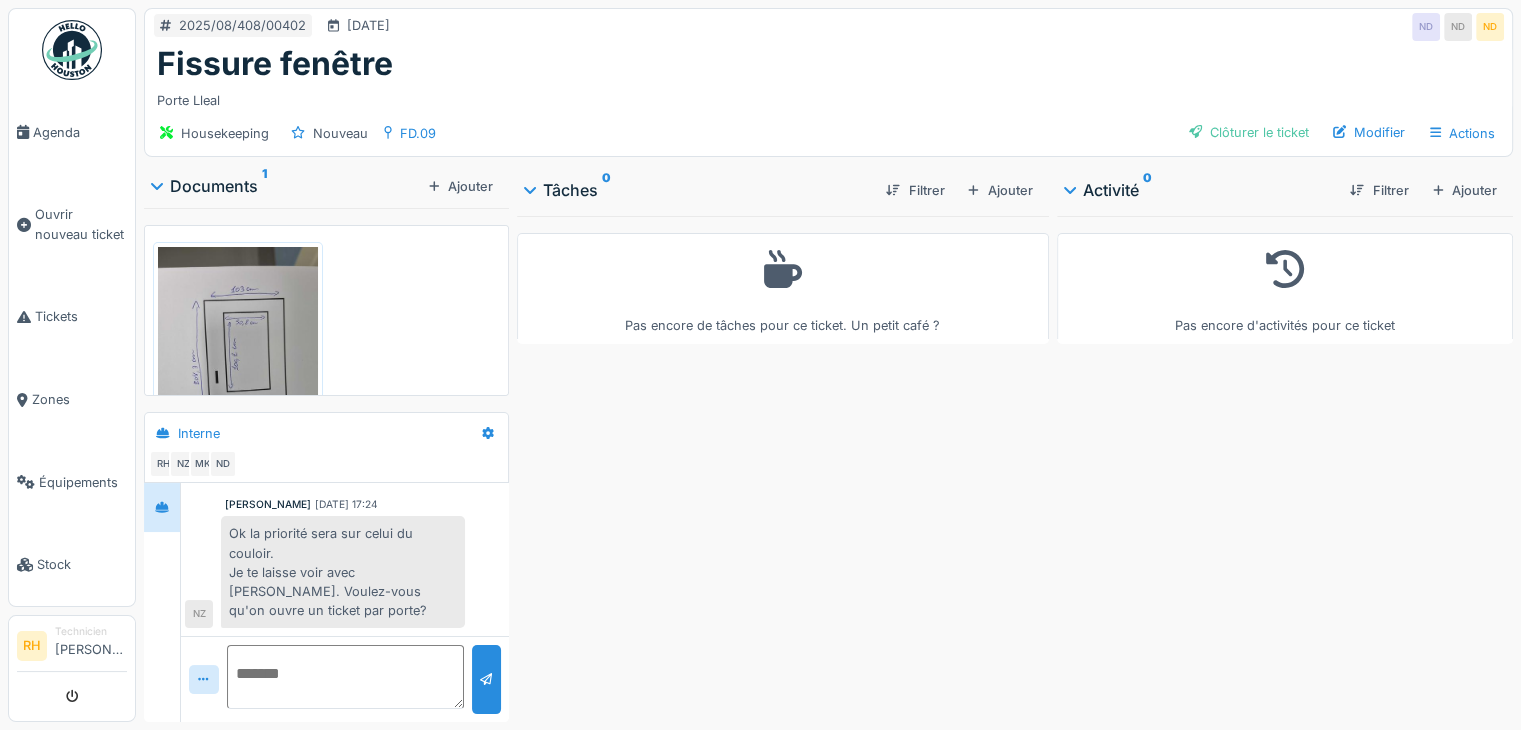click at bounding box center [346, 679] 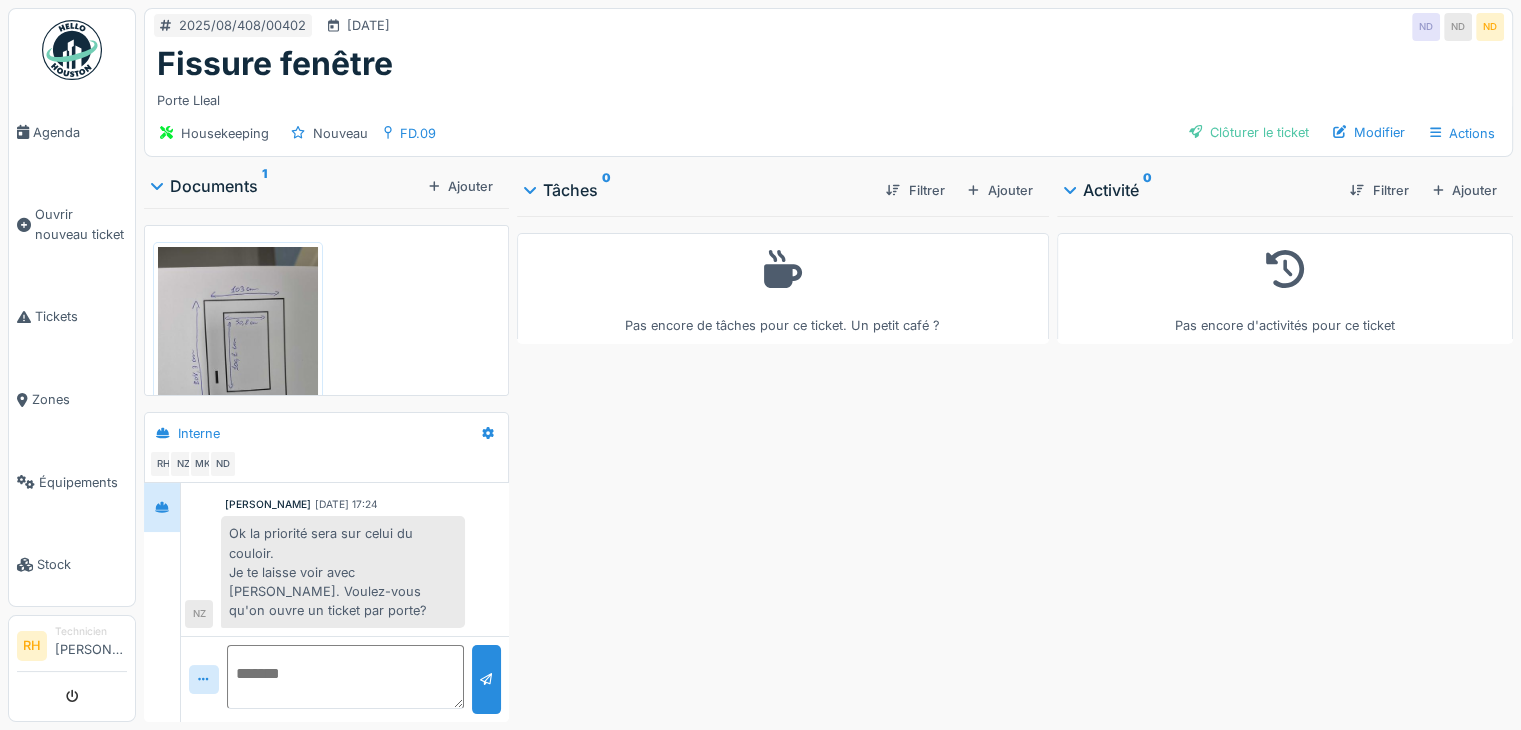click at bounding box center [346, 677] 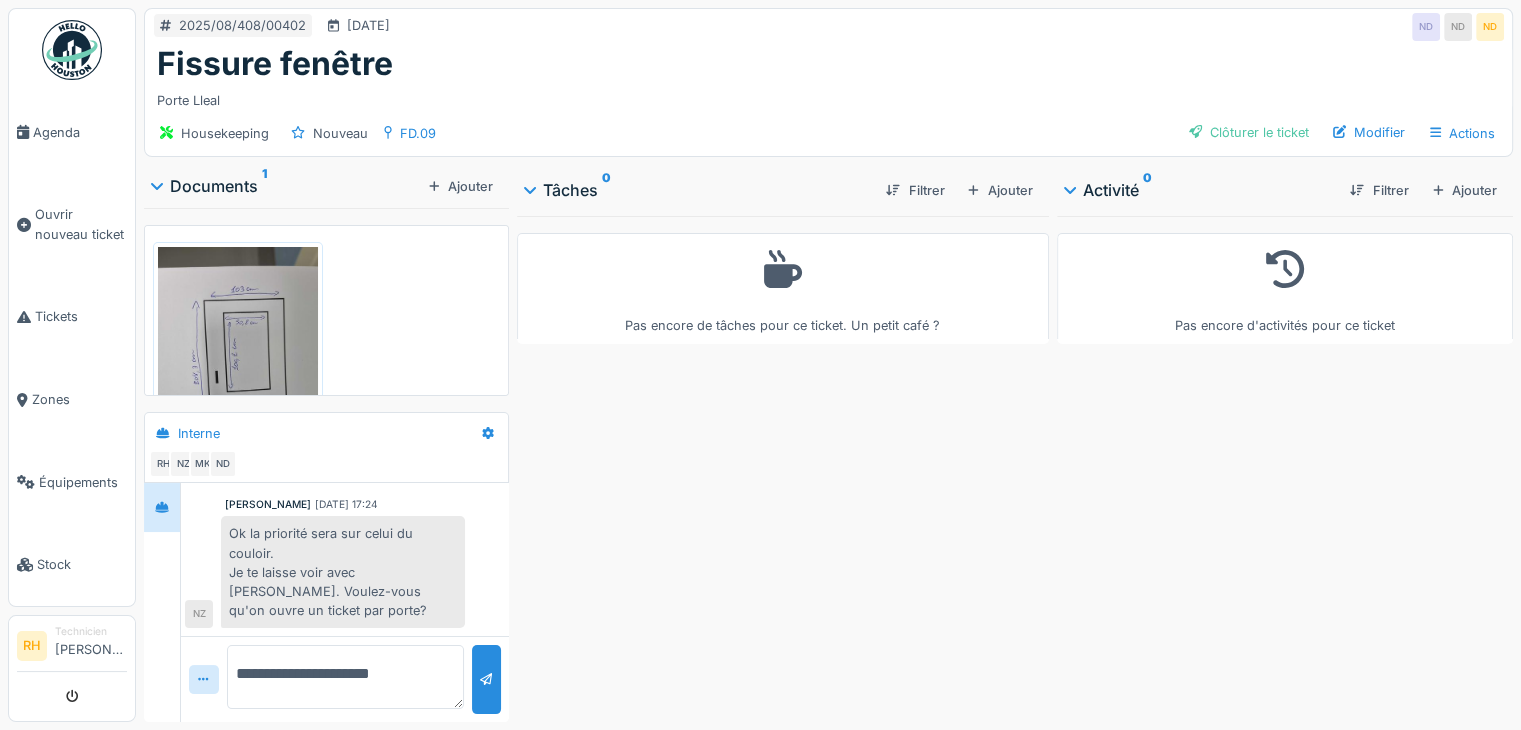 type on "**********" 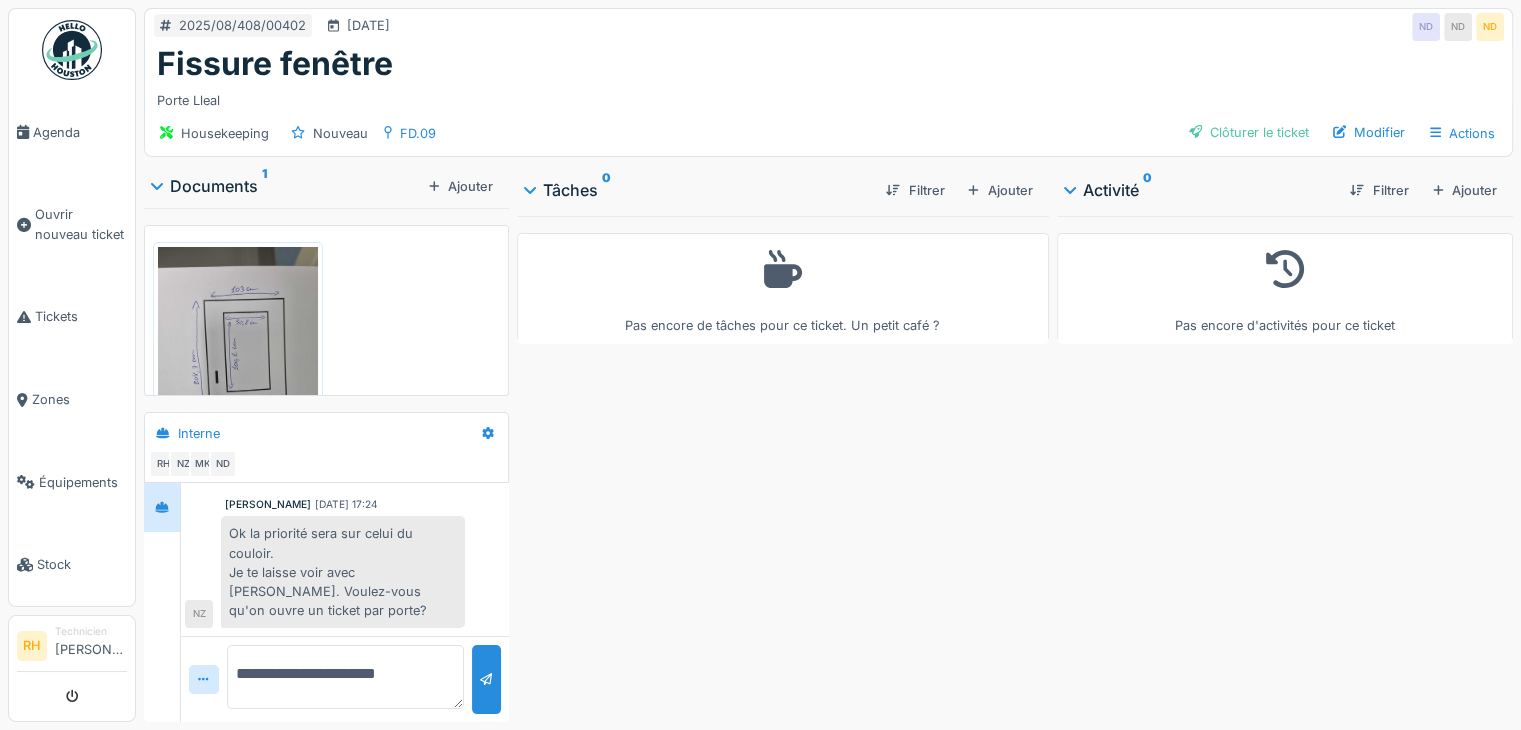scroll, scrollTop: 622, scrollLeft: 0, axis: vertical 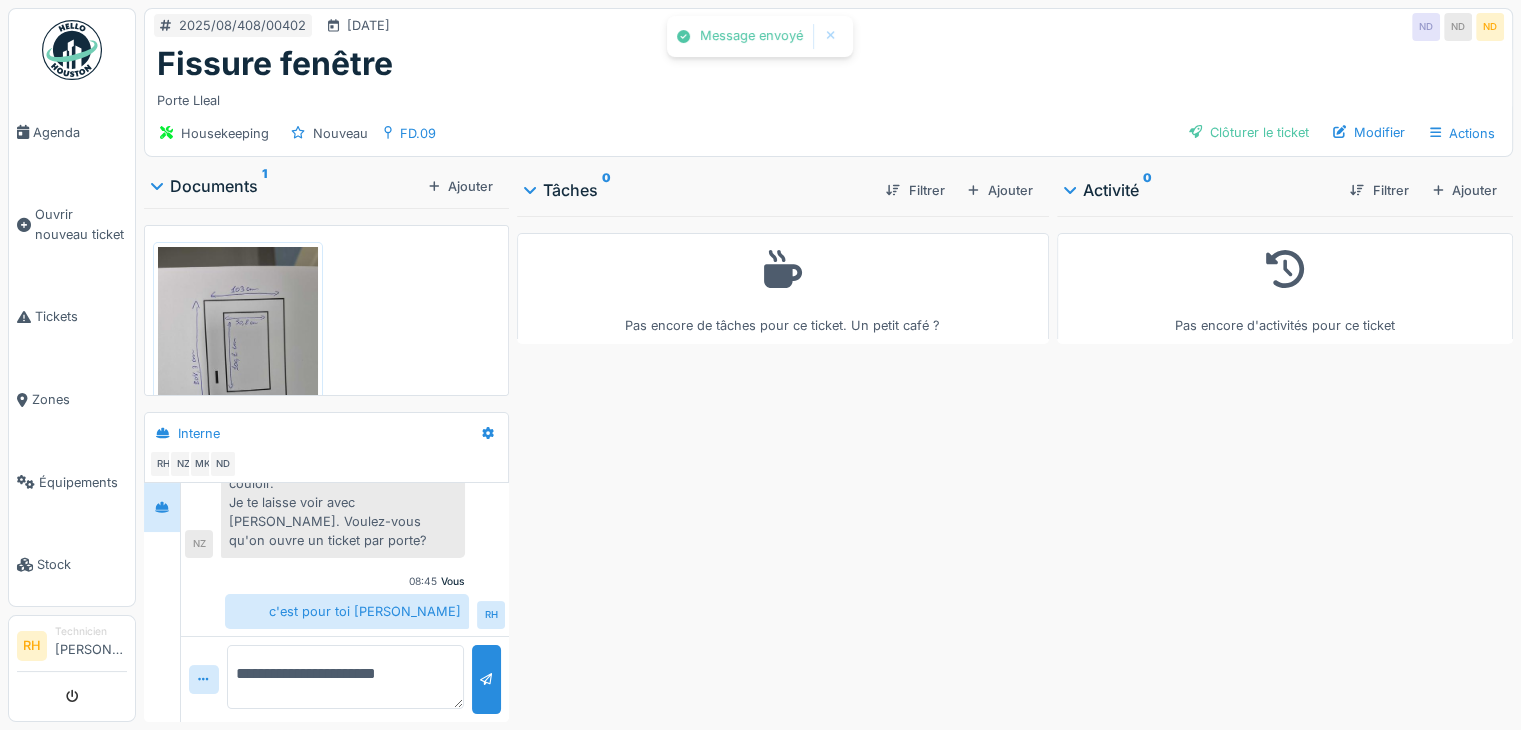 click on "Pas encore de tâches pour ce ticket. Un petit café ?" at bounding box center [783, 465] 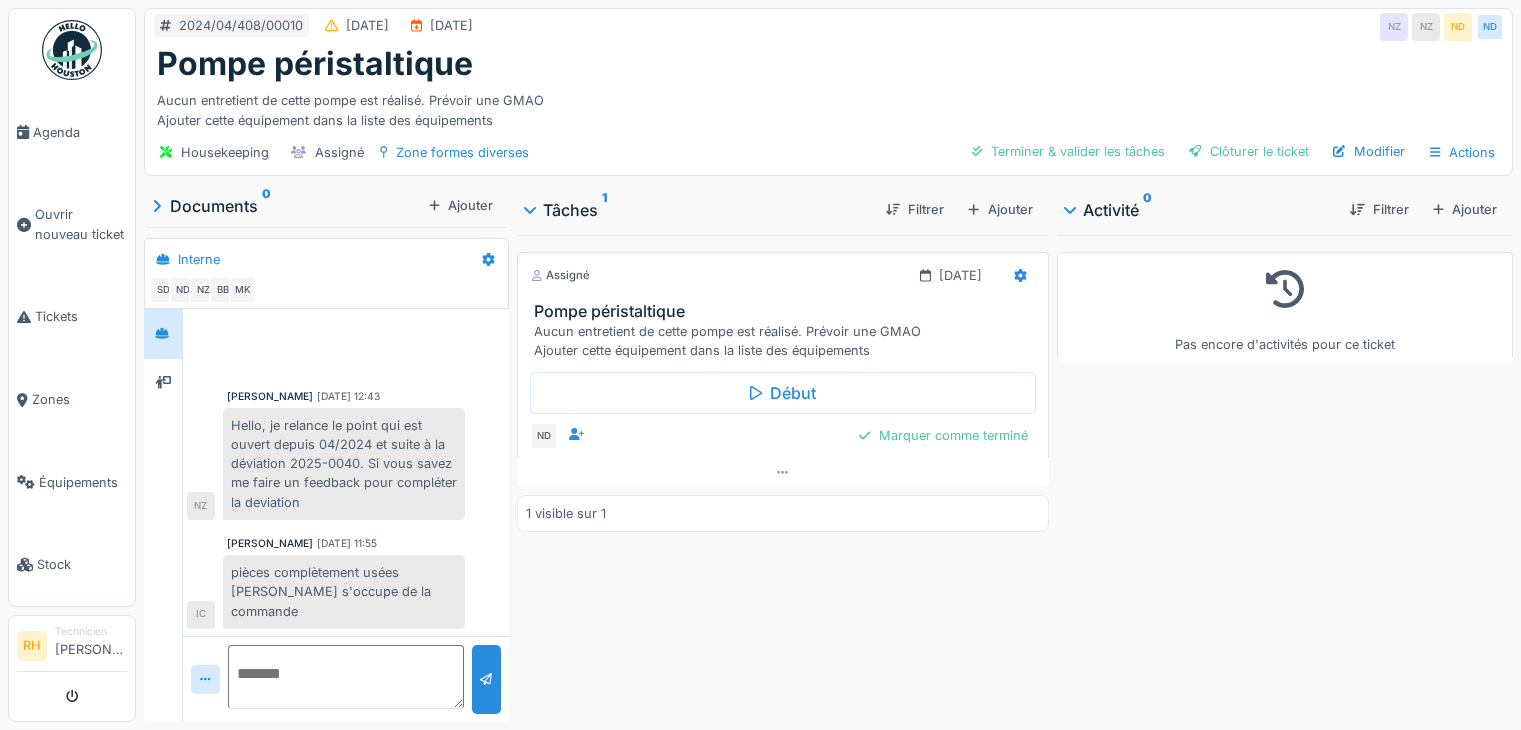 scroll, scrollTop: 0, scrollLeft: 0, axis: both 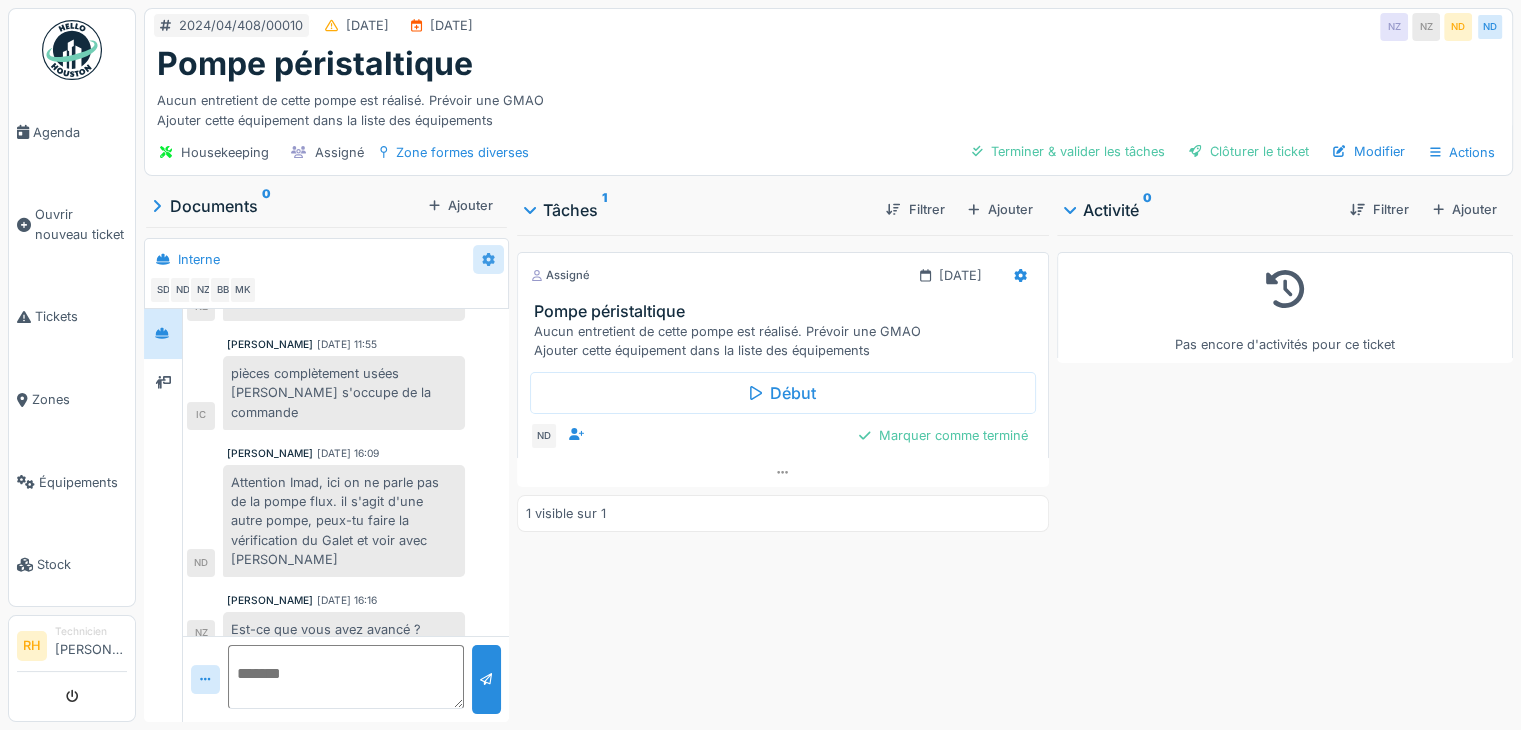 click 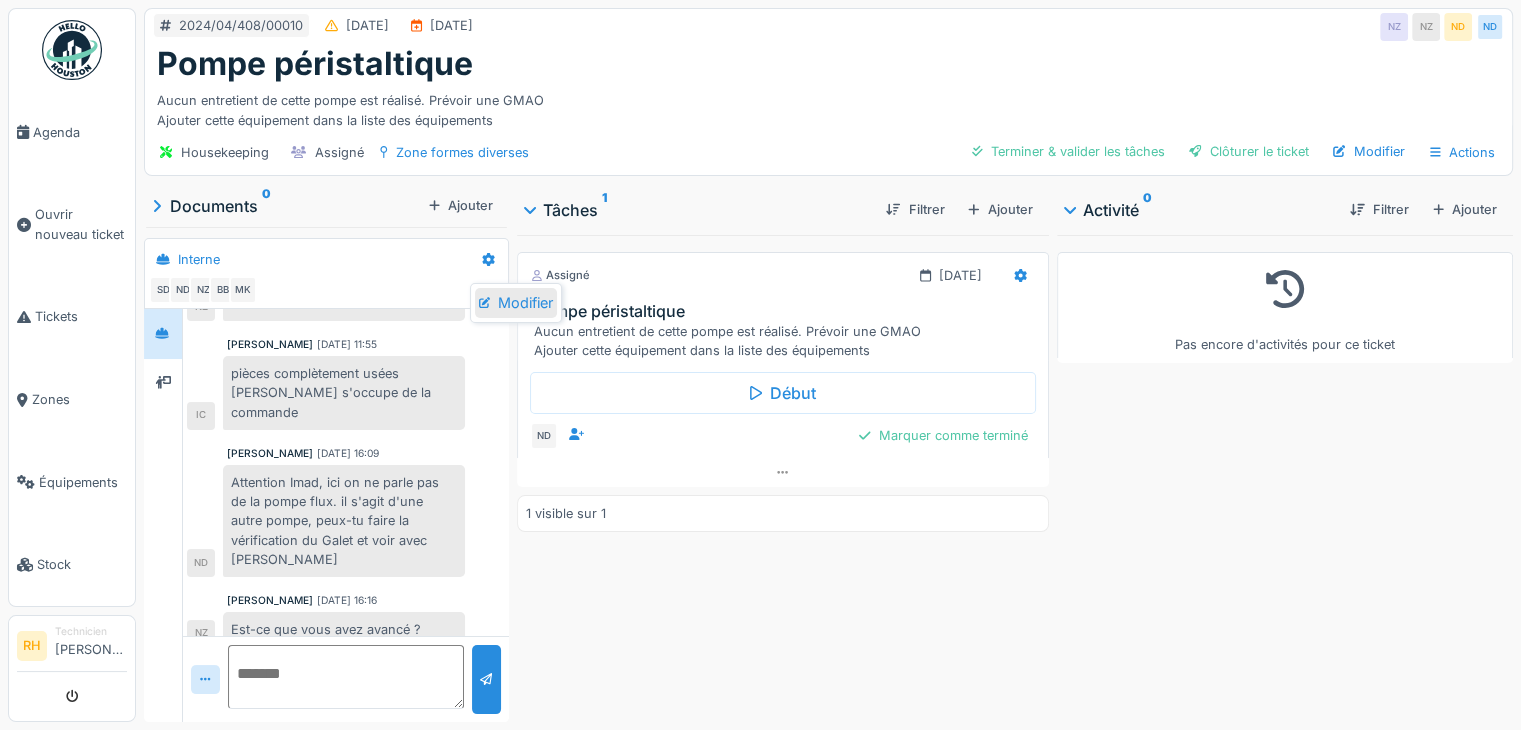 click on "Modifier" at bounding box center (516, 303) 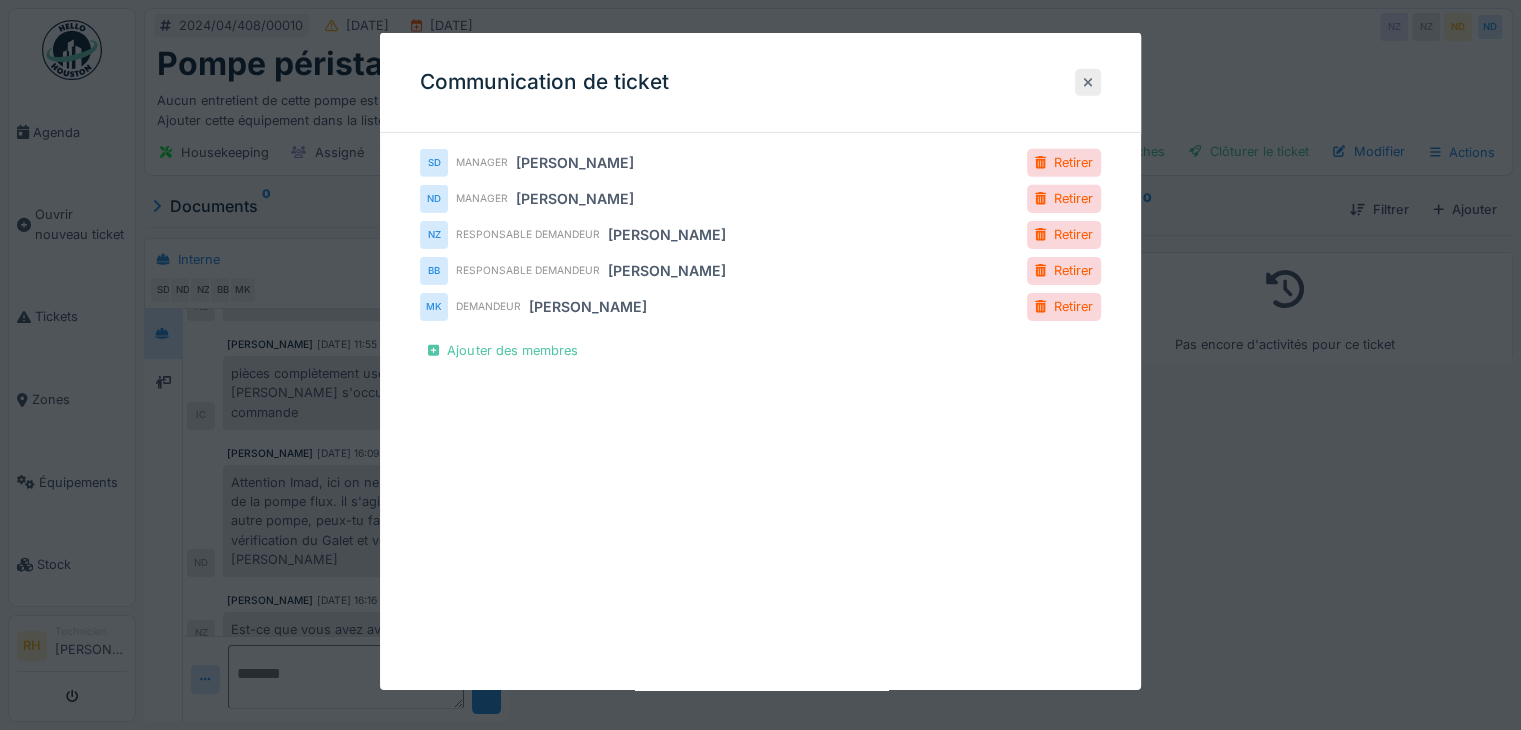 click at bounding box center [1088, 82] 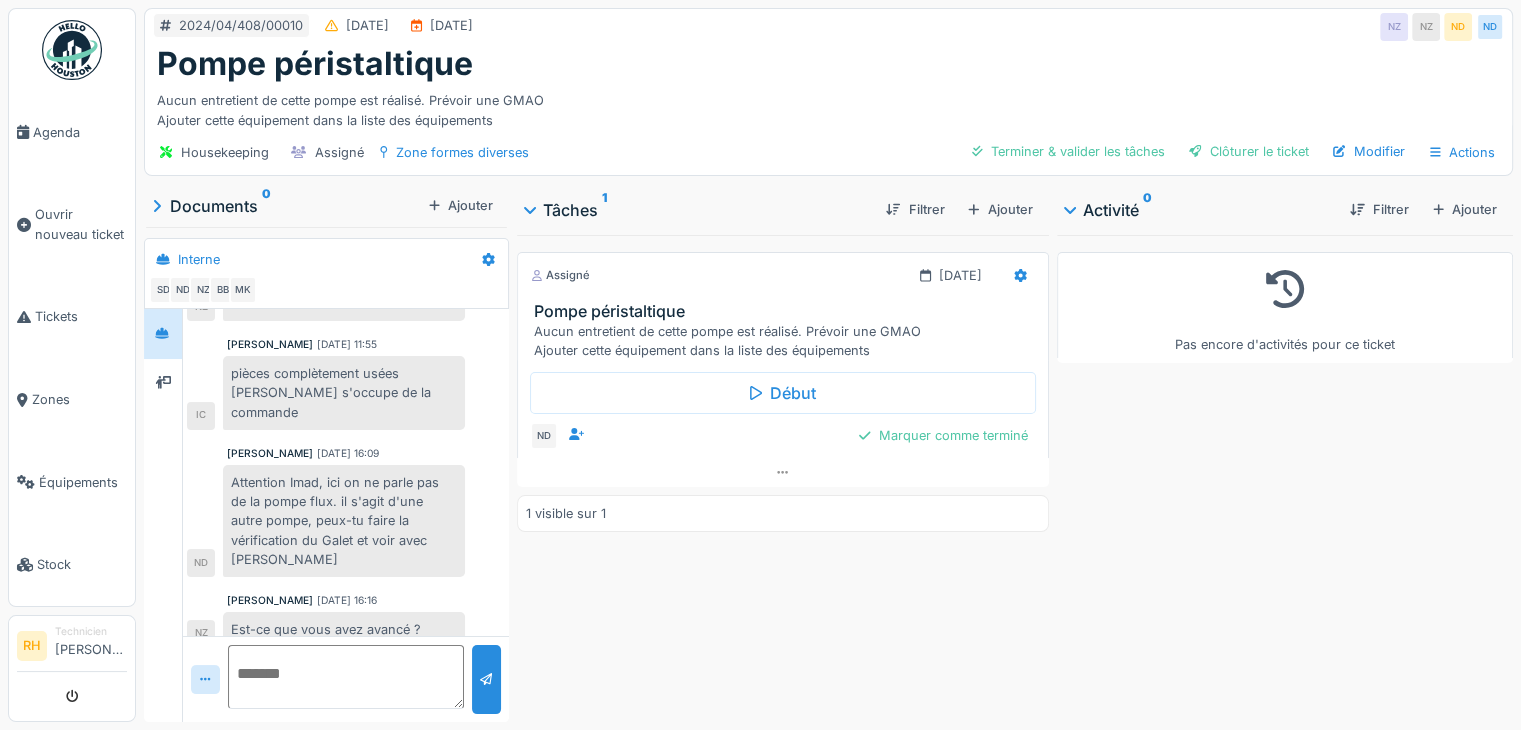 click on "Assigné 28/06/2024 Pompe péristaltique  Aucun entretient de cette pompe est réalisé. Prévoir une GMAO
Ajouter cette équipement dans la liste des équipements  Début ND Marquer comme terminé 1 visible sur 1" at bounding box center (783, 474) 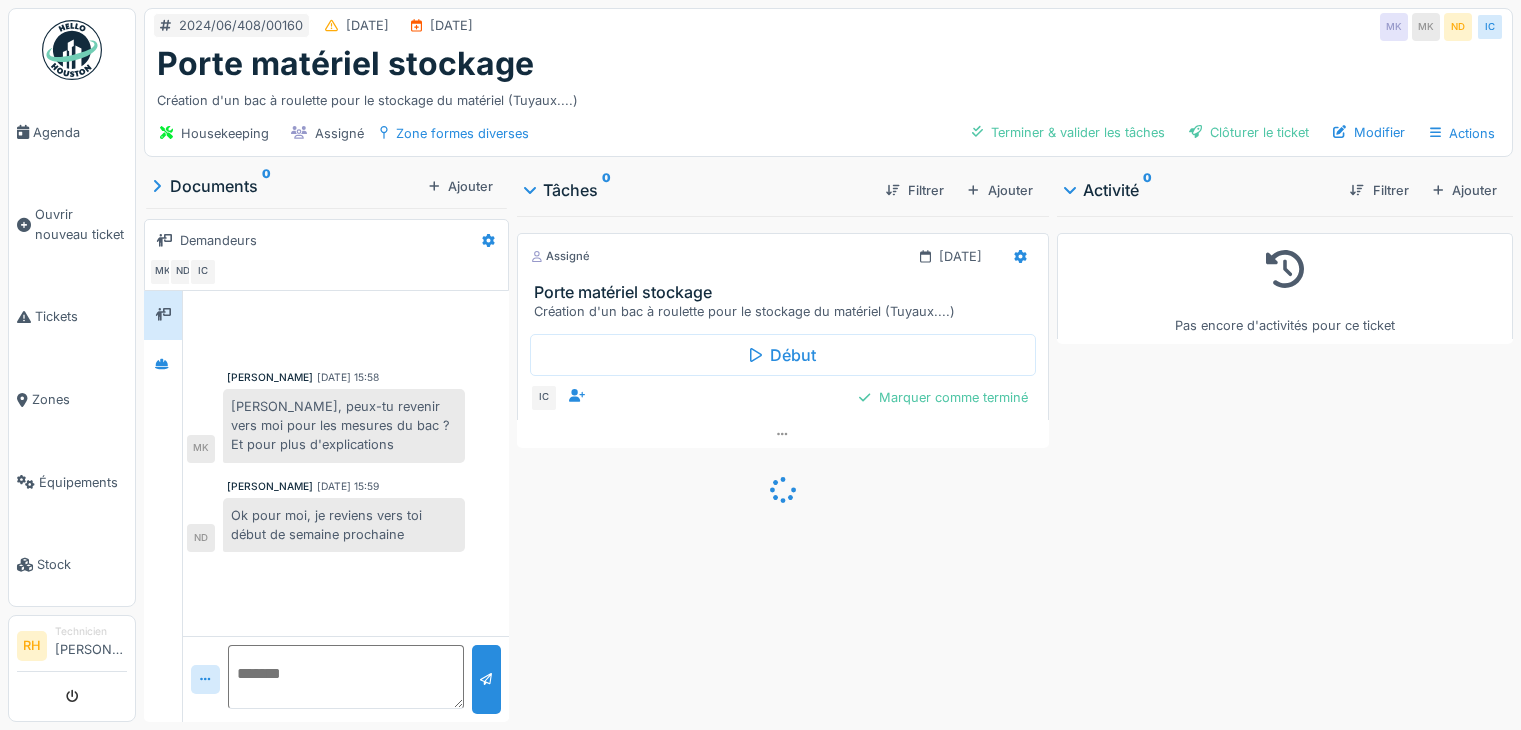 scroll, scrollTop: 0, scrollLeft: 0, axis: both 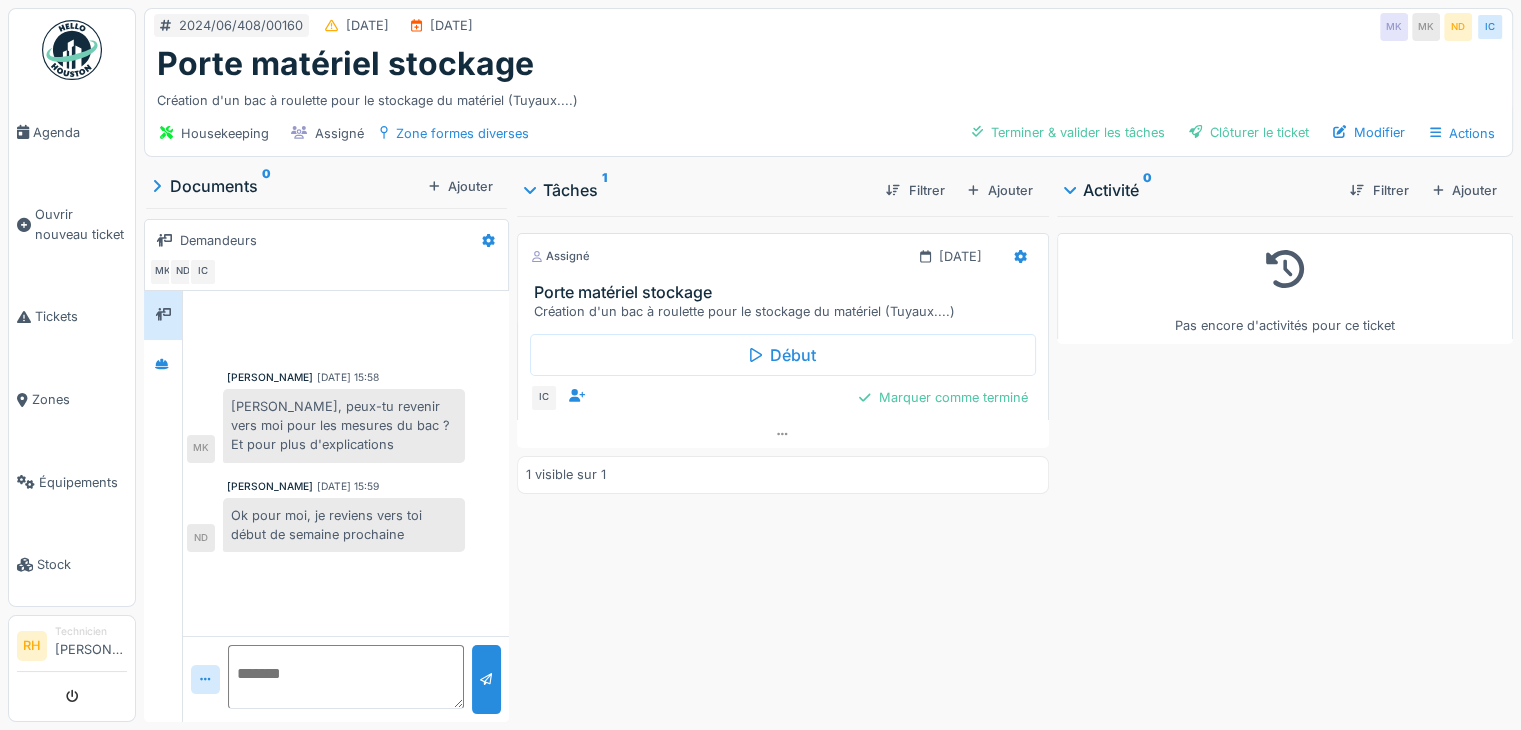 click at bounding box center (346, 677) 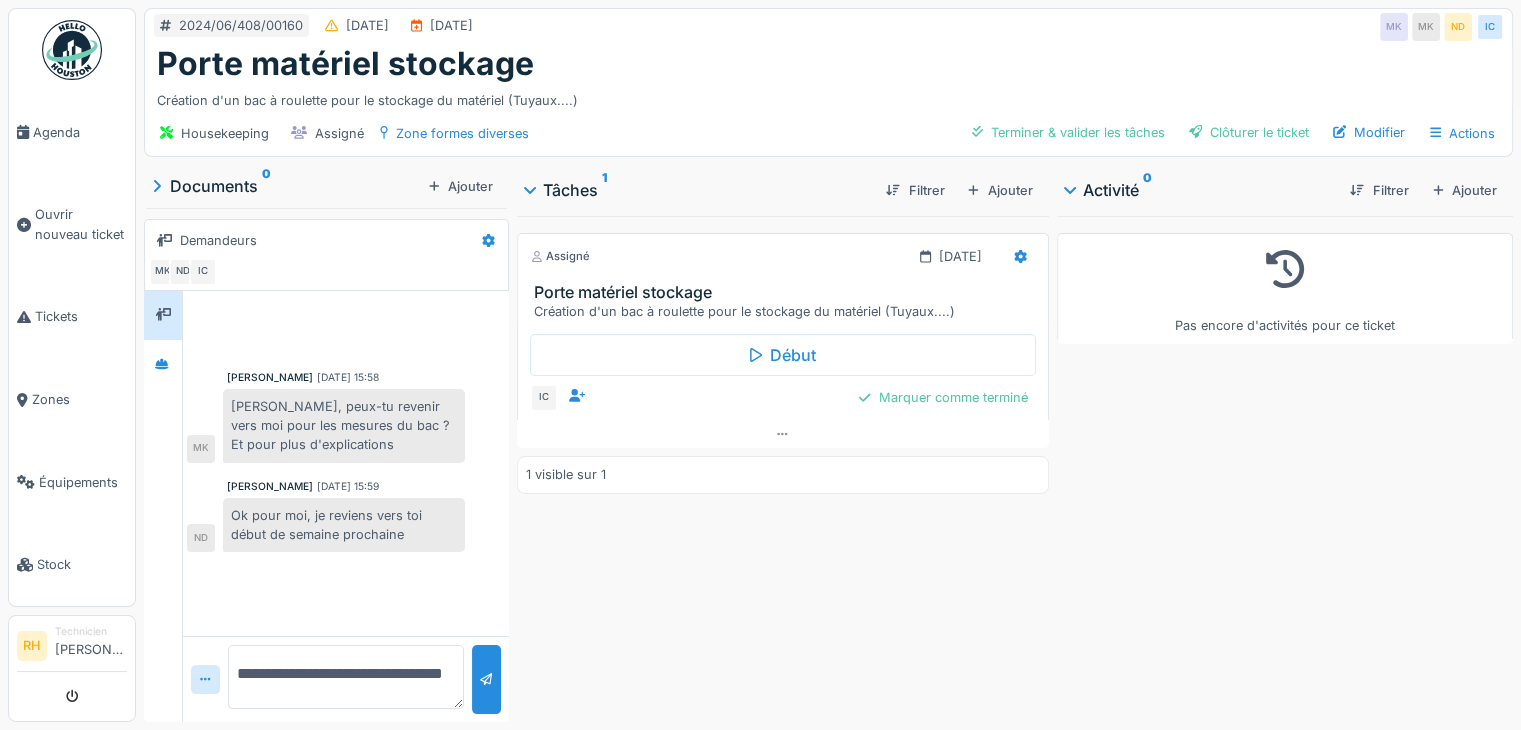 type on "**********" 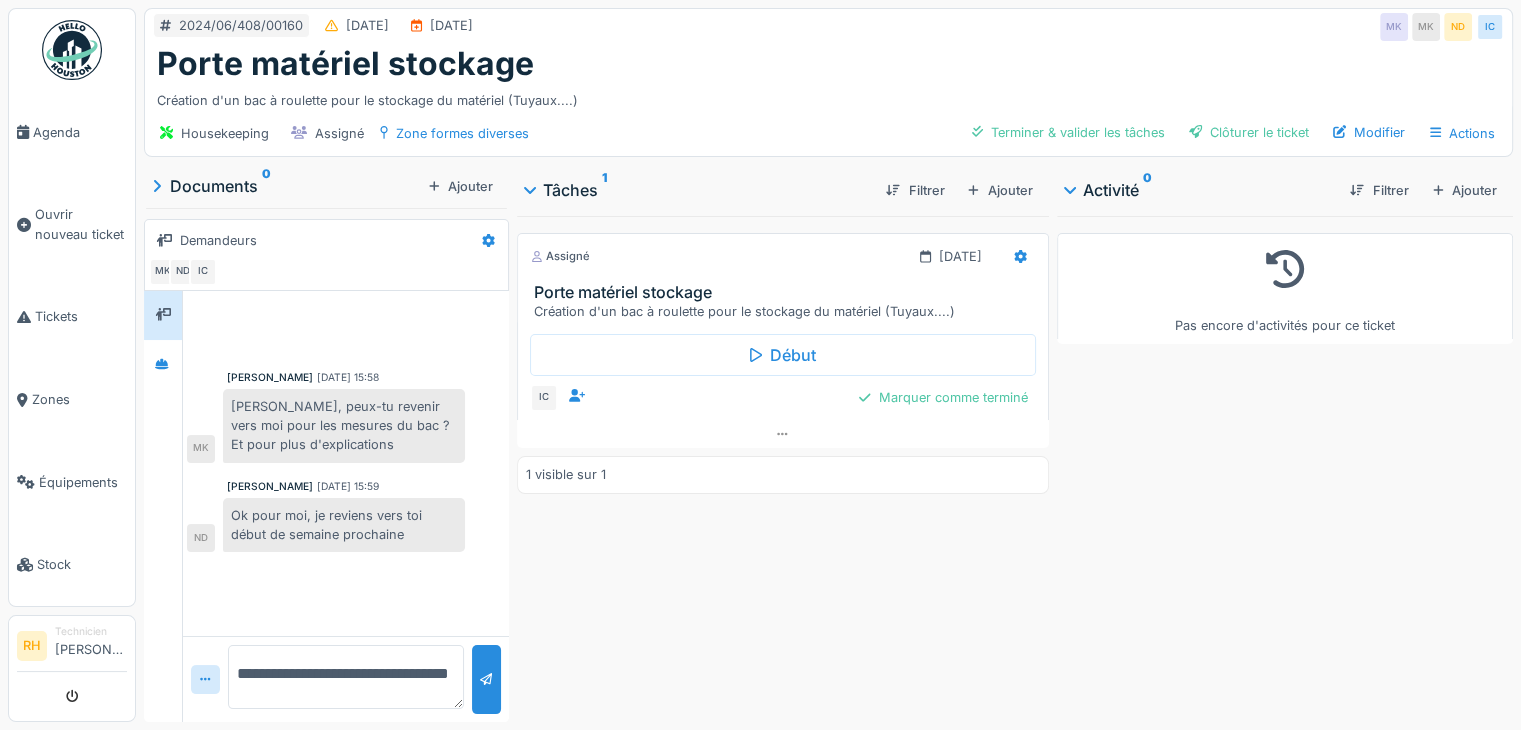 type 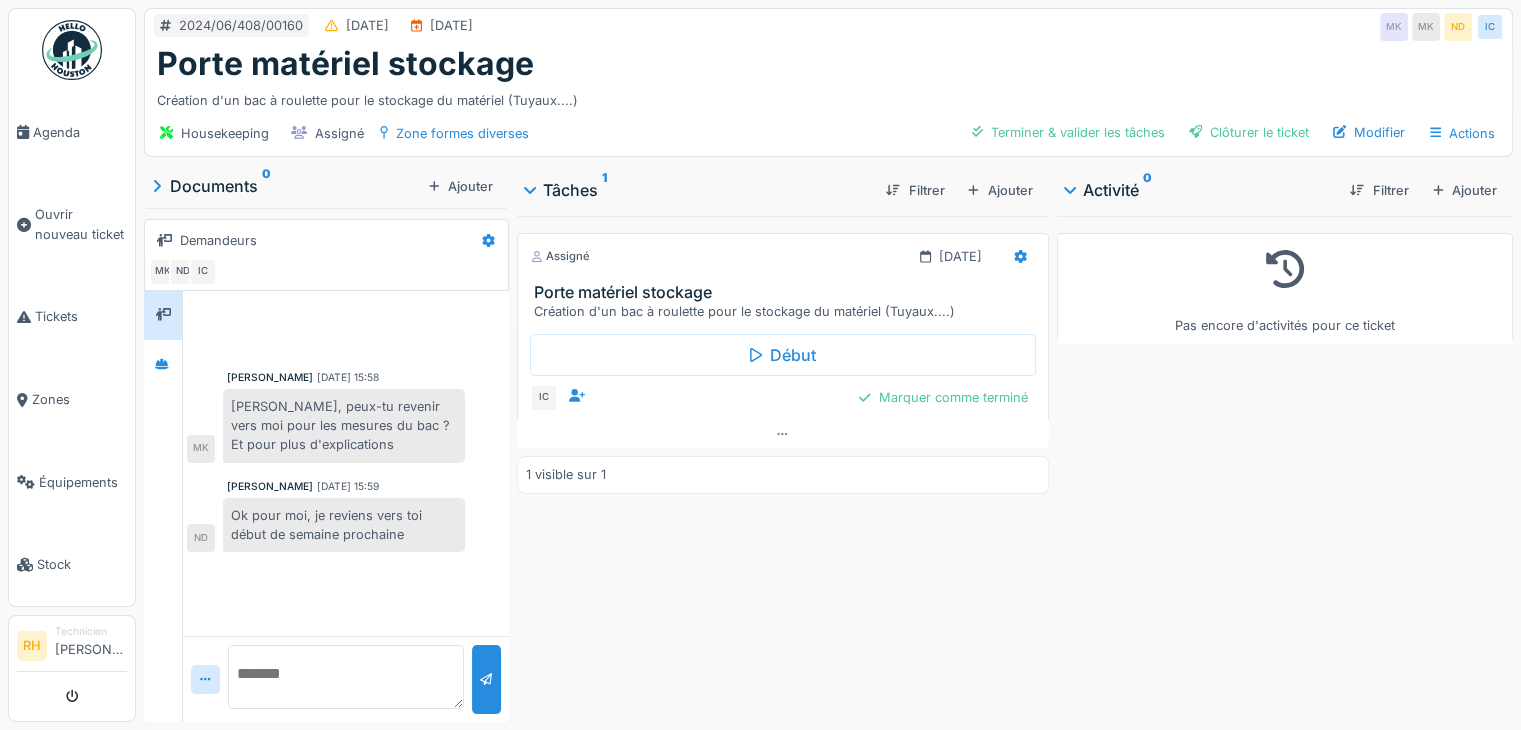 scroll, scrollTop: 0, scrollLeft: 0, axis: both 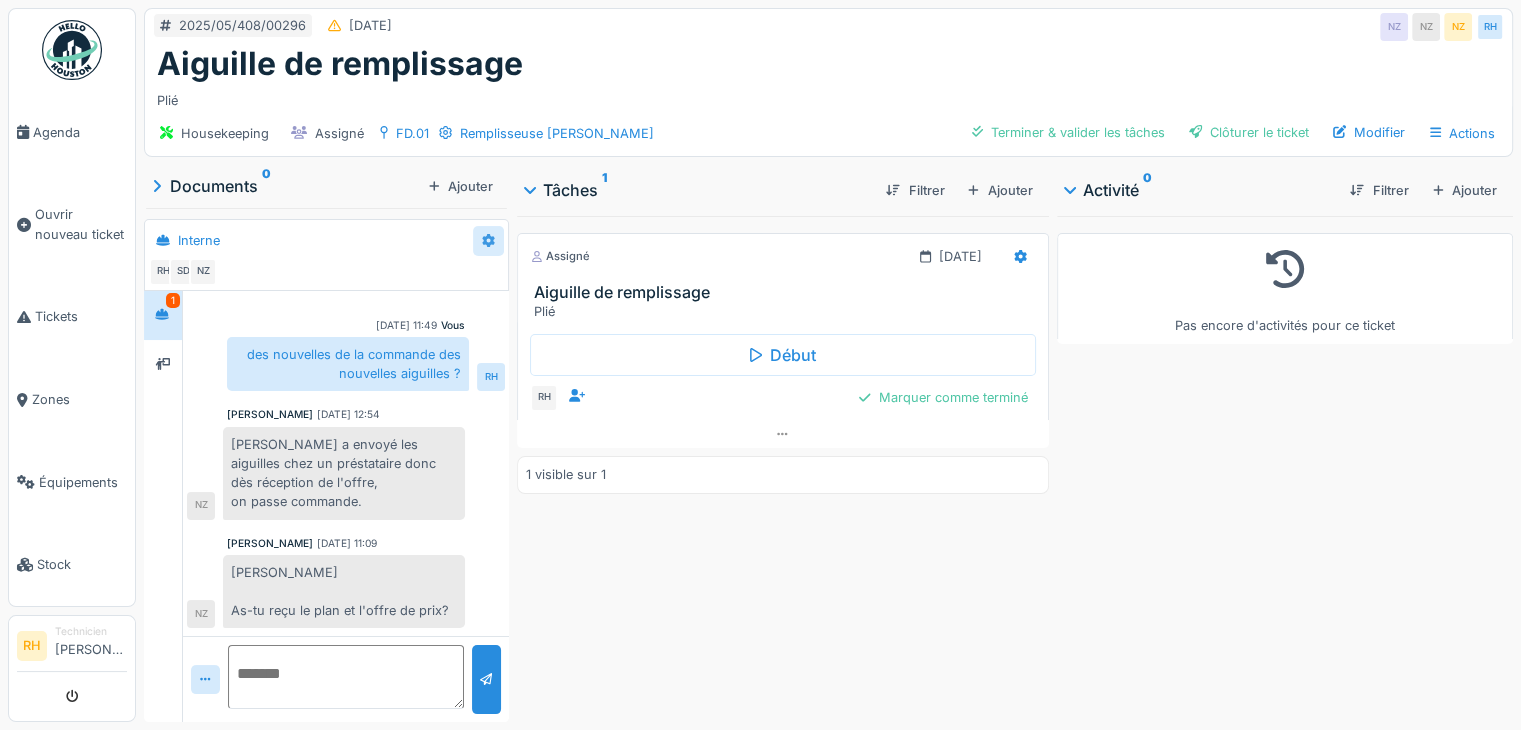 click at bounding box center (488, 240) 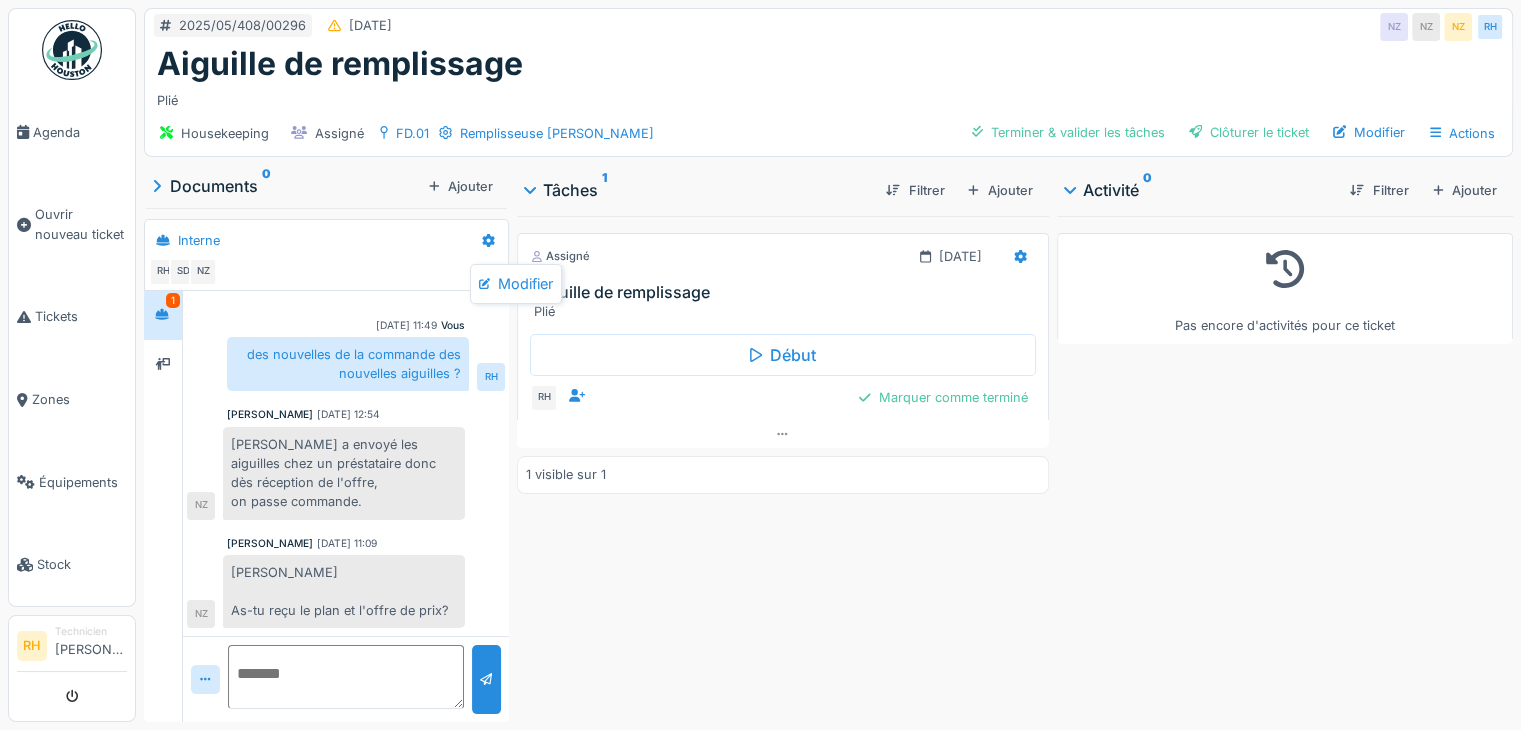 click on "Modifier" at bounding box center (516, 284) 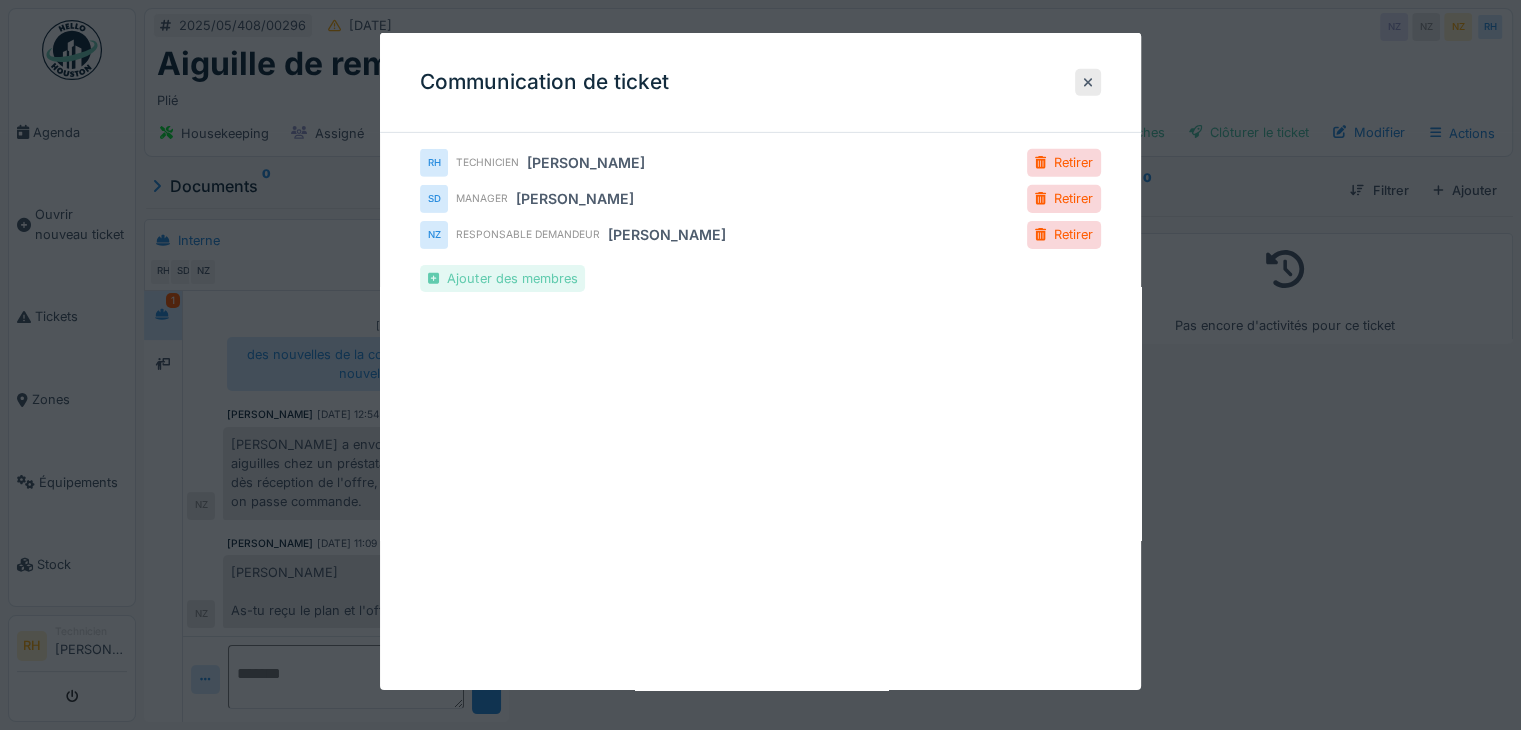 click on "Ajouter des membres" at bounding box center (502, 278) 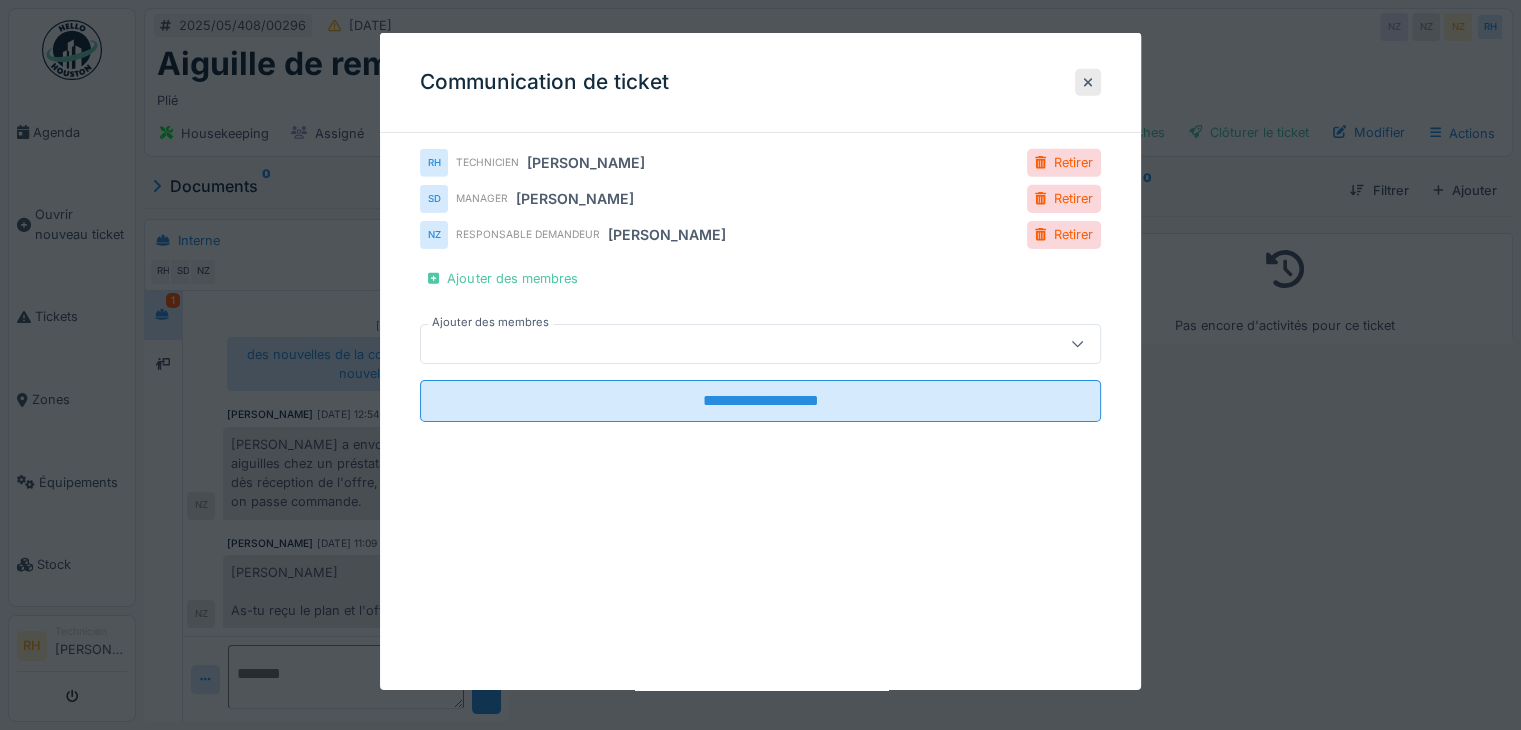 click at bounding box center (760, 344) 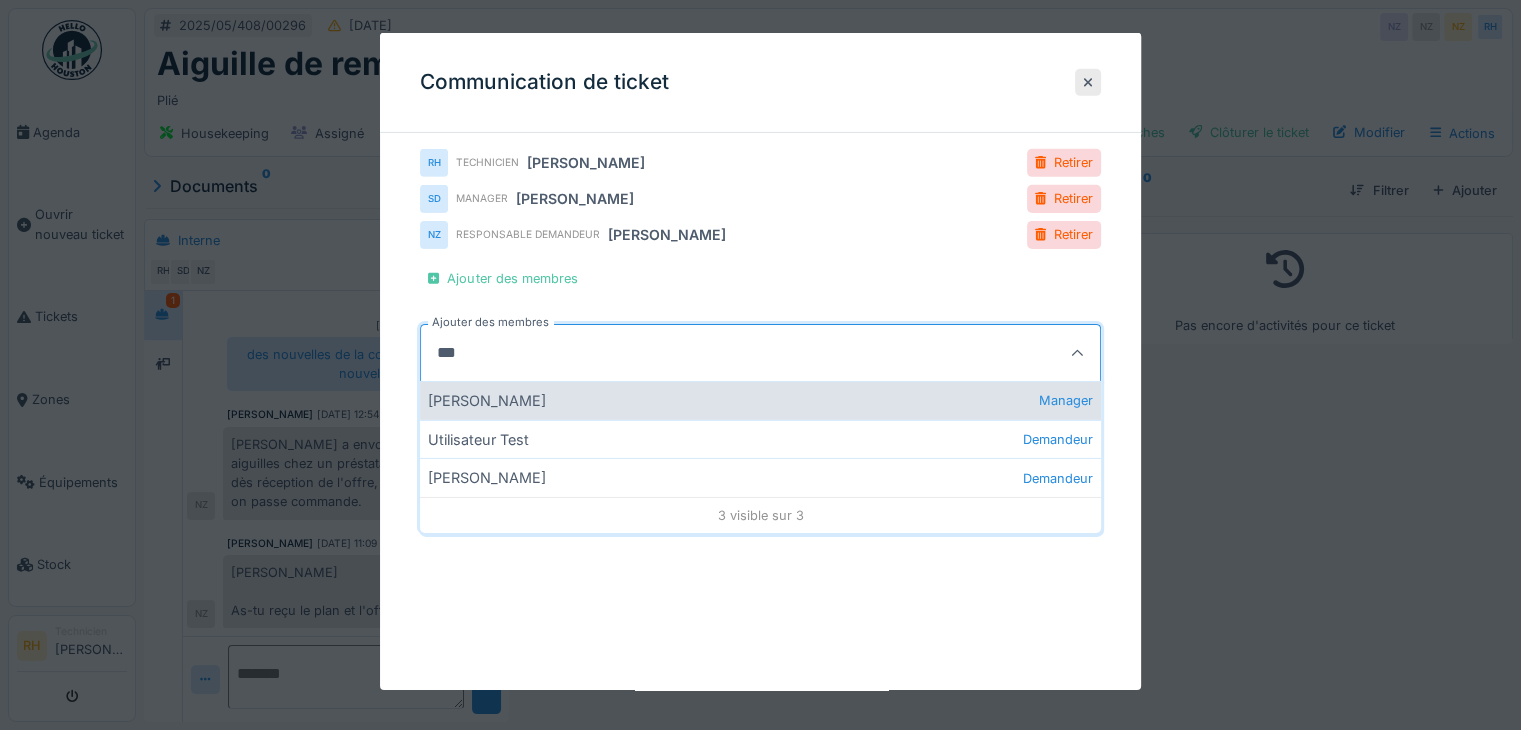 type on "***" 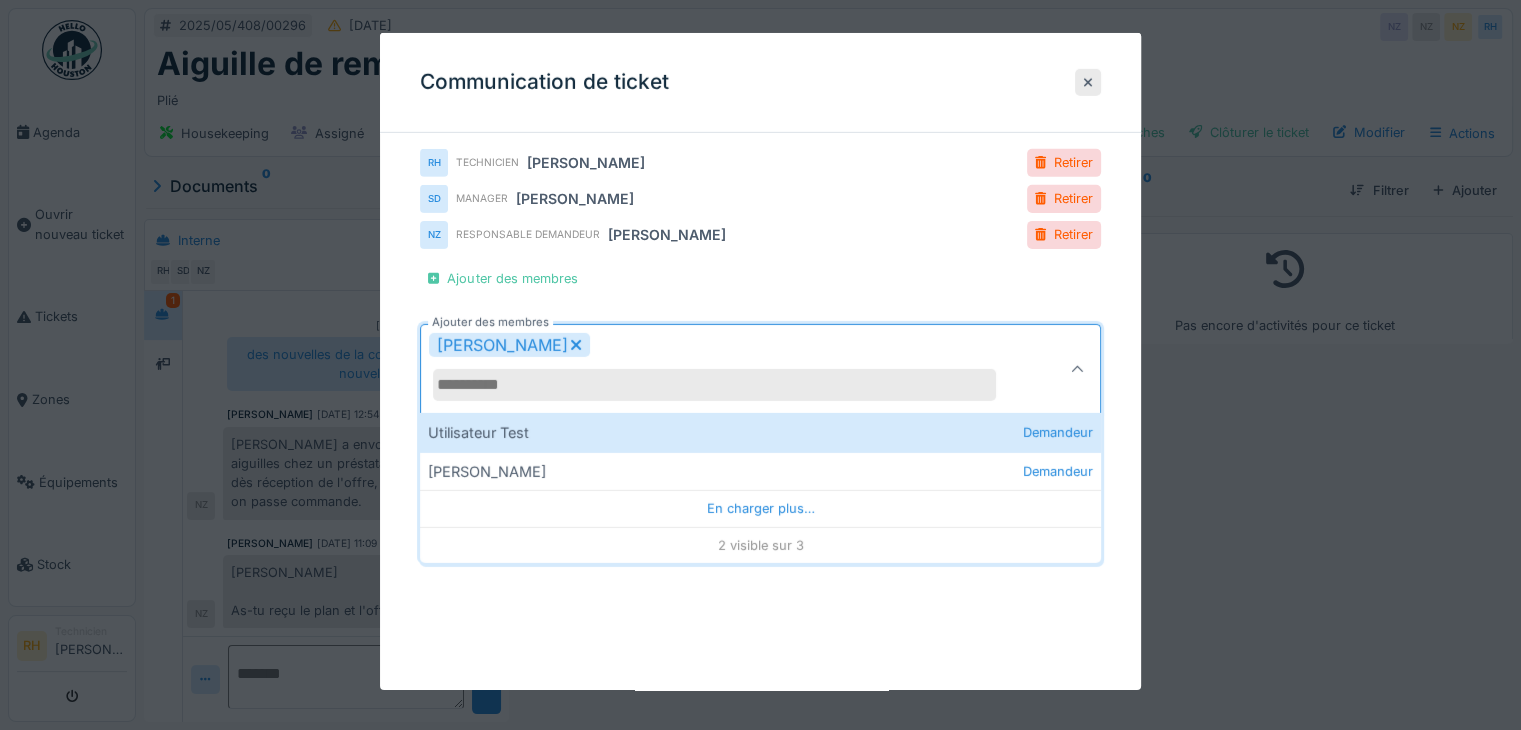 drag, startPoint x: 736, startPoint y: 592, endPoint x: 707, endPoint y: 538, distance: 61.294373 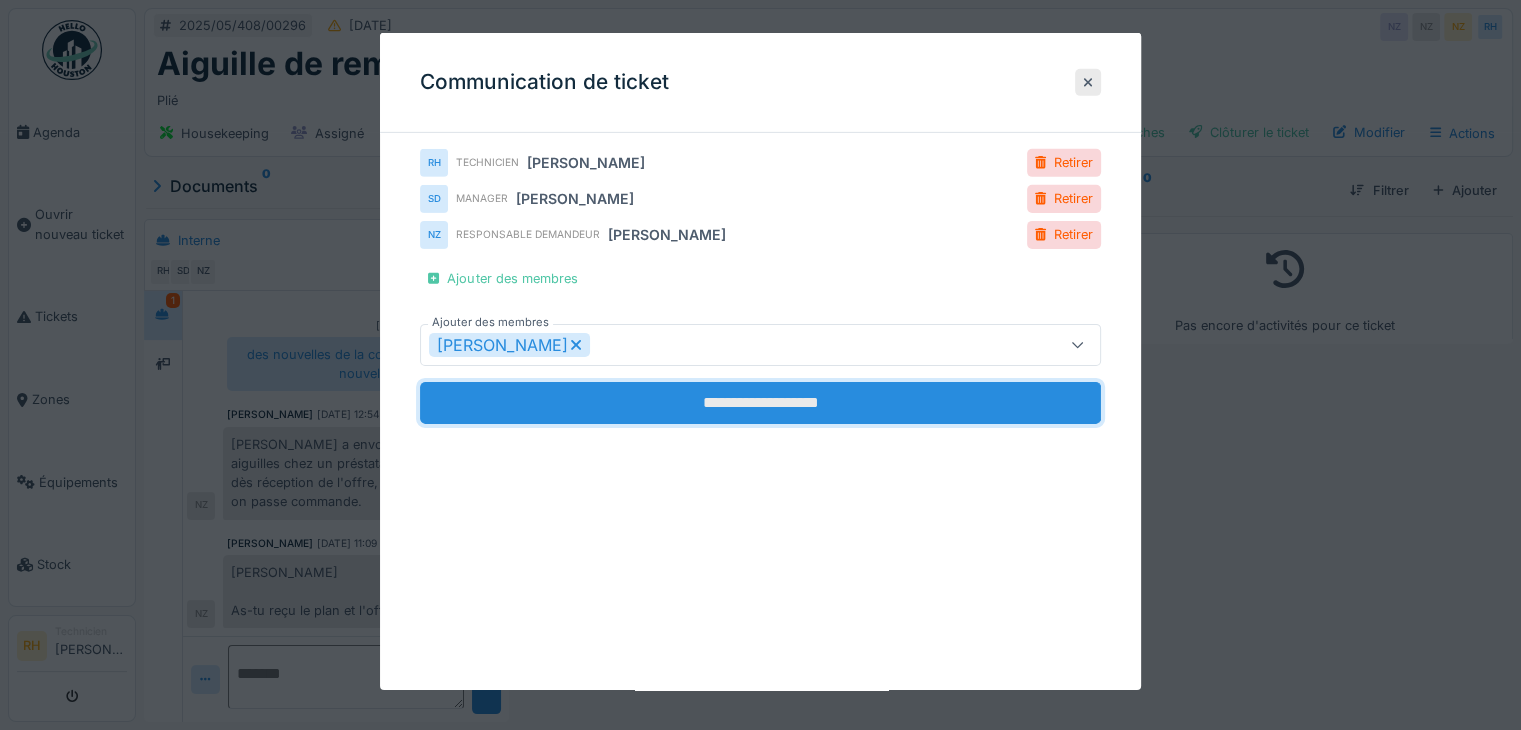 click on "**********" at bounding box center [760, 403] 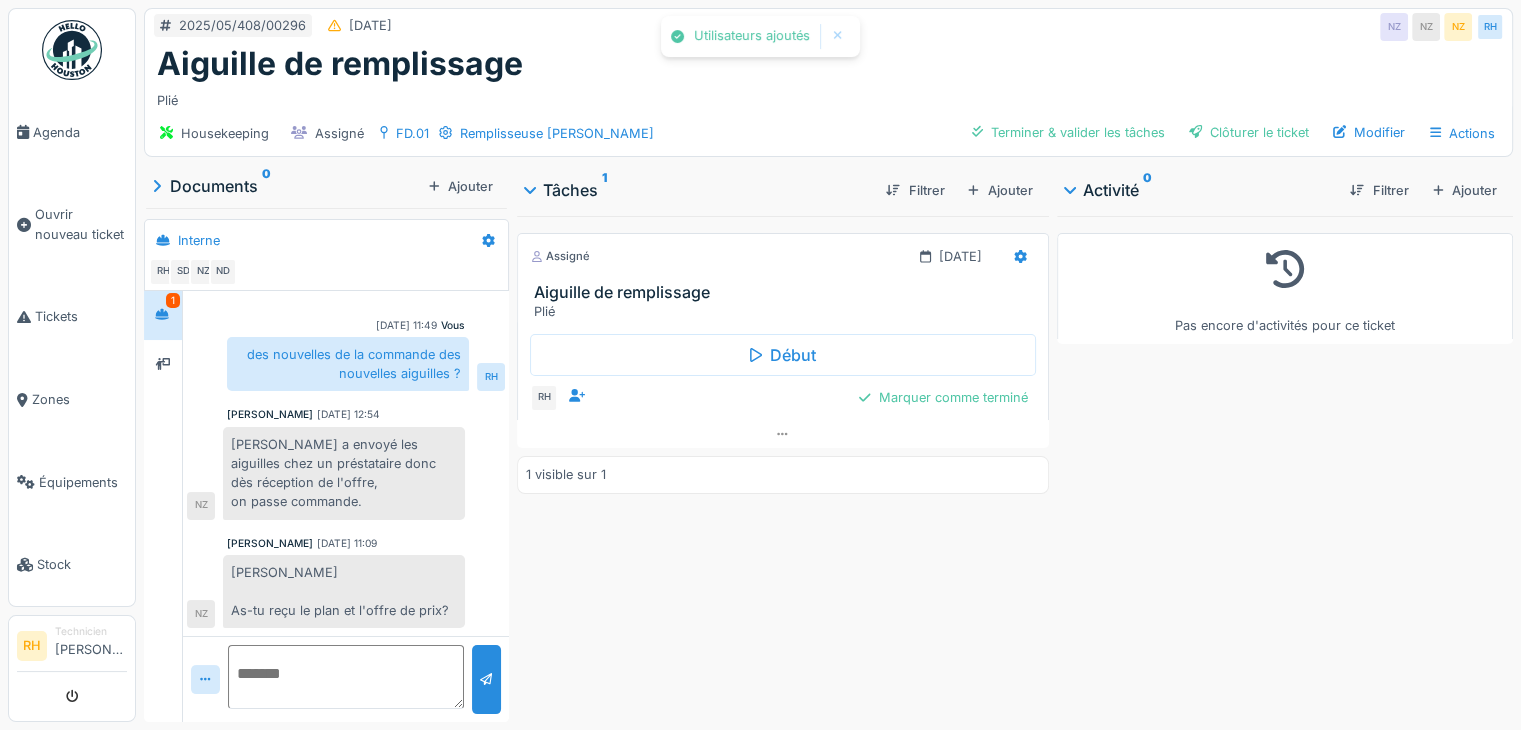 scroll, scrollTop: 15, scrollLeft: 0, axis: vertical 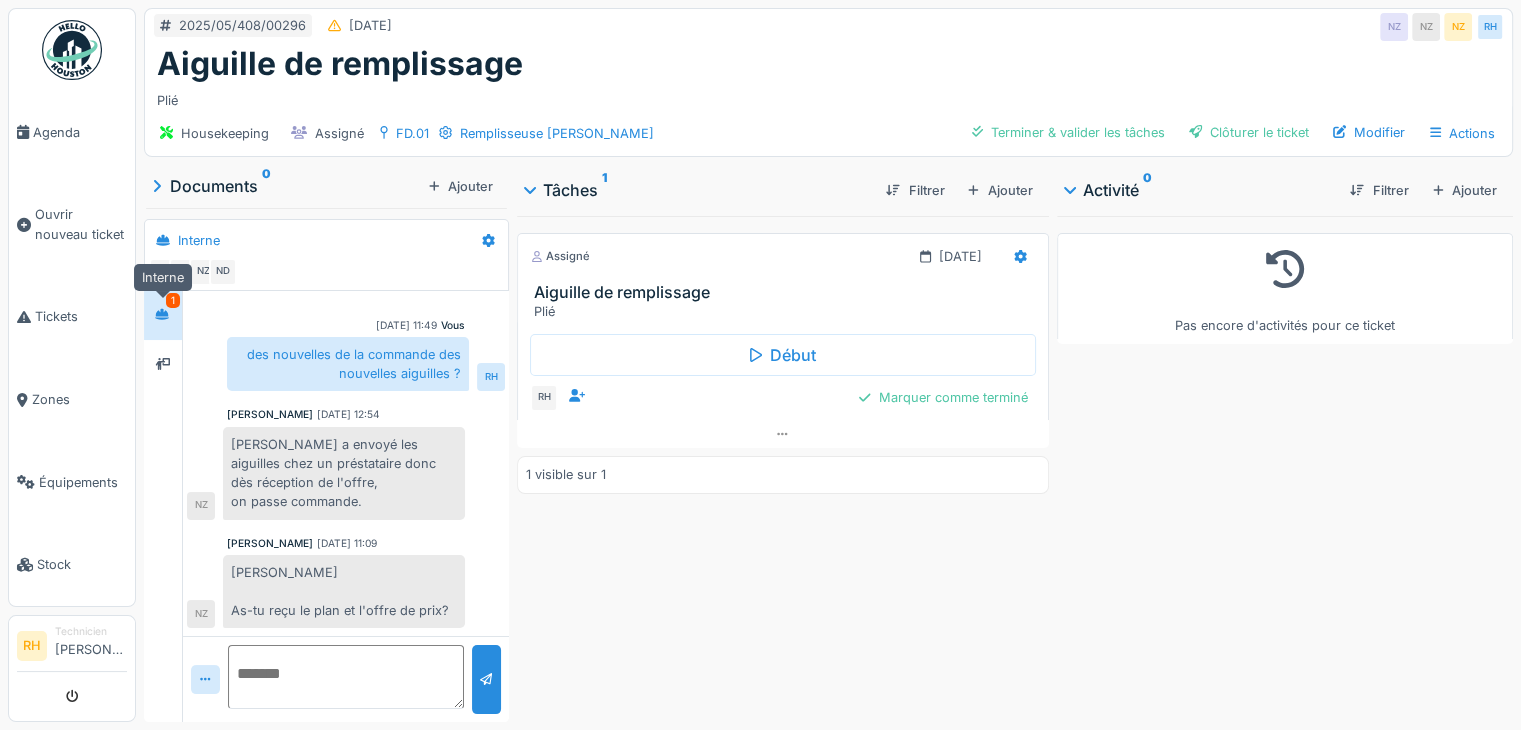 click 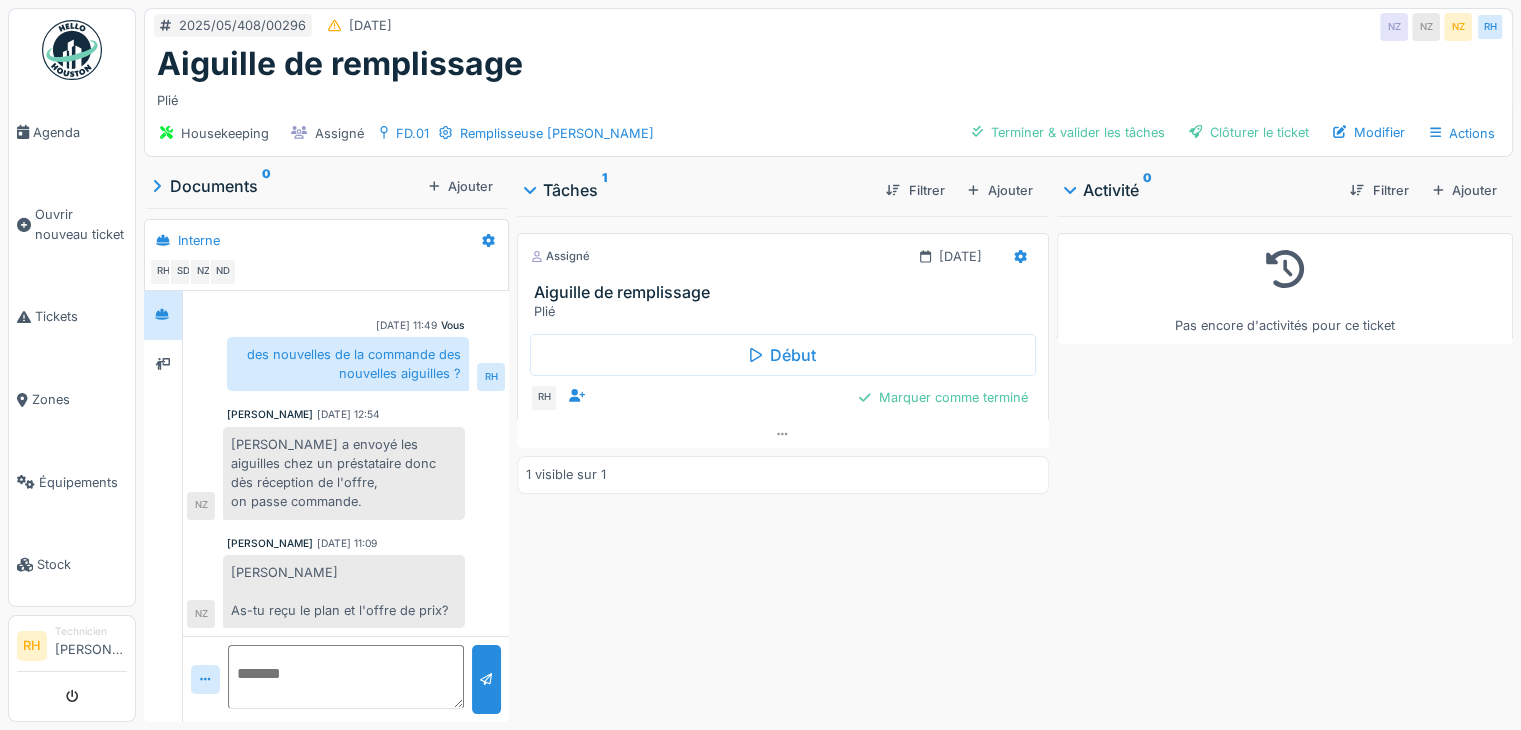 click on "Assigné 30/06/2025 Aiguille de remplissage Plié  Début RH Marquer comme terminé 1 visible sur 1" at bounding box center (783, 465) 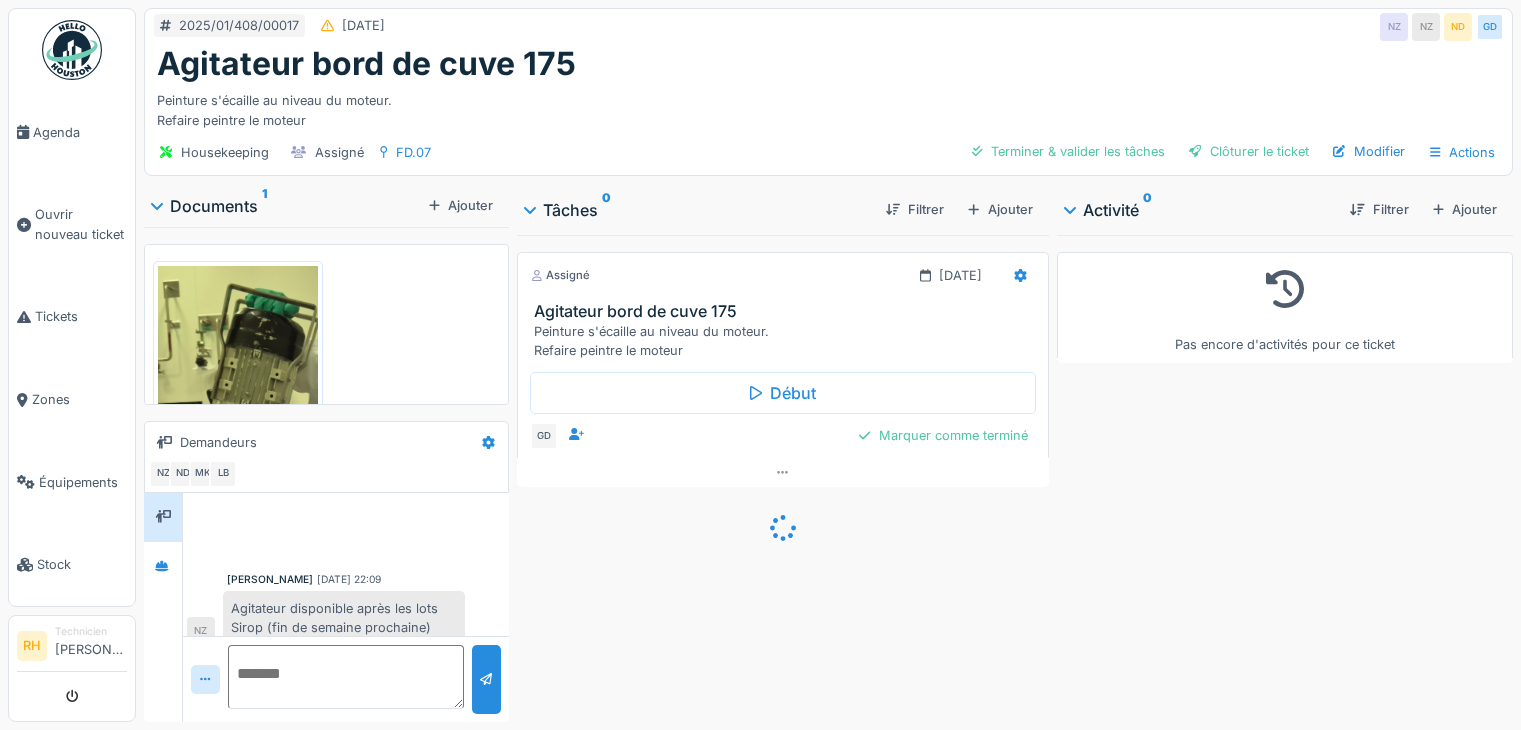 scroll, scrollTop: 0, scrollLeft: 0, axis: both 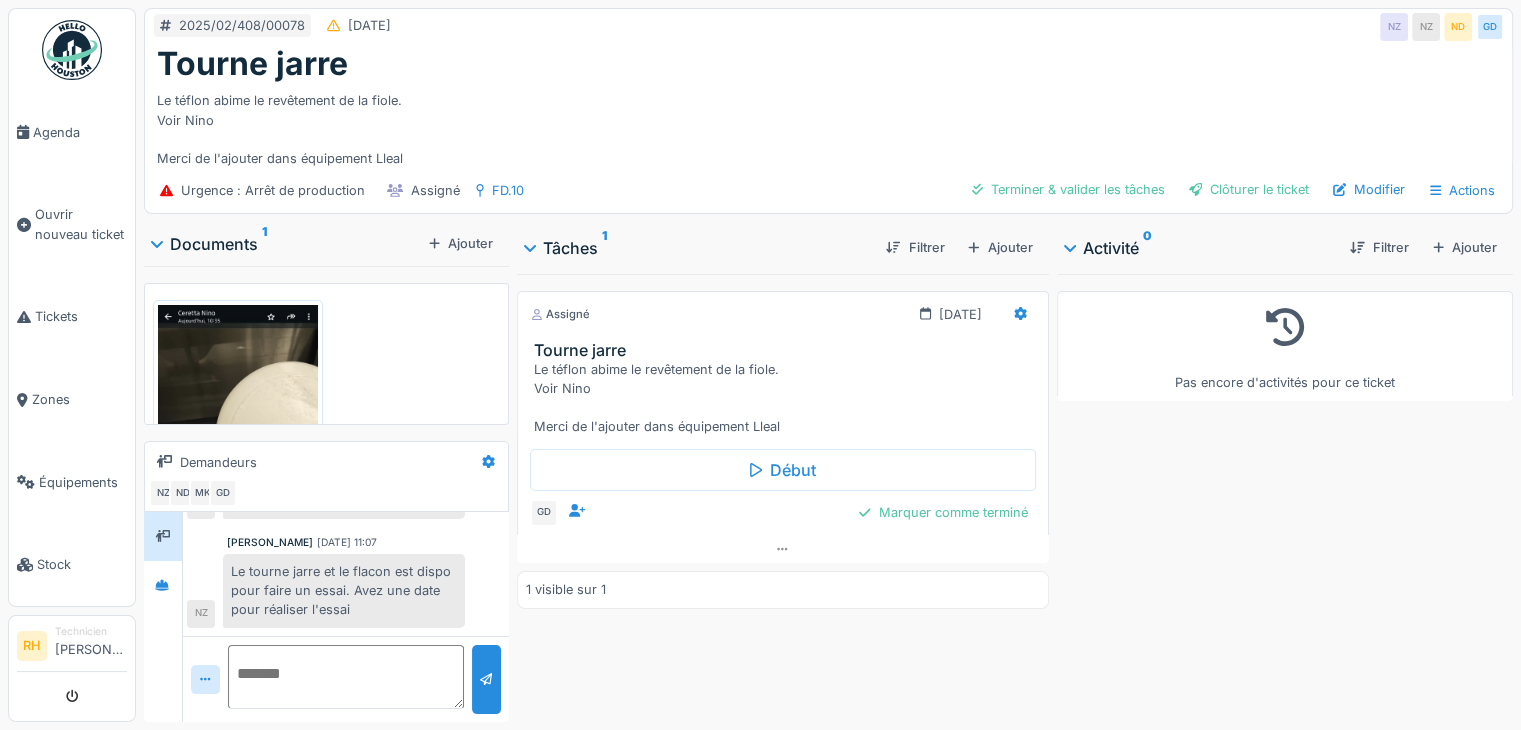 click at bounding box center [346, 677] 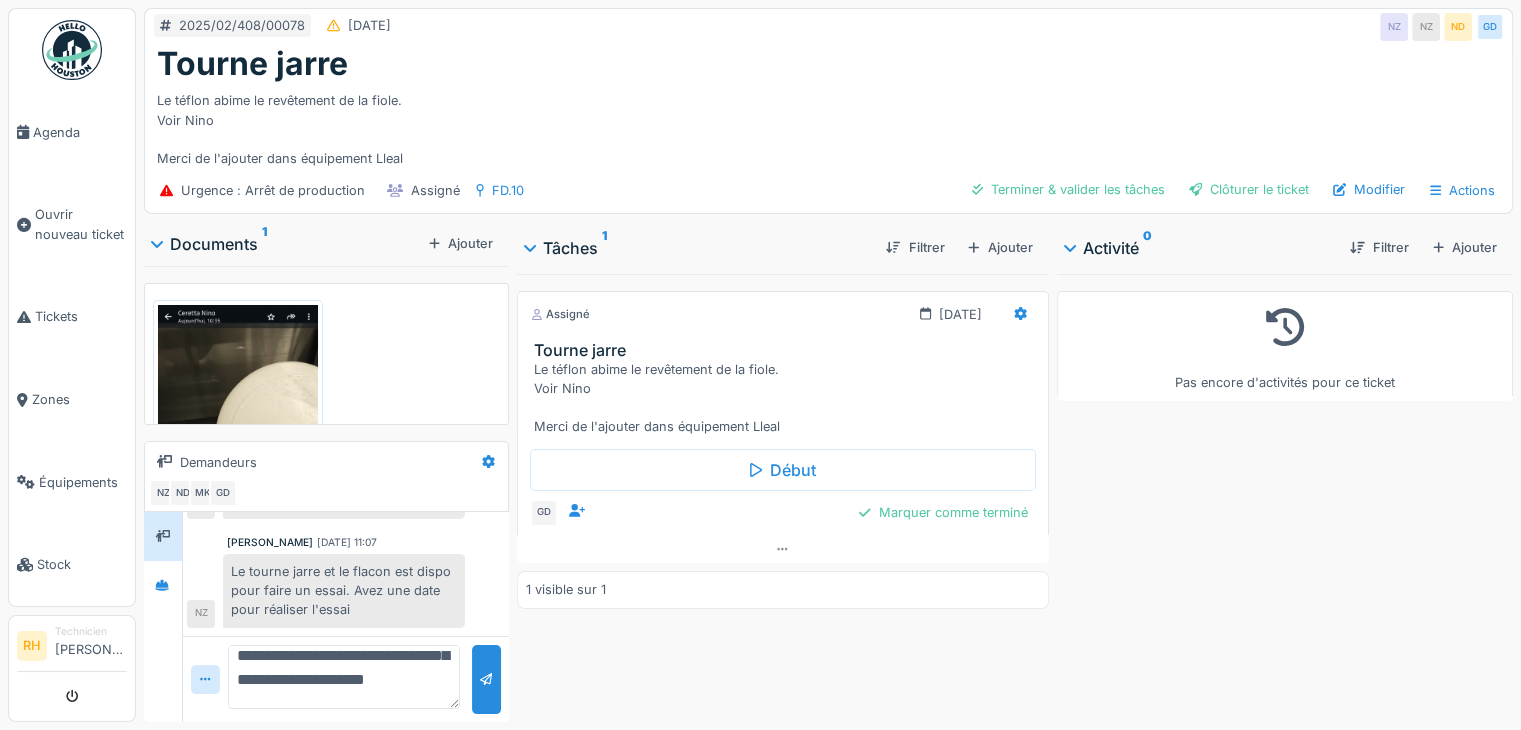 scroll, scrollTop: 95, scrollLeft: 0, axis: vertical 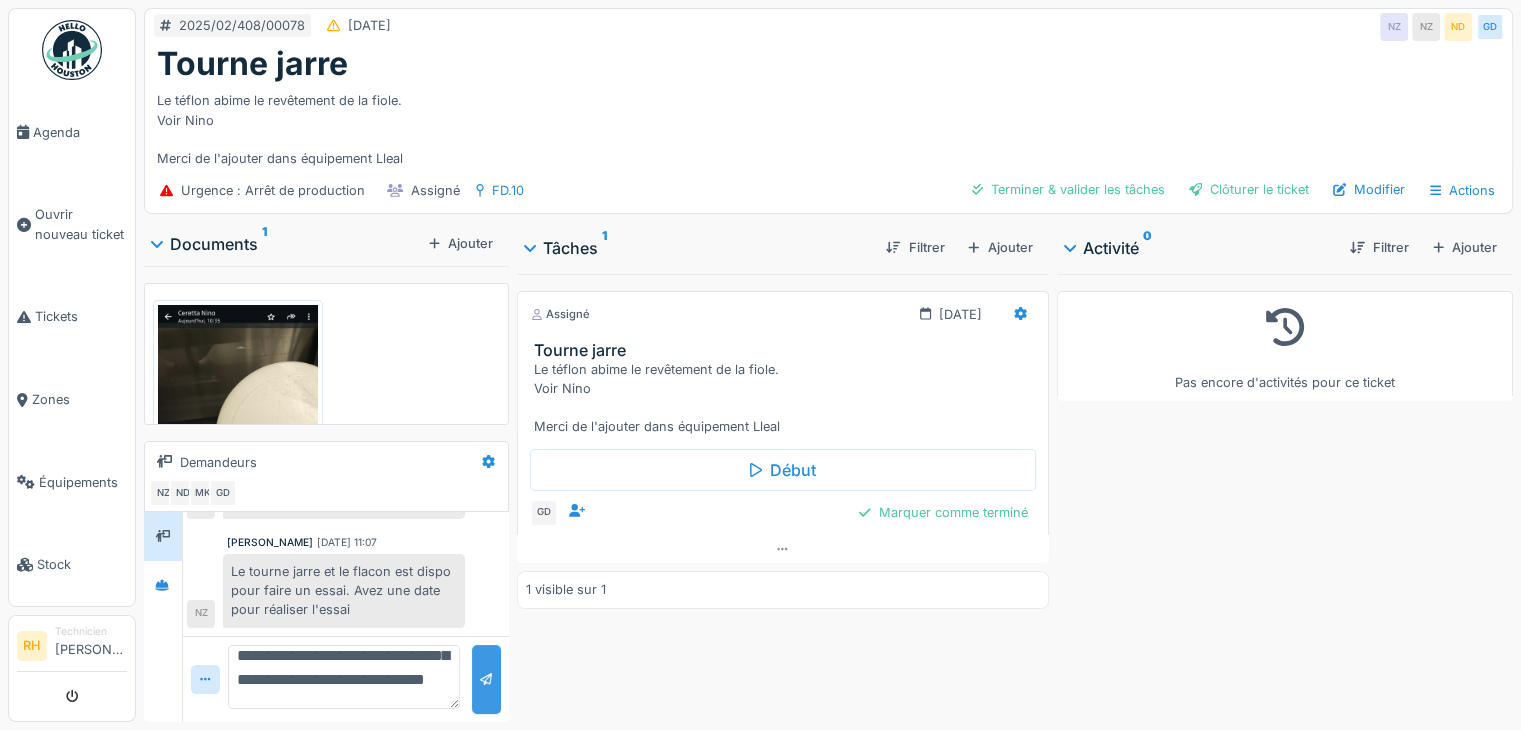 type on "**********" 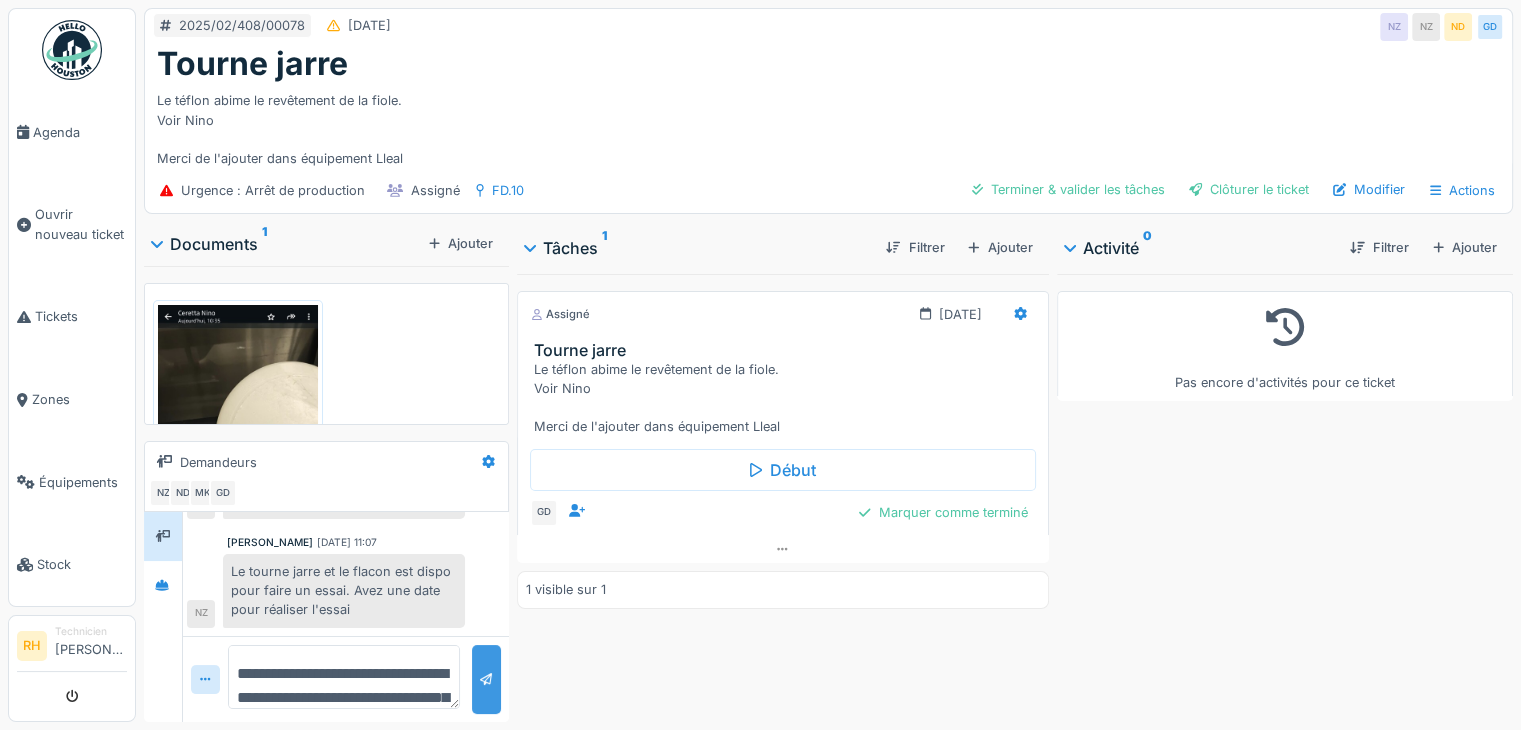 scroll, scrollTop: 850, scrollLeft: 0, axis: vertical 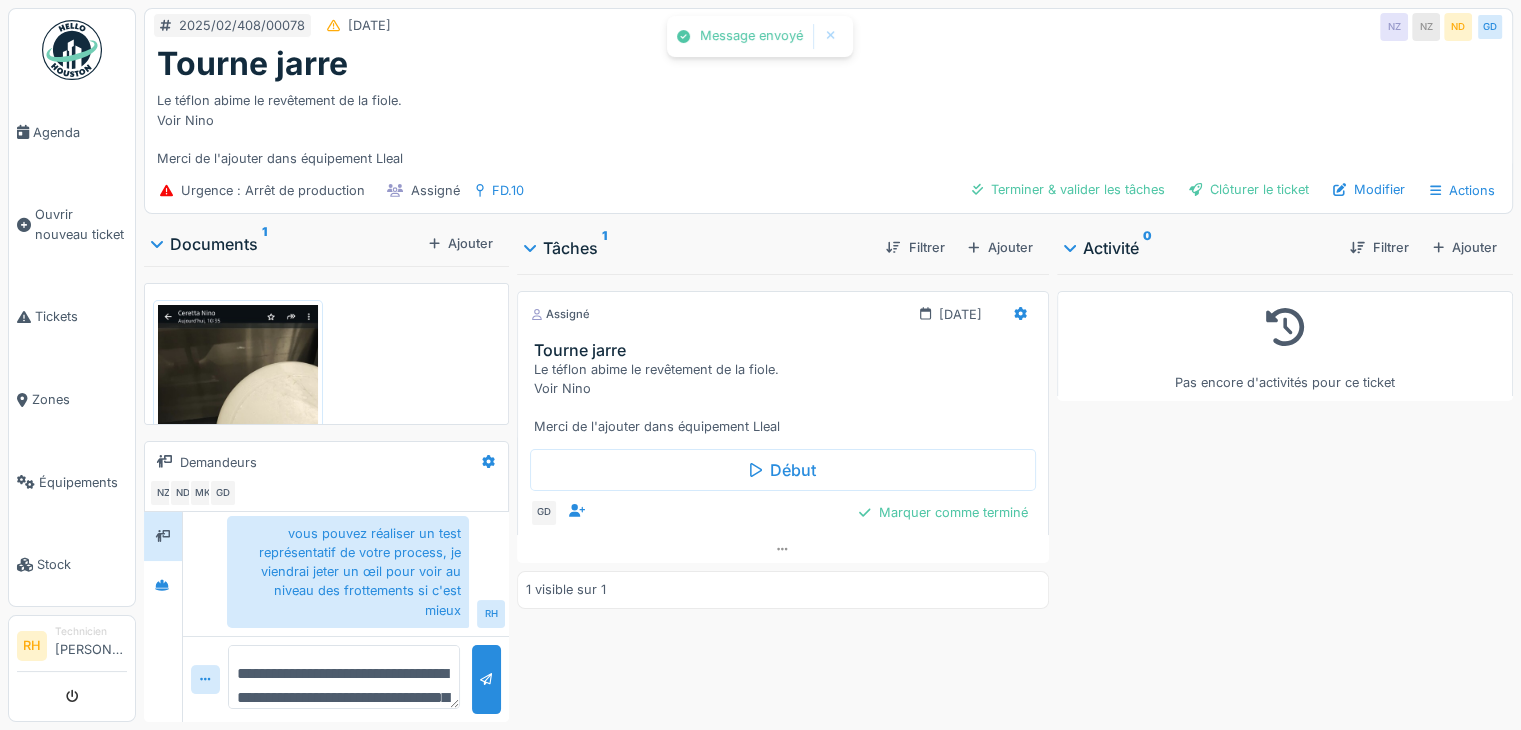 click on "Assigné 28/02/2025 Tourne jarre Le téflon abime le revêtement de la fiole.
Voir Nino
Merci de l'ajouter dans équipement Lleal Début GD Marquer comme terminé 1 visible sur 1" at bounding box center (783, 494) 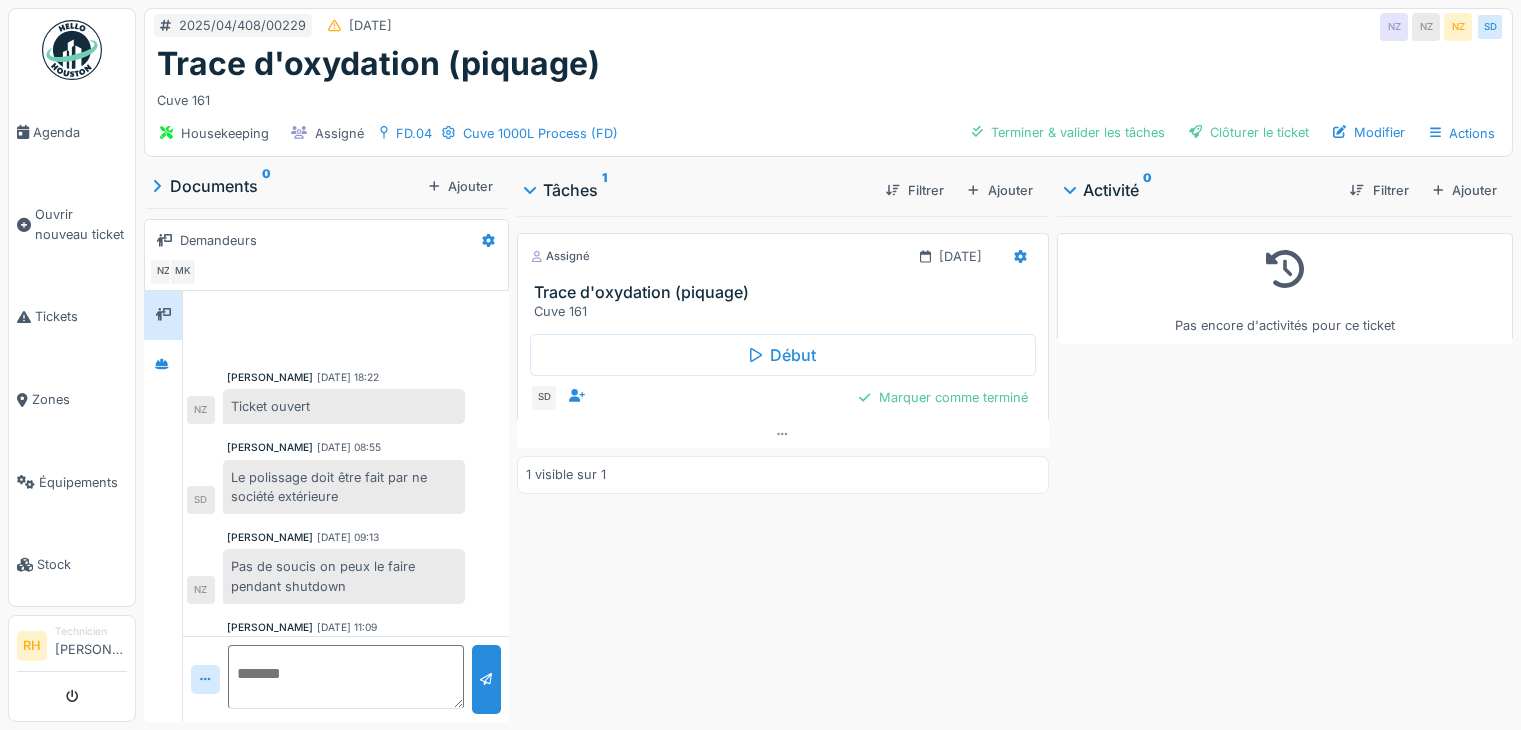 scroll, scrollTop: 0, scrollLeft: 0, axis: both 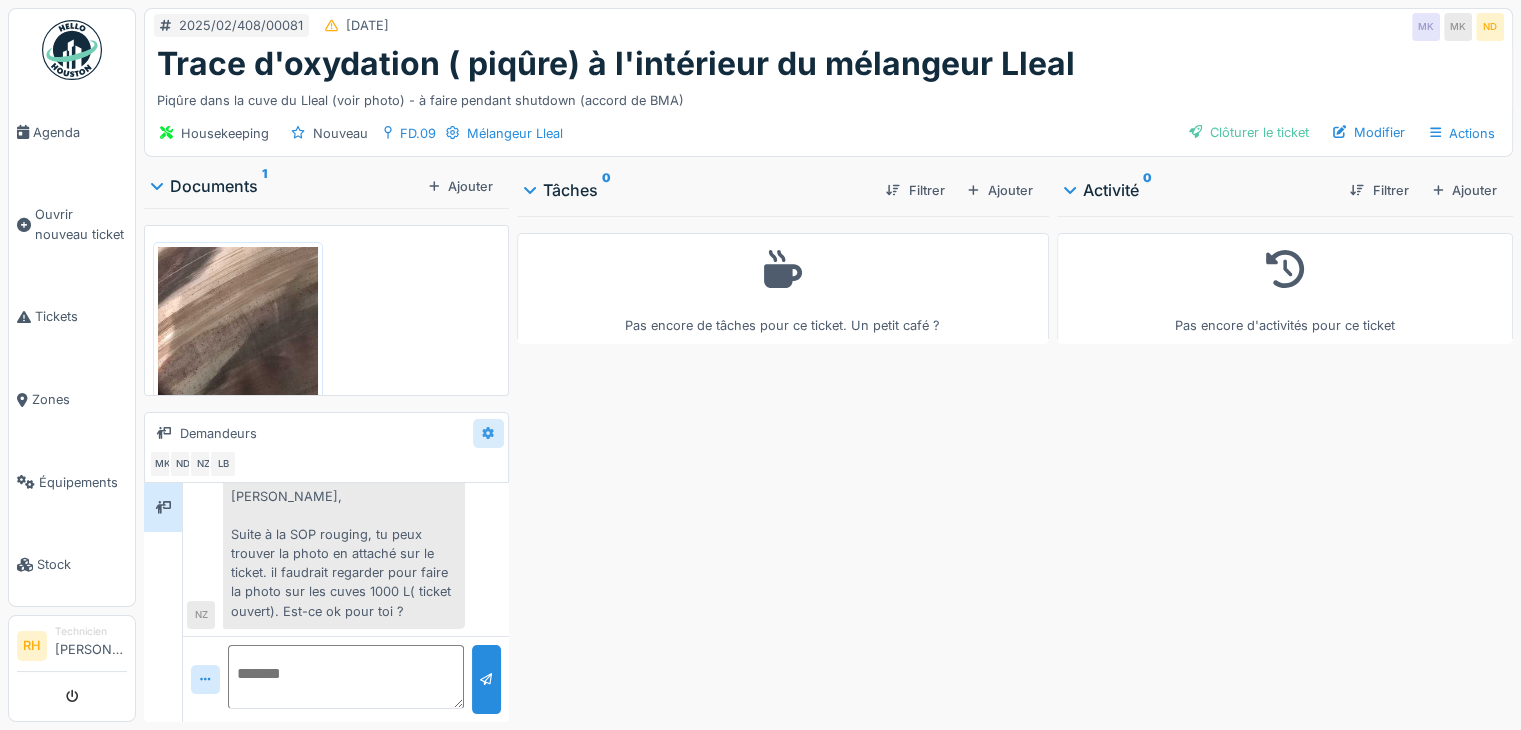 click 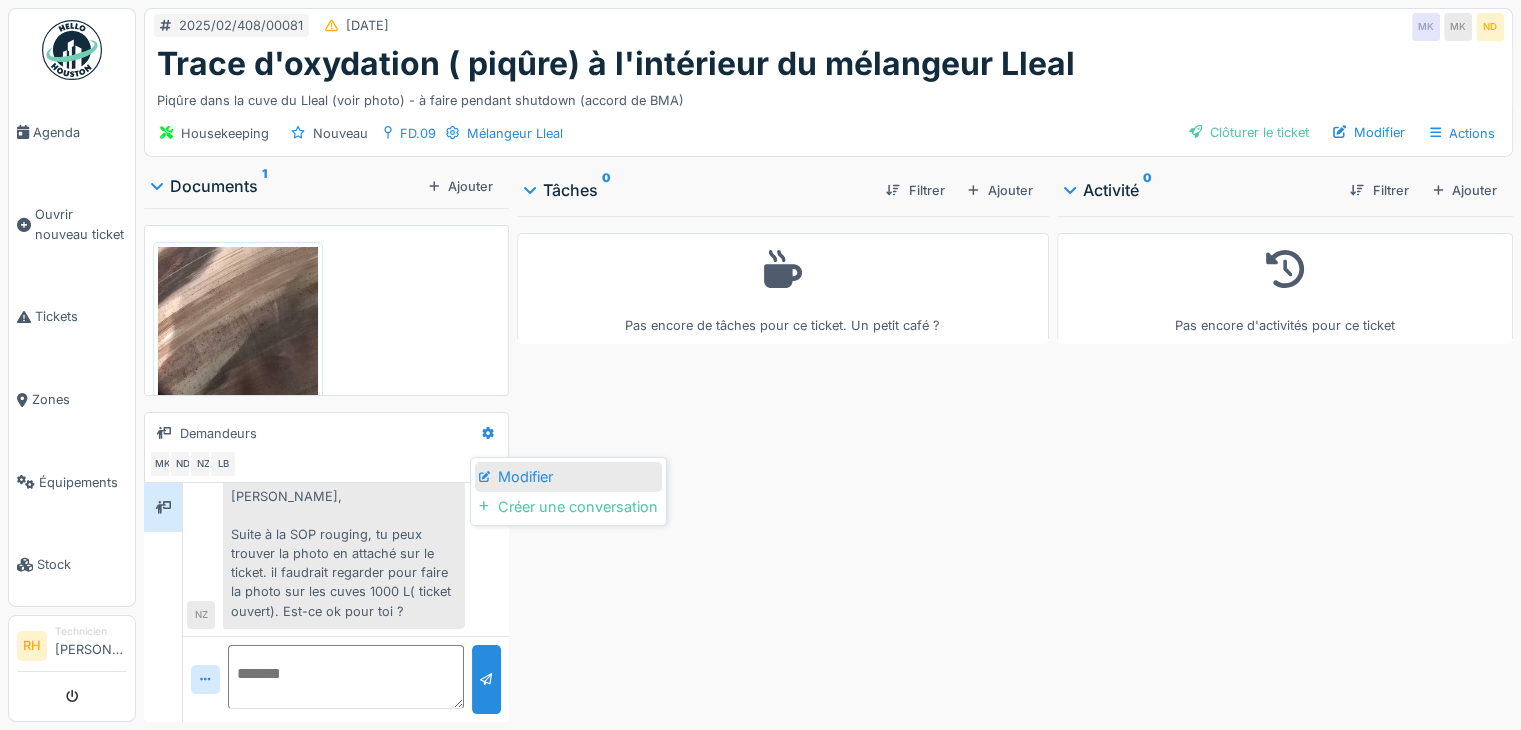 click on "Modifier" at bounding box center (568, 477) 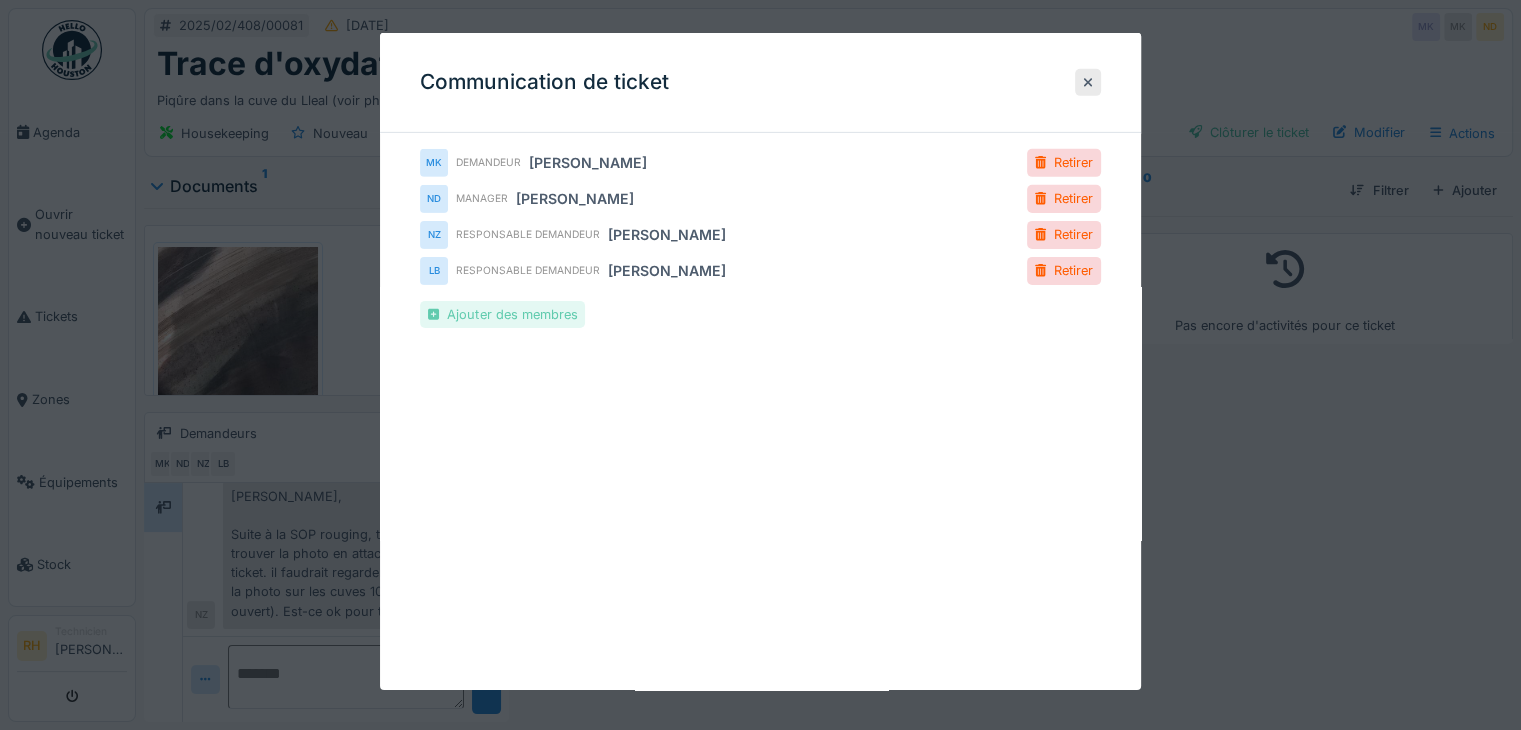 click on "Ajouter des membres" at bounding box center (502, 314) 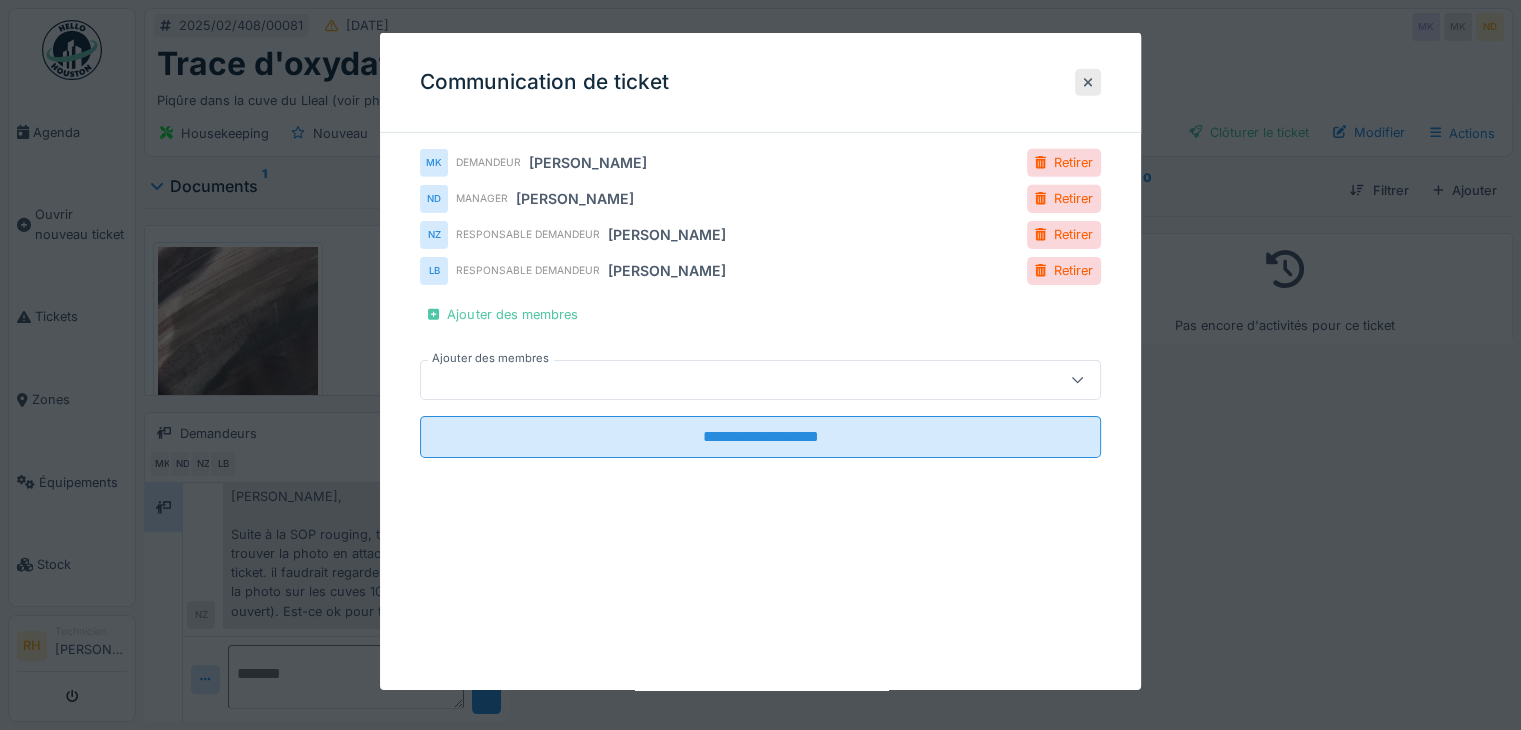 click at bounding box center (726, 380) 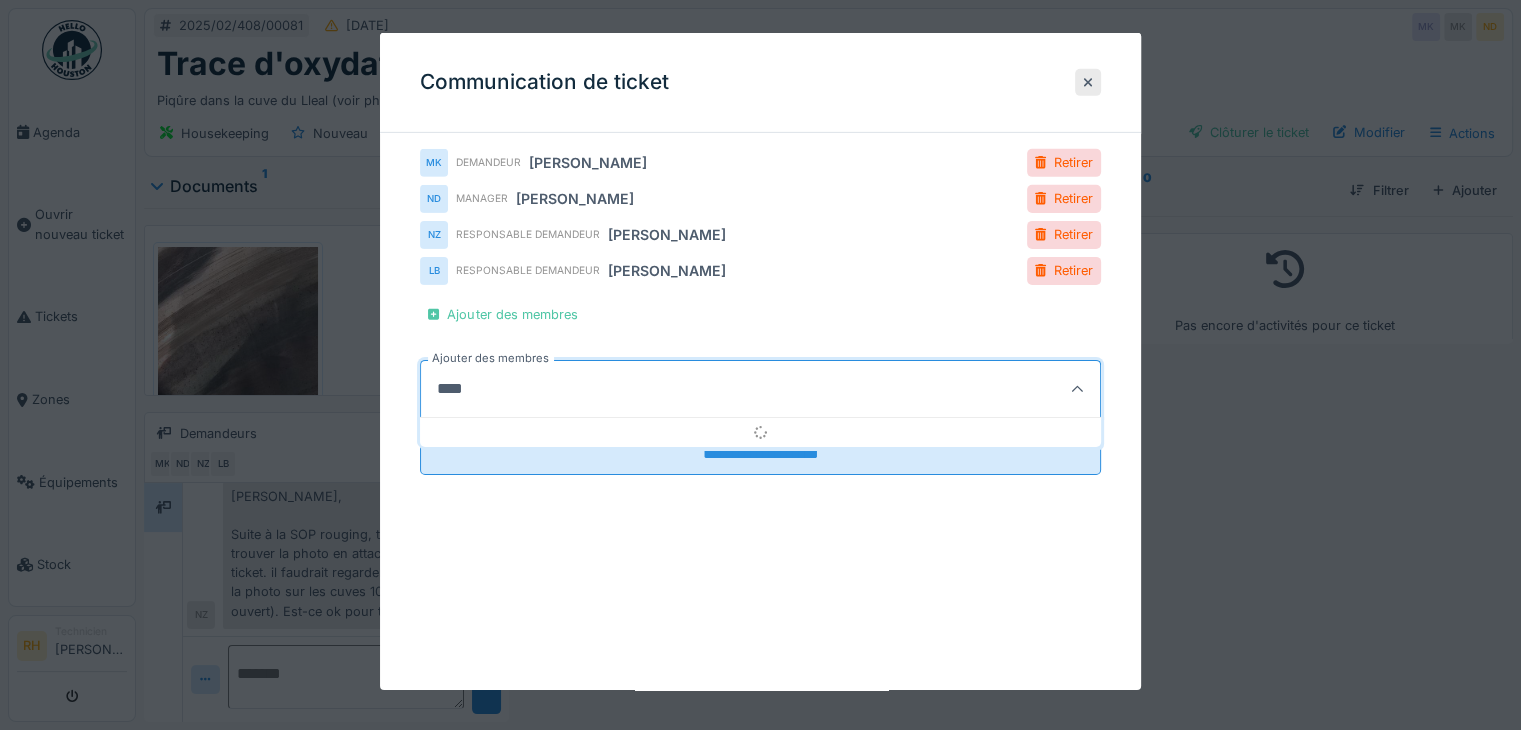 type on "*****" 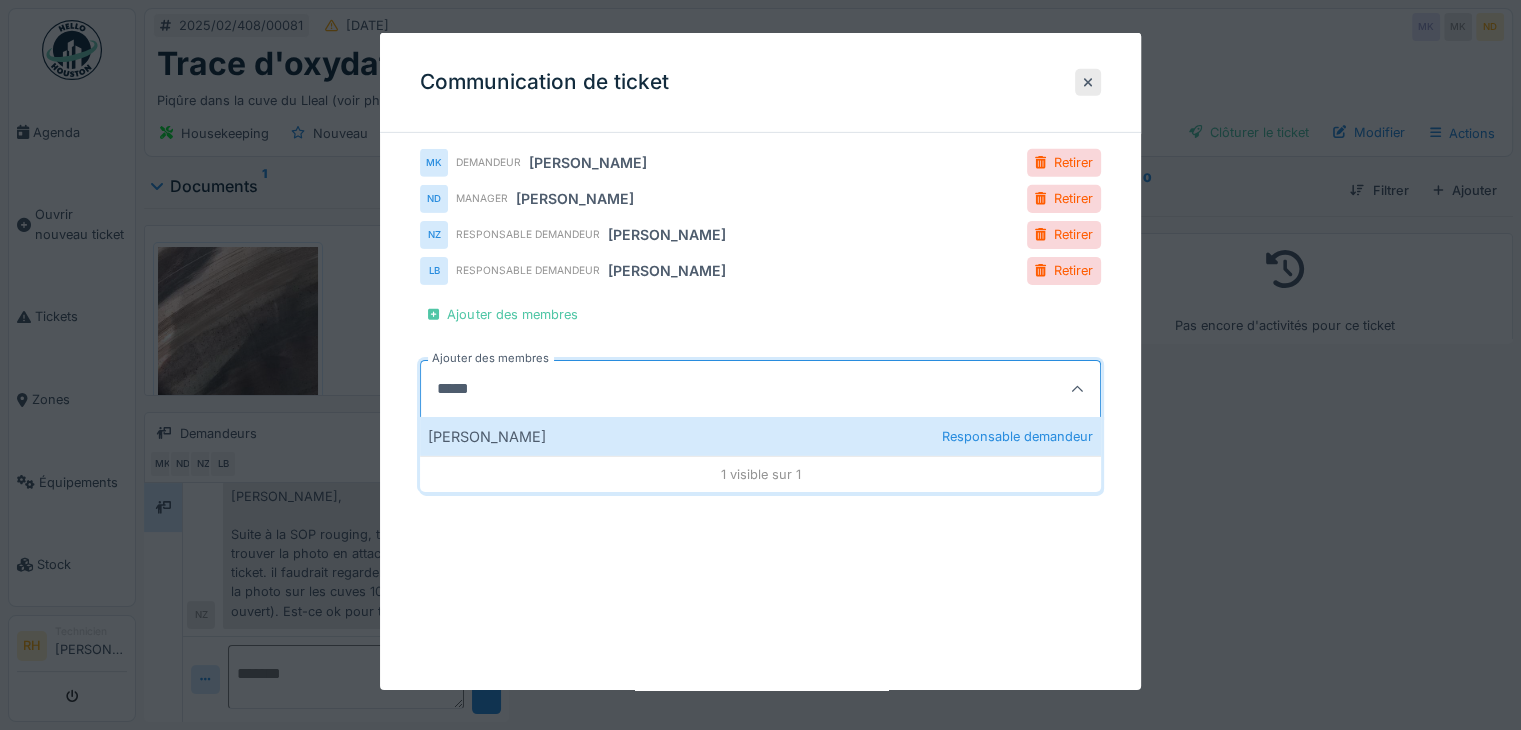 type on "*****" 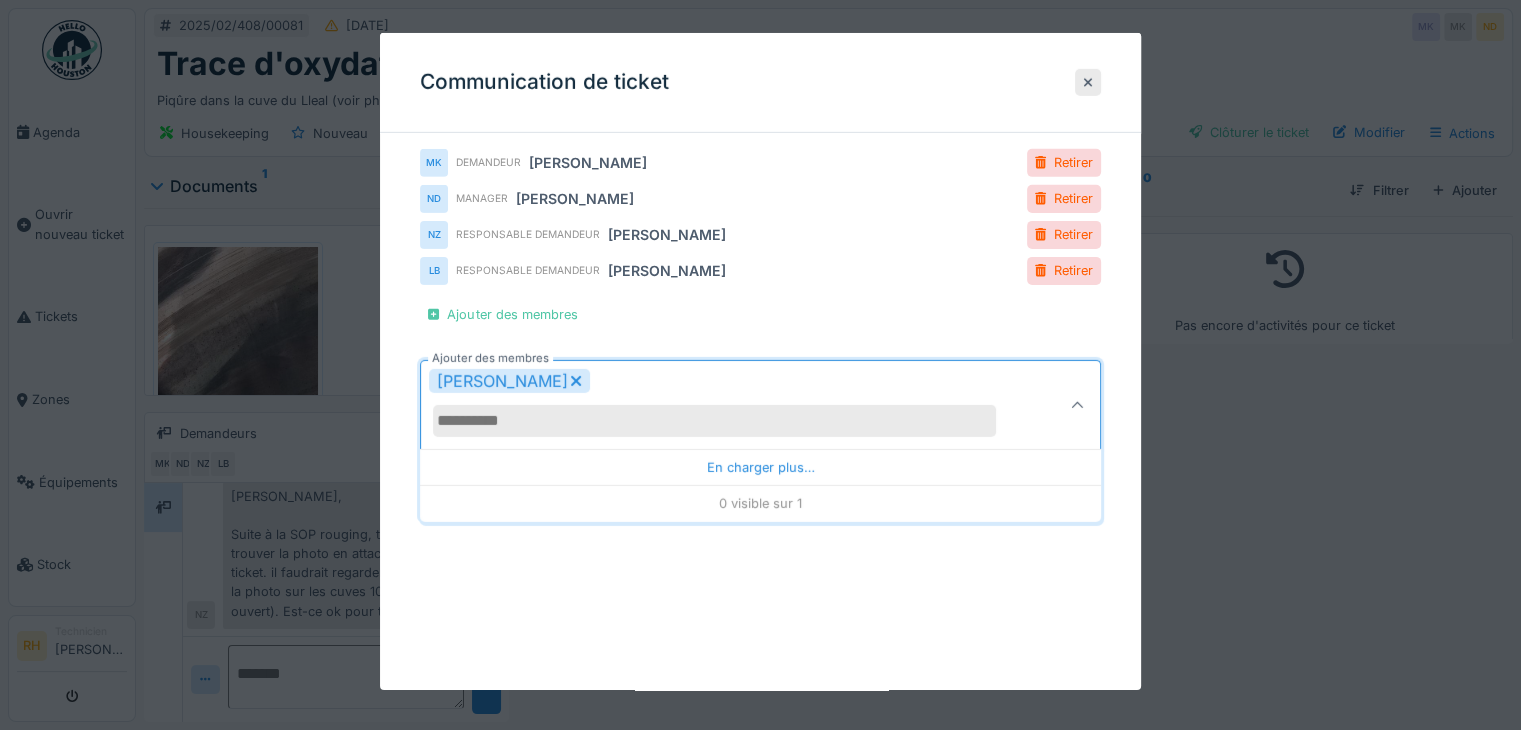 click on "**********" at bounding box center [760, 361] 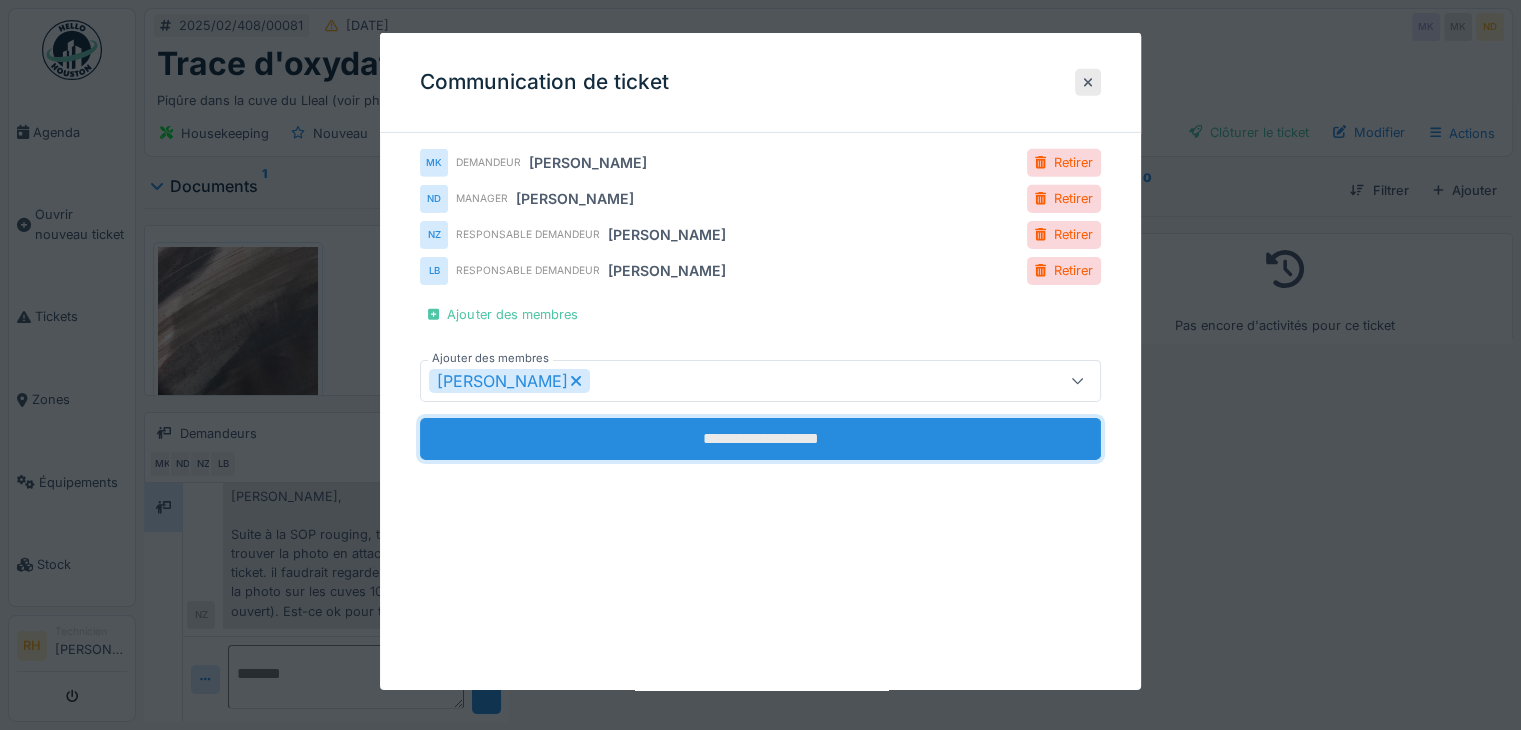 click on "**********" at bounding box center [760, 439] 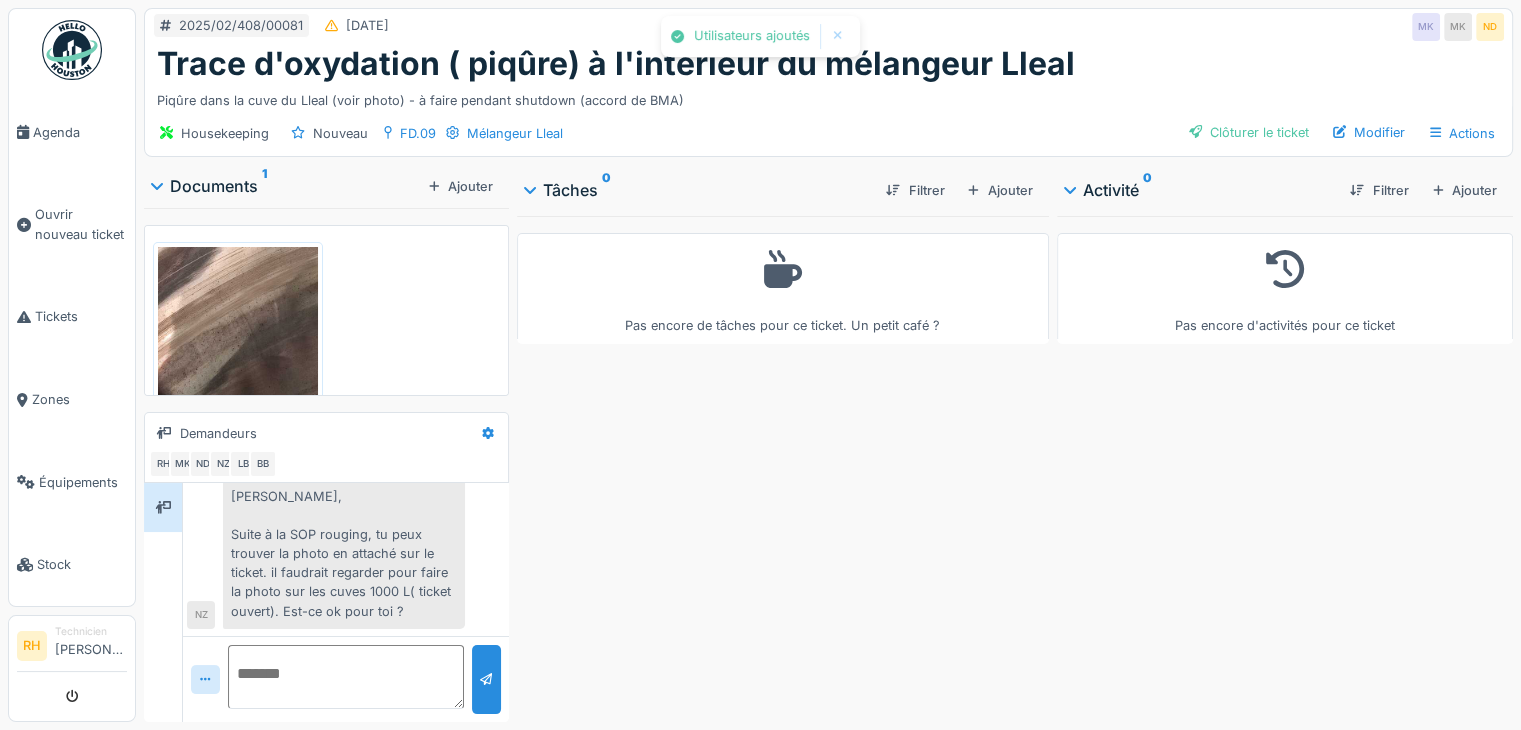 click on "Pas encore de tâches pour ce ticket. Un petit café ?" at bounding box center [783, 465] 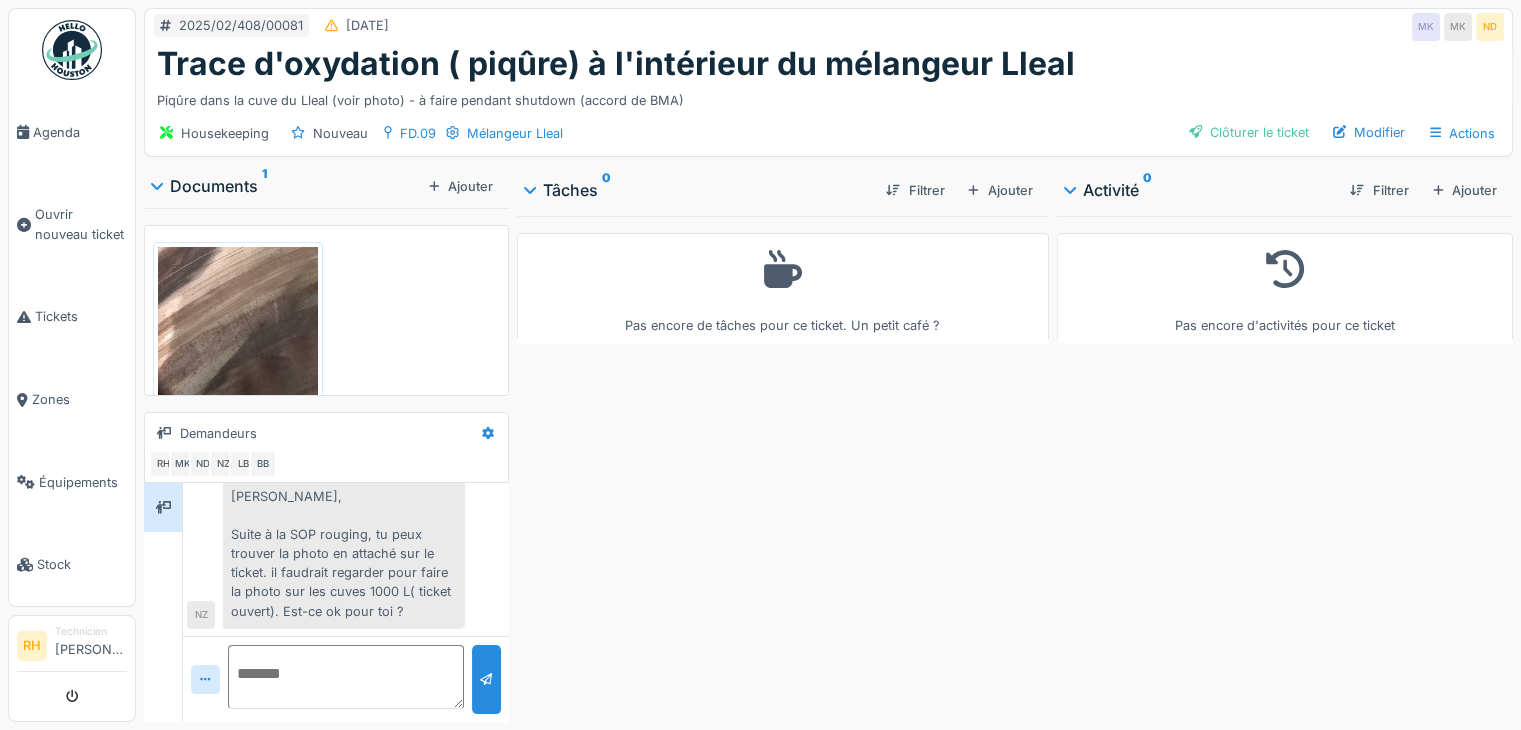 click at bounding box center (346, 677) 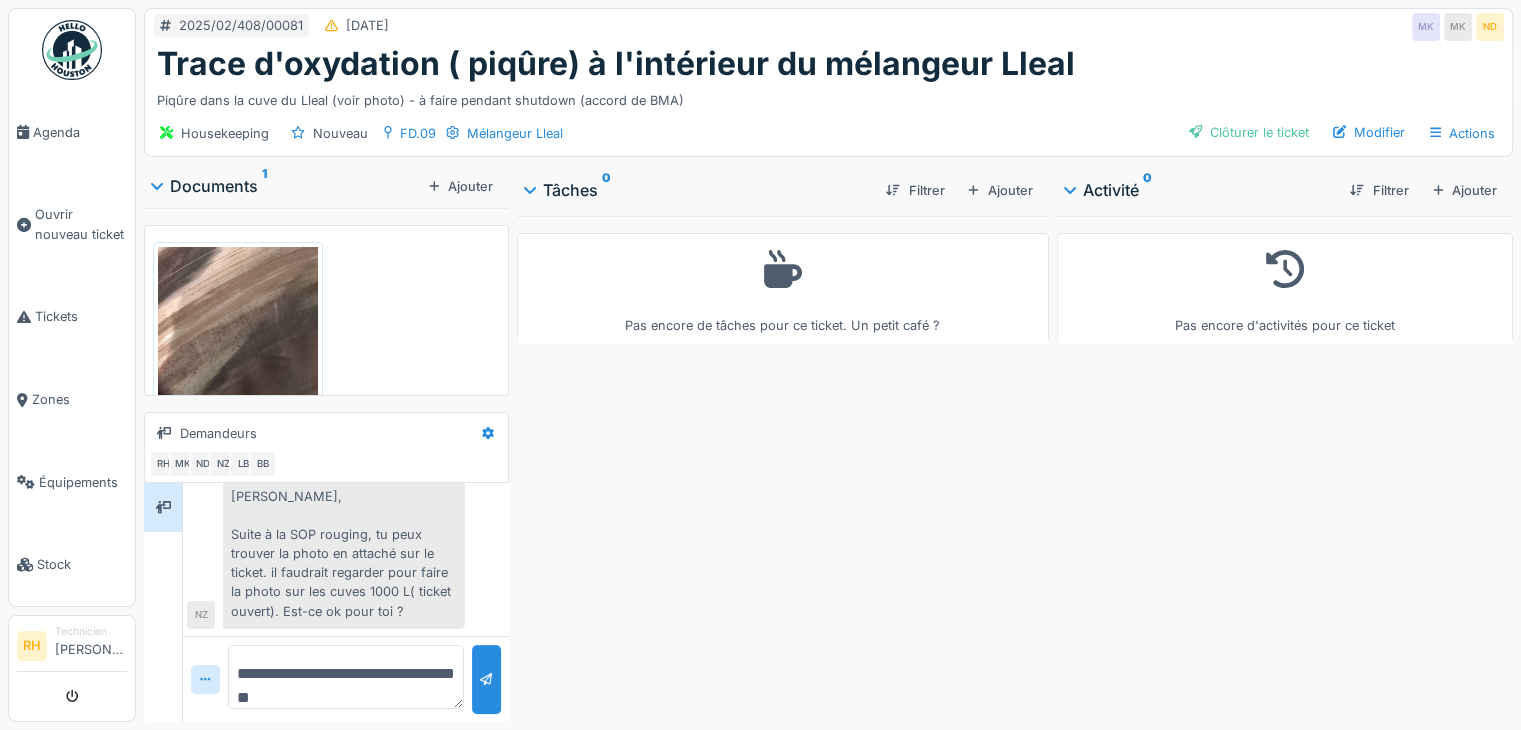 type on "**********" 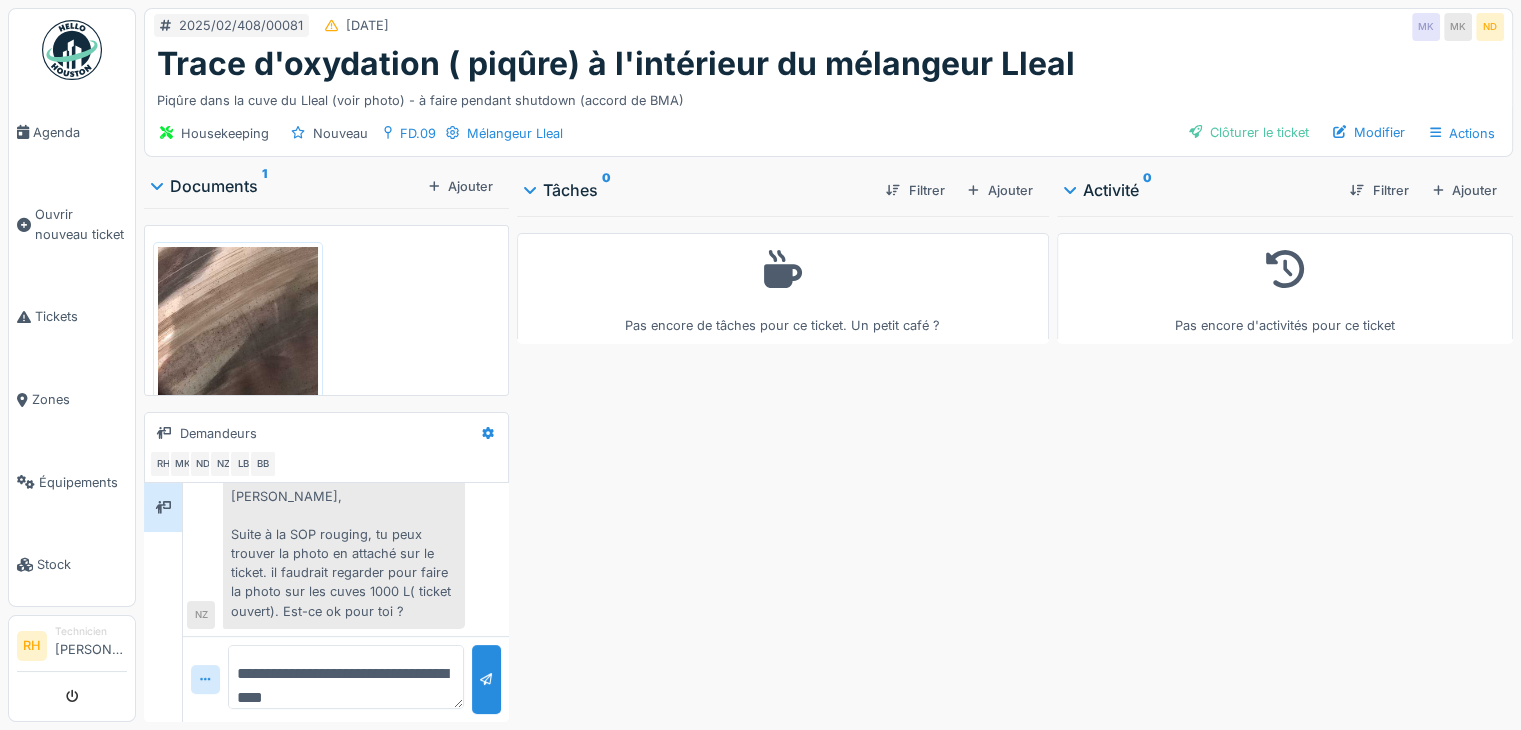 scroll, scrollTop: 0, scrollLeft: 0, axis: both 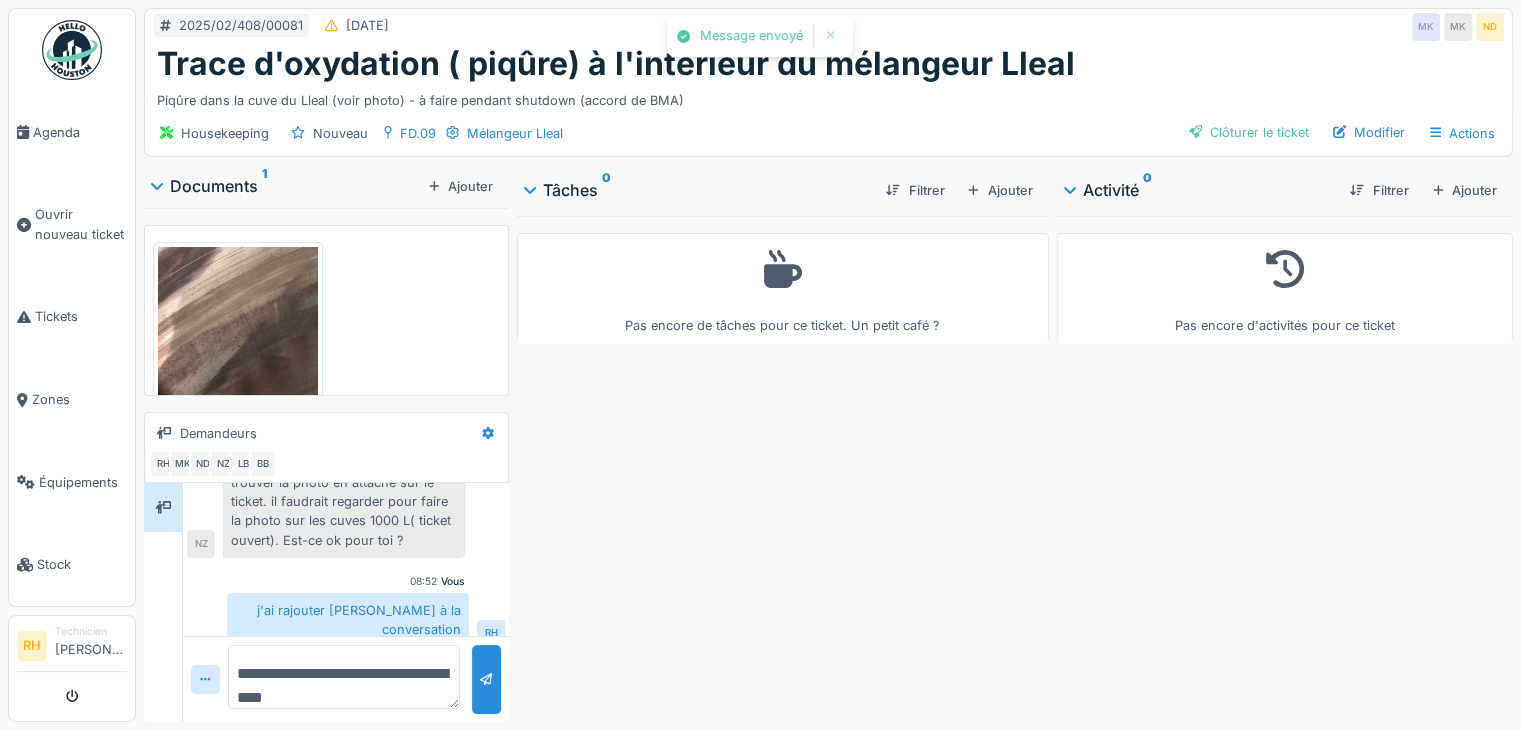 drag, startPoint x: 804, startPoint y: 514, endPoint x: 784, endPoint y: 483, distance: 36.891735 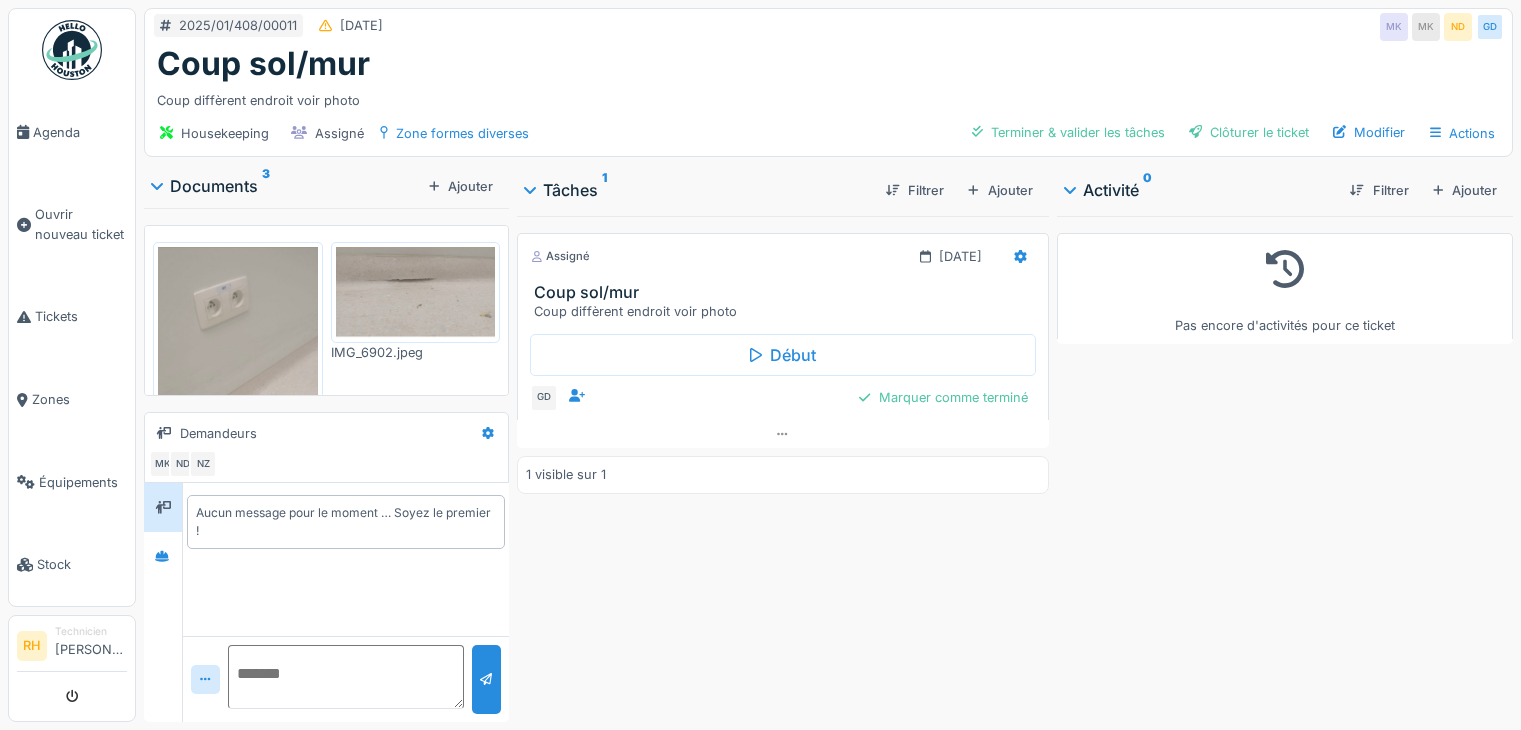 scroll, scrollTop: 0, scrollLeft: 0, axis: both 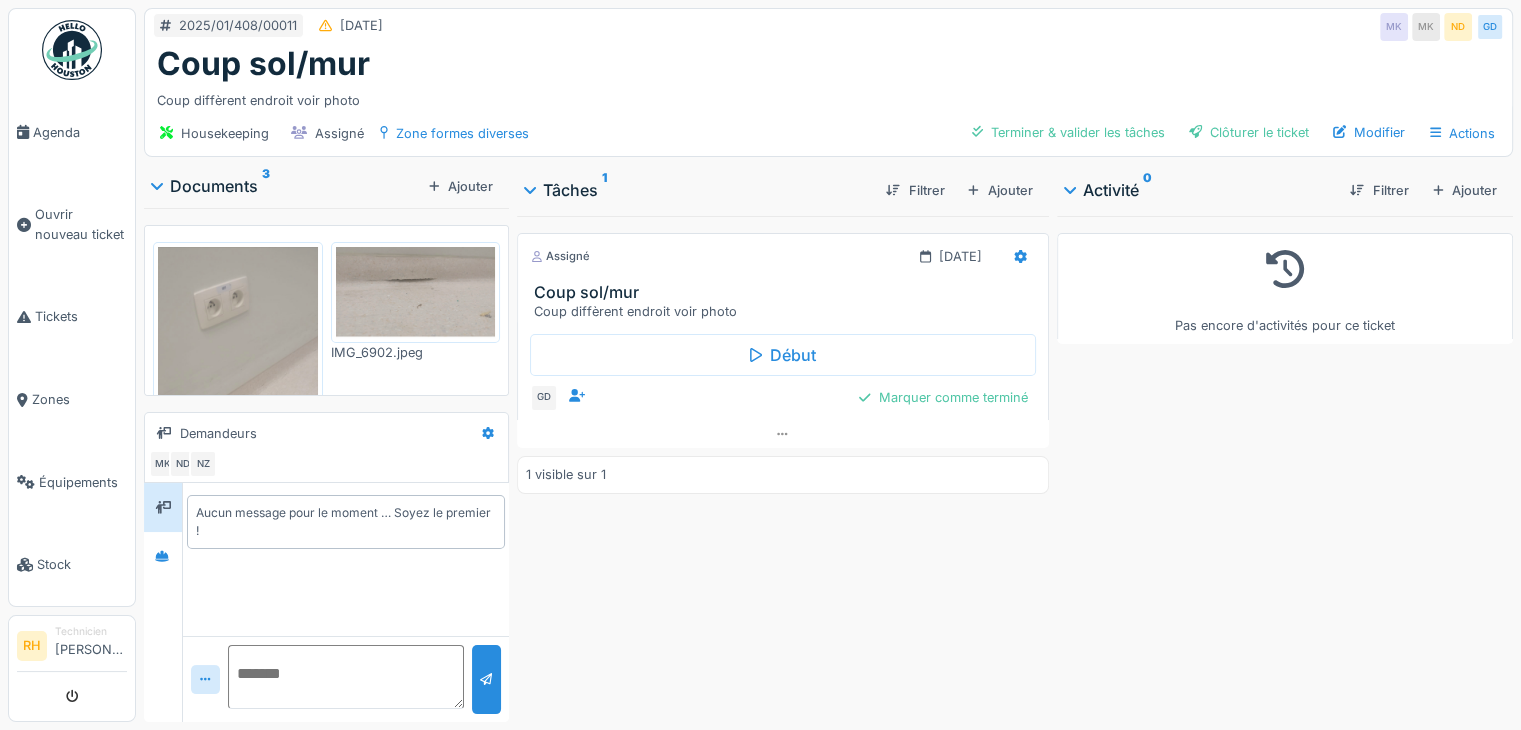click at bounding box center (238, 375) 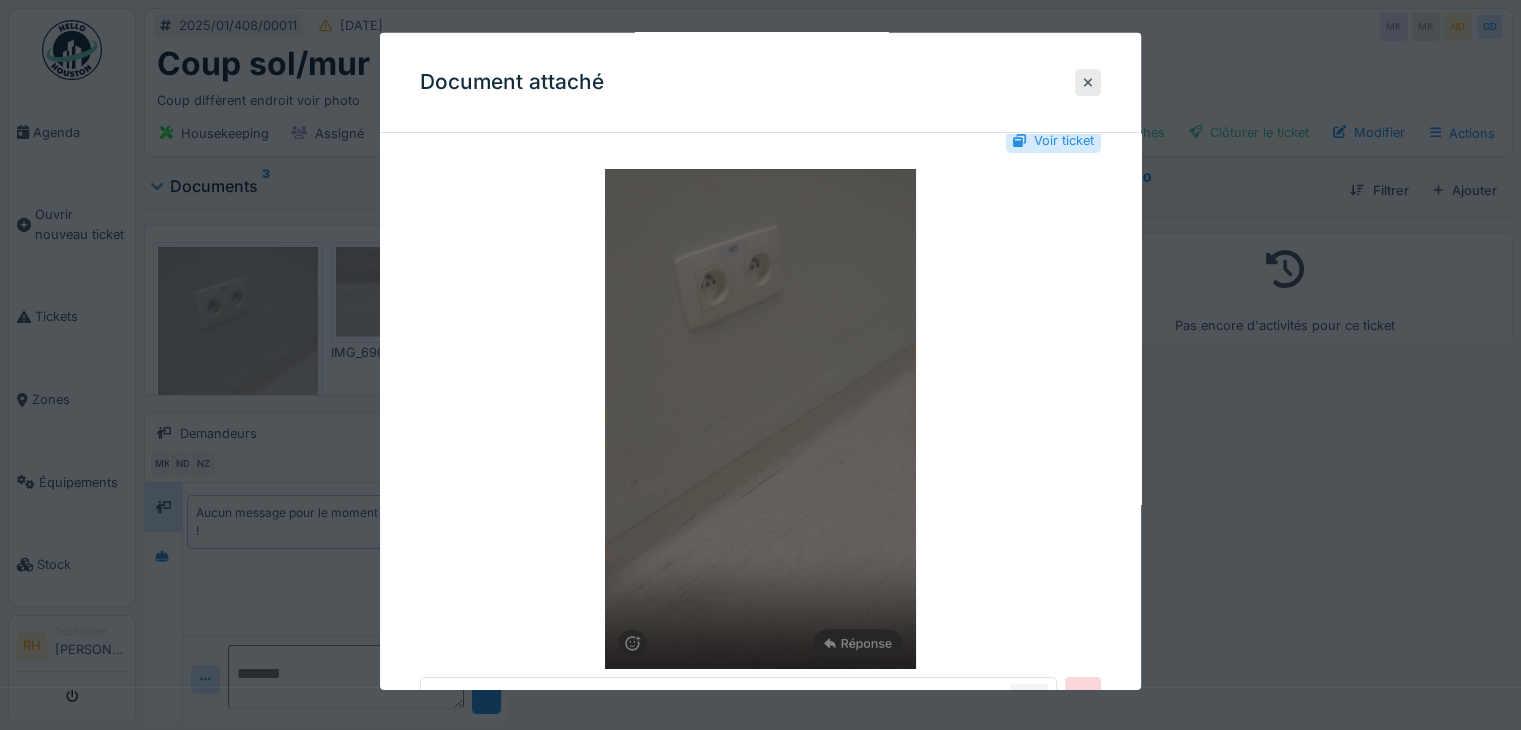 scroll, scrollTop: 100, scrollLeft: 0, axis: vertical 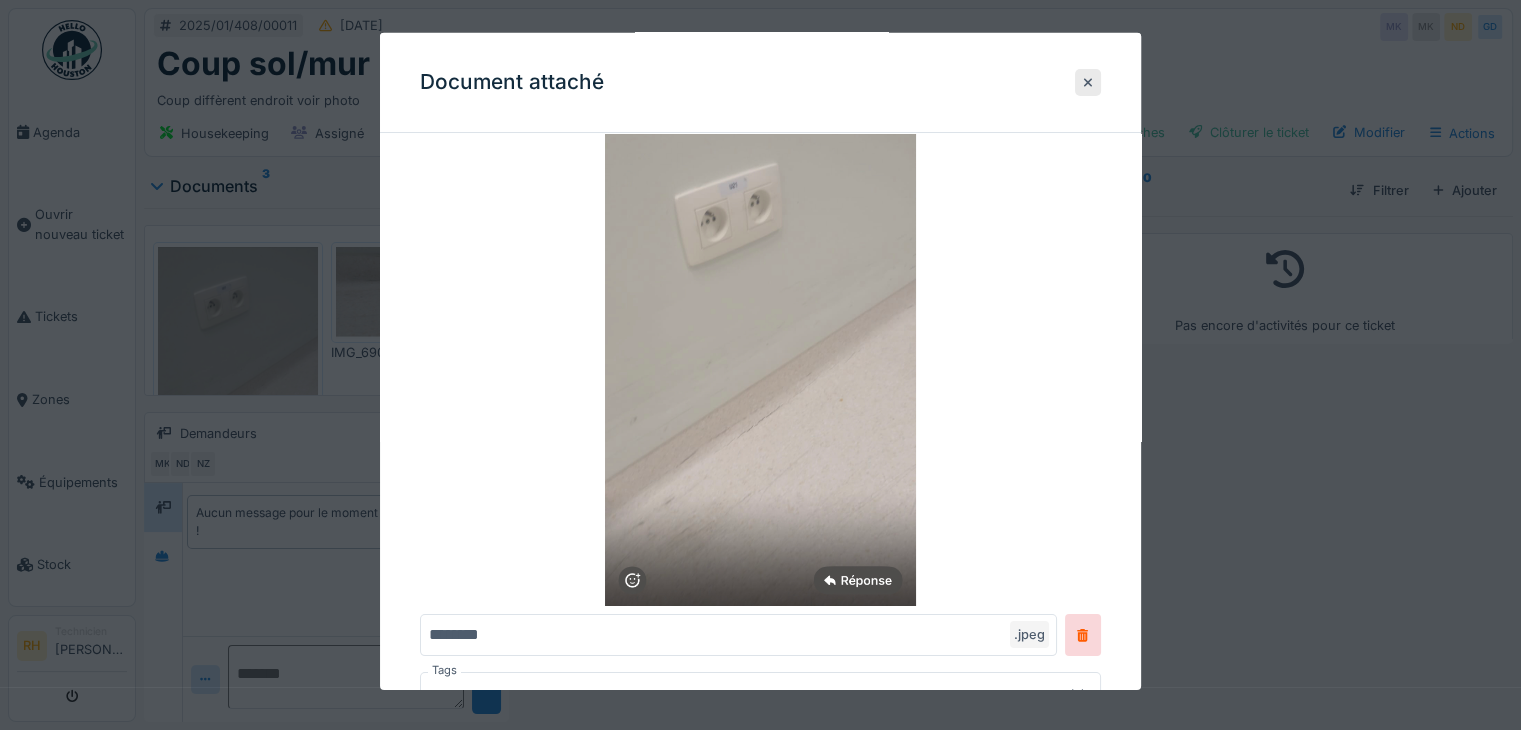 click at bounding box center (760, 365) 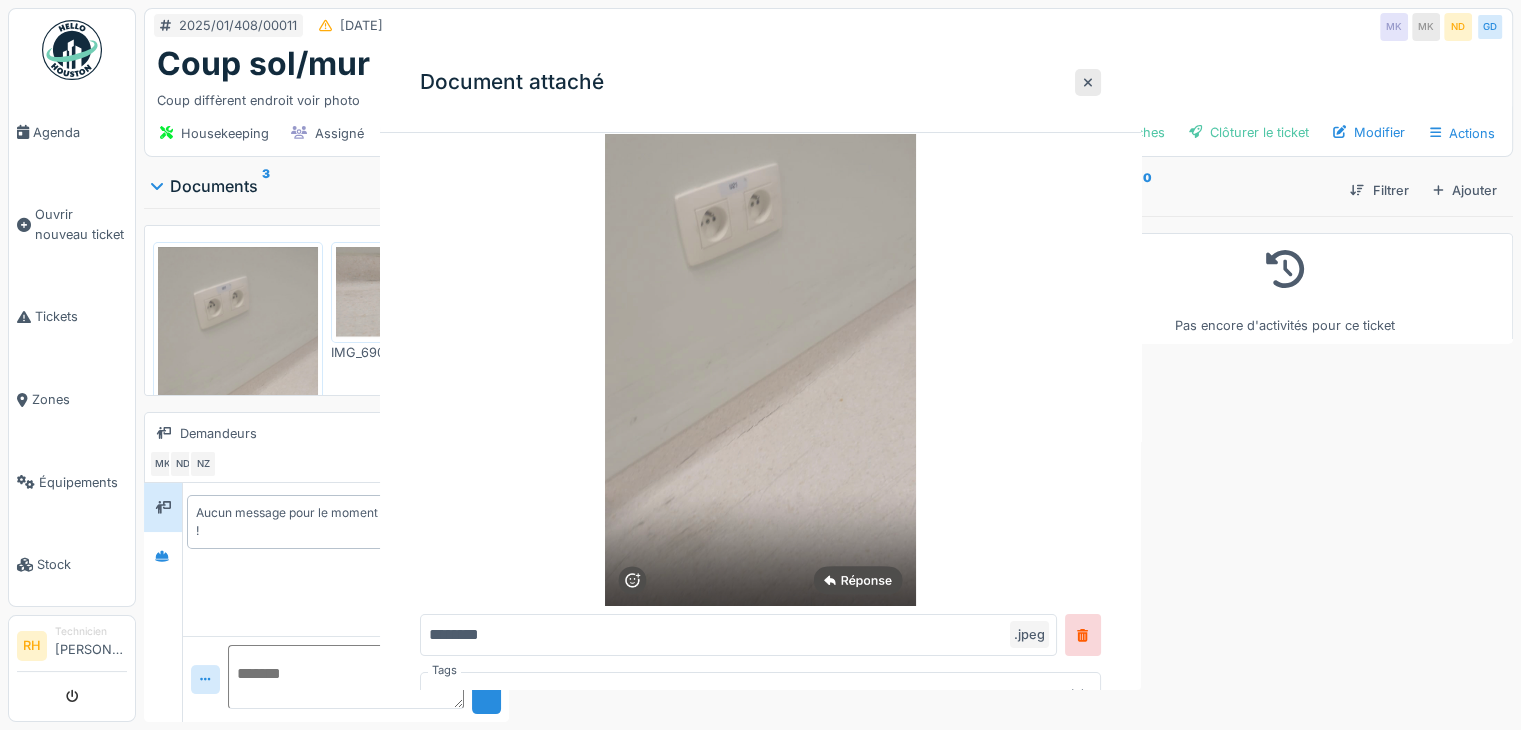 scroll, scrollTop: 0, scrollLeft: 0, axis: both 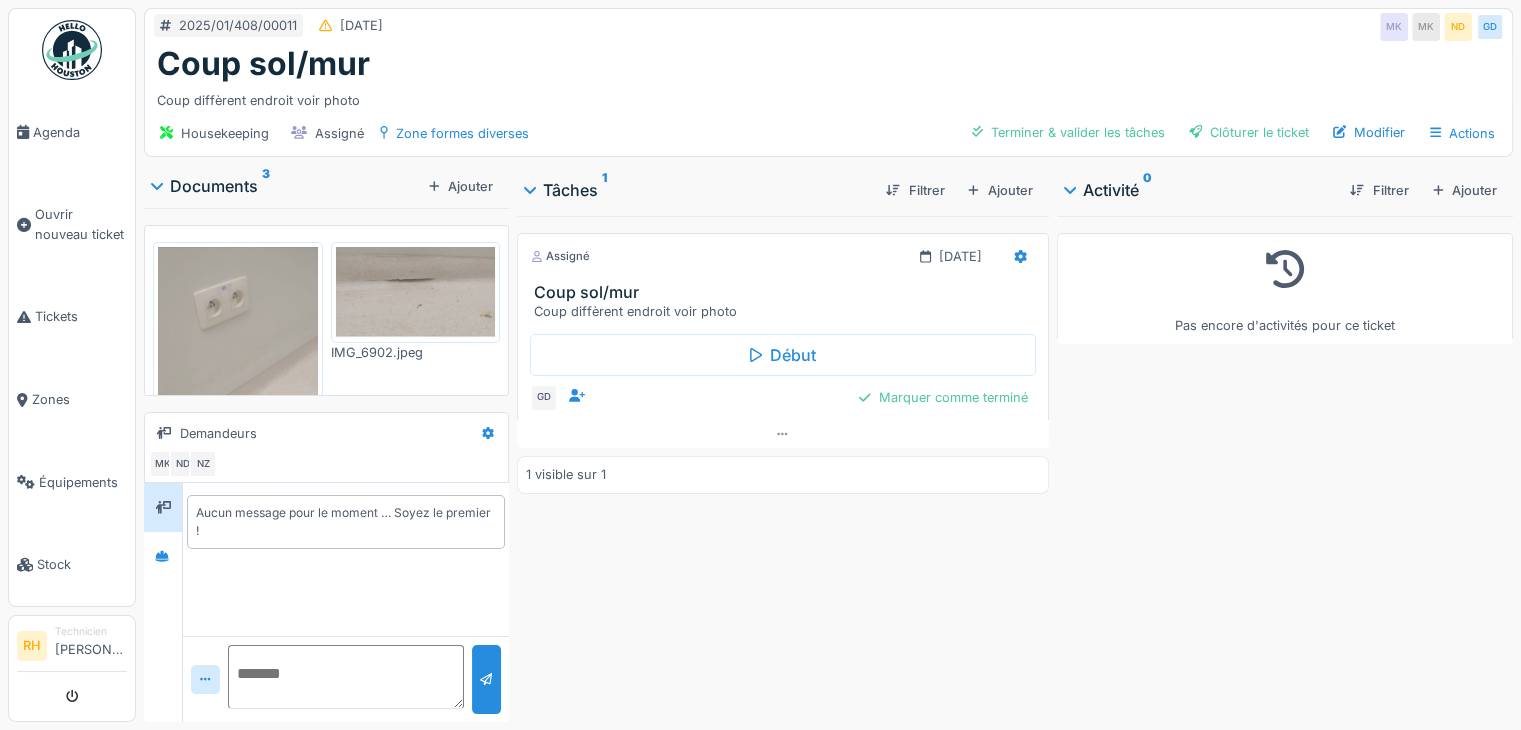 click at bounding box center [416, 292] 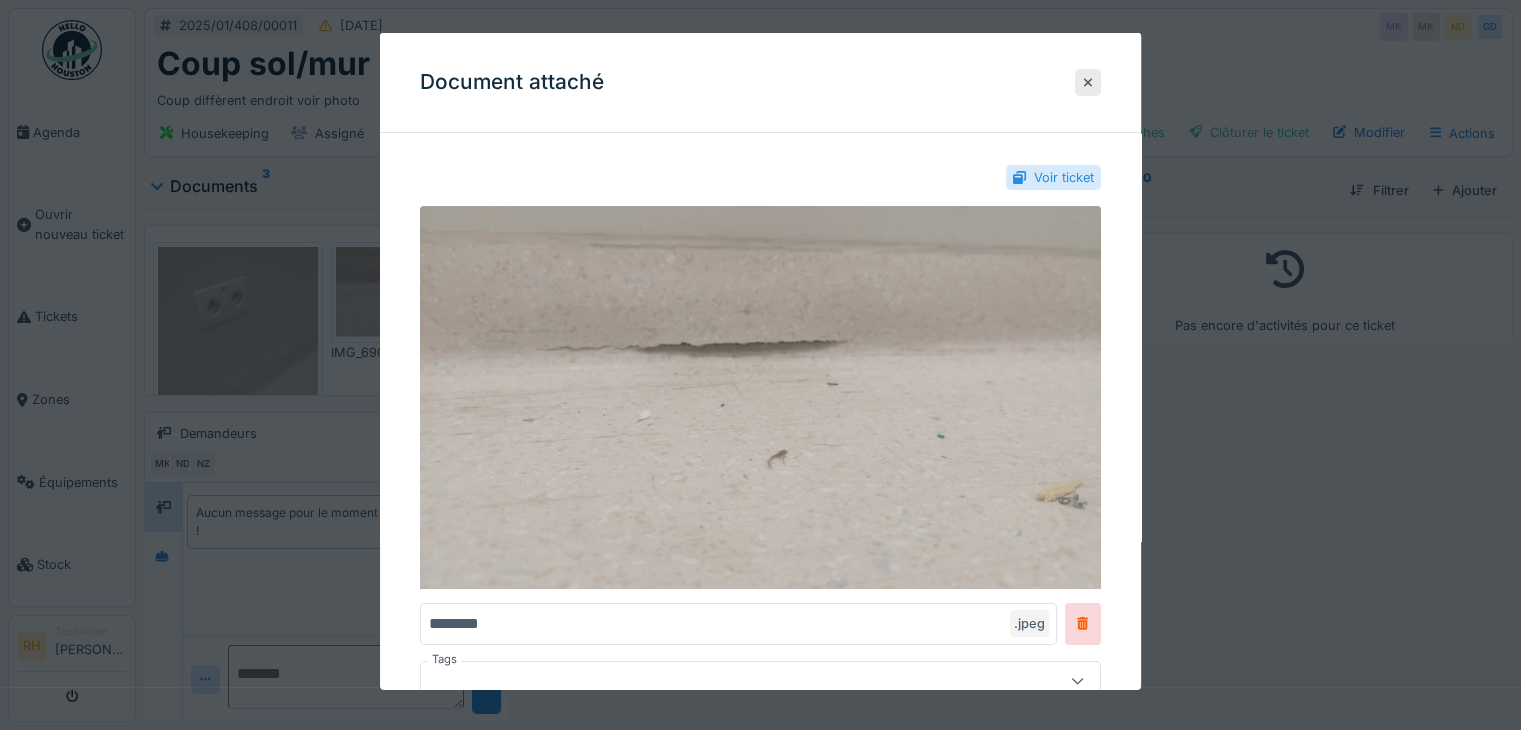 drag, startPoint x: 246, startPoint y: 503, endPoint x: 287, endPoint y: 378, distance: 131.55228 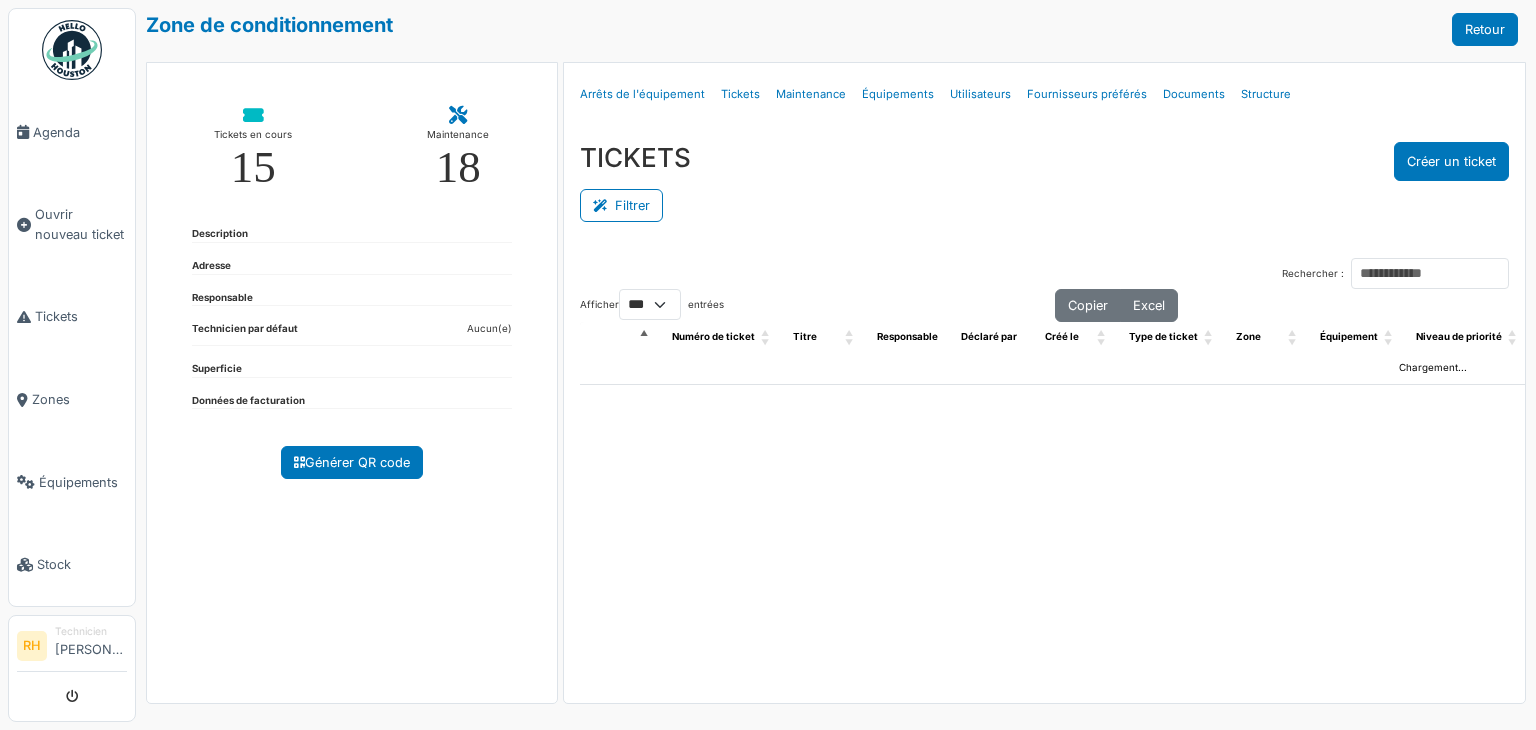 select on "***" 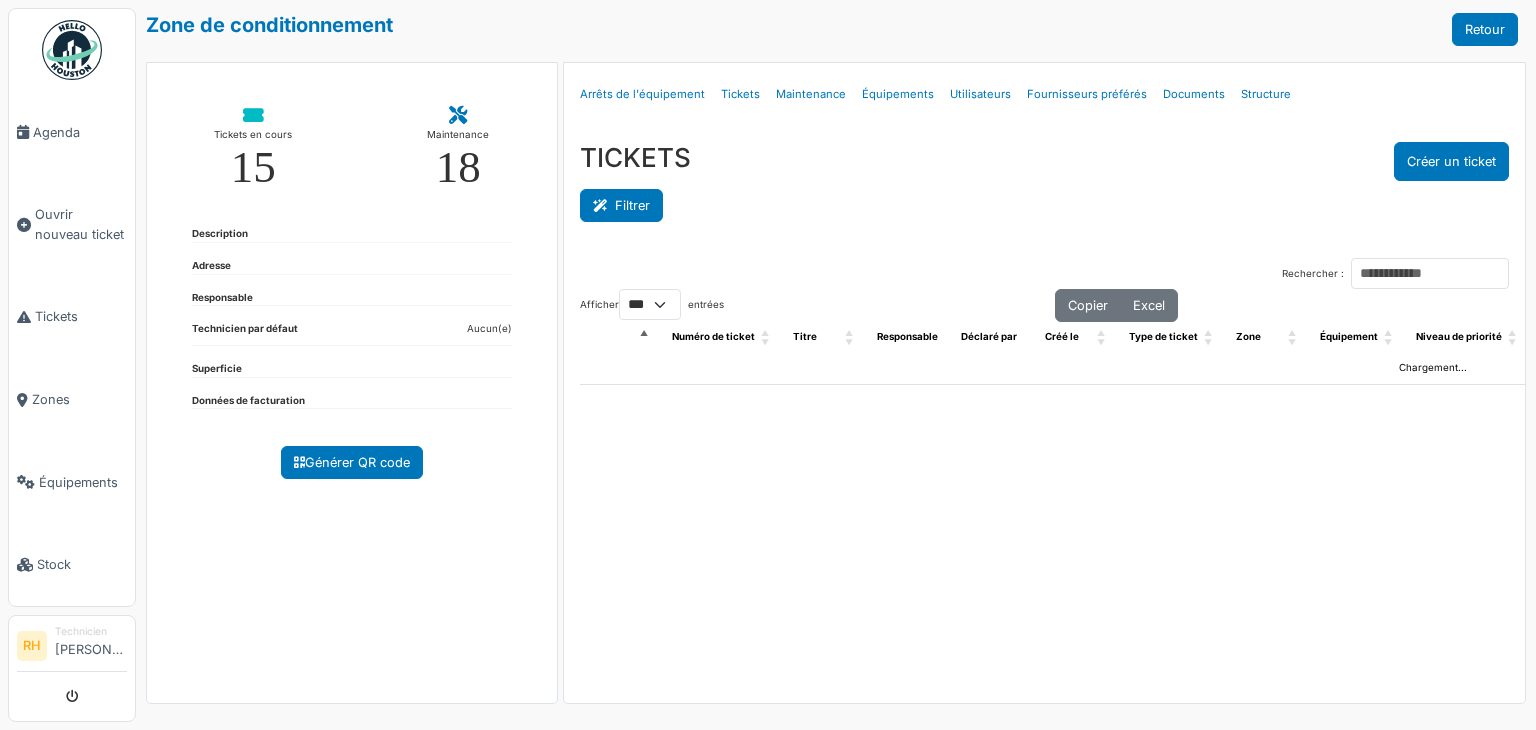 click on "Filtrer" at bounding box center (621, 205) 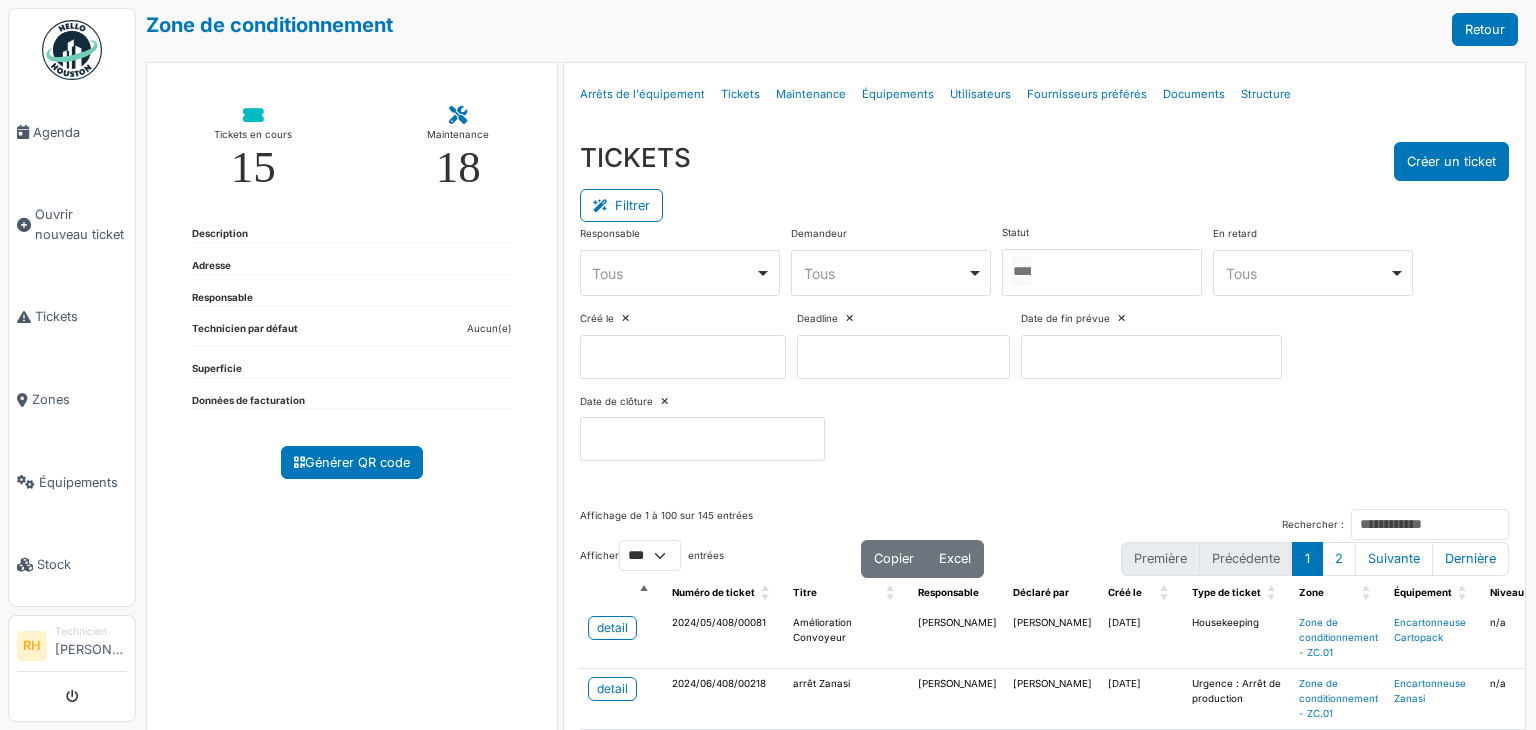 click at bounding box center (1102, 272) 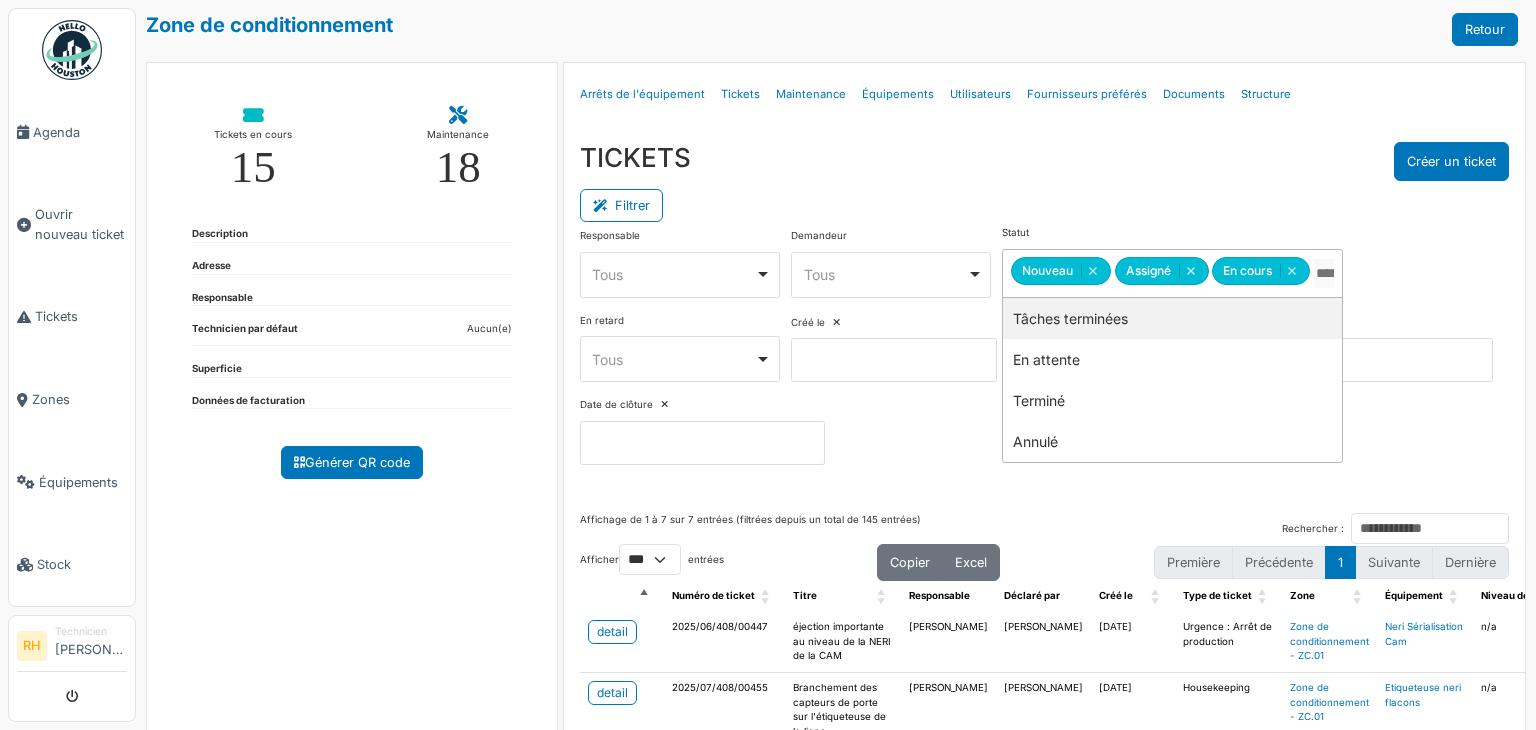 click on "Filtrer" at bounding box center (1044, 203) 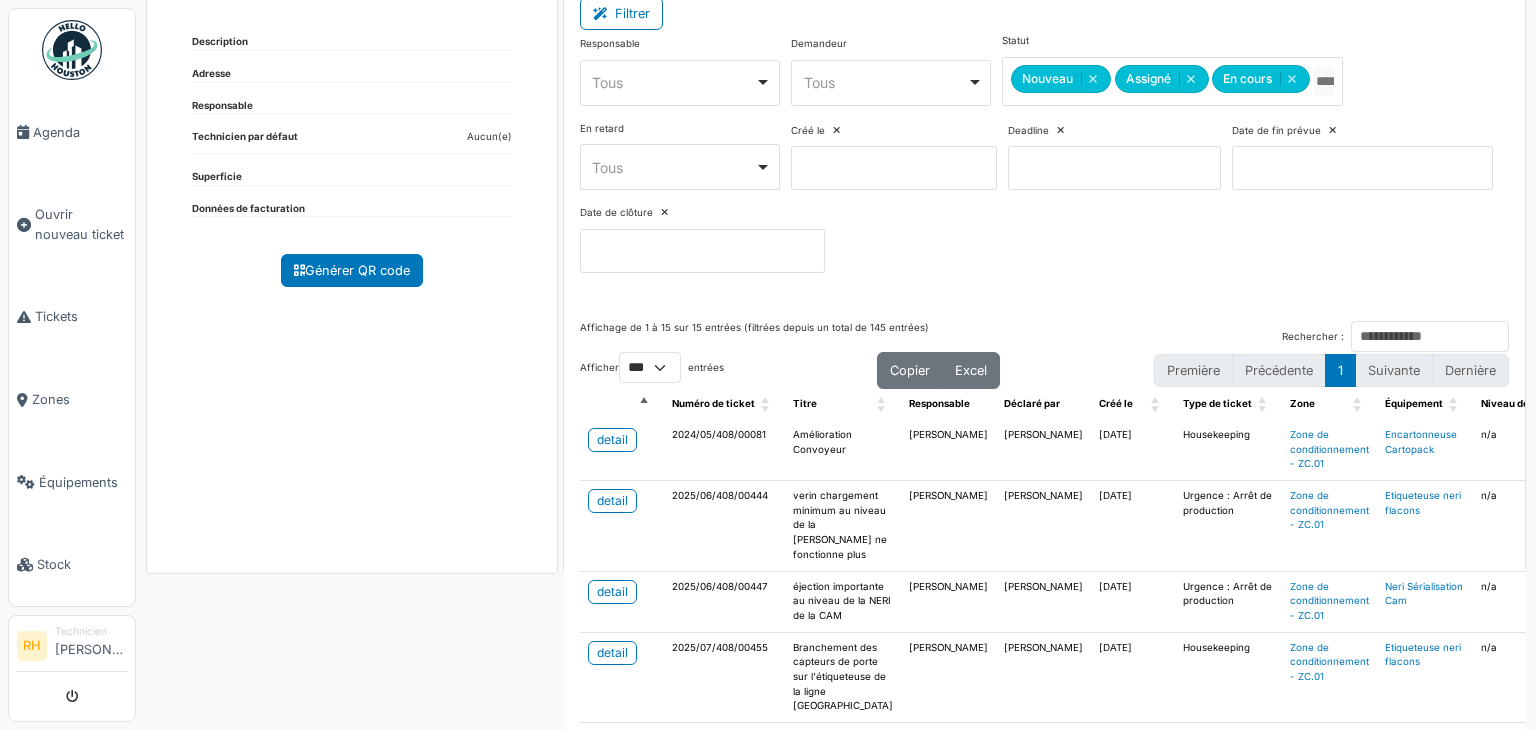 scroll, scrollTop: 300, scrollLeft: 0, axis: vertical 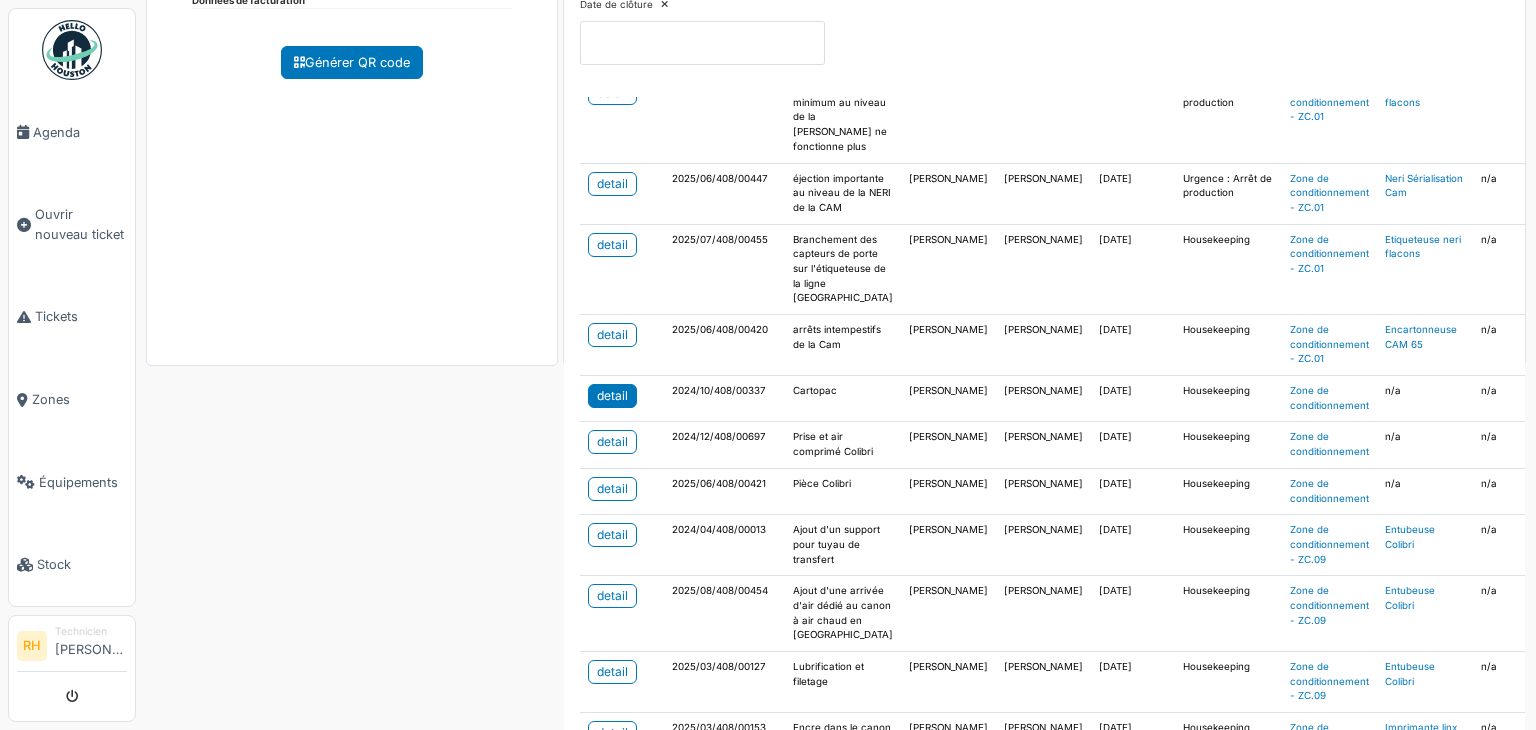 click on "detail" at bounding box center [612, 396] 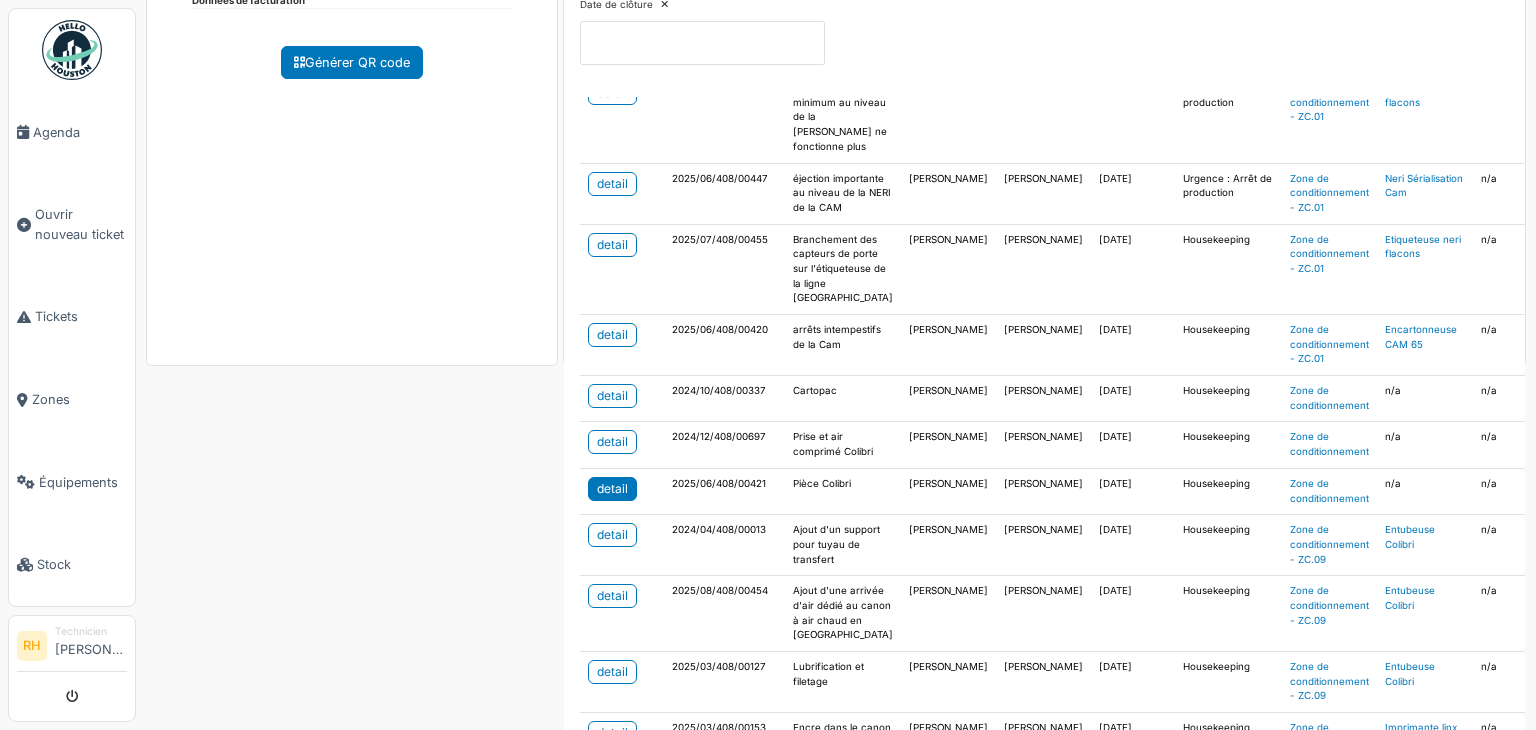 click on "detail" at bounding box center [612, 489] 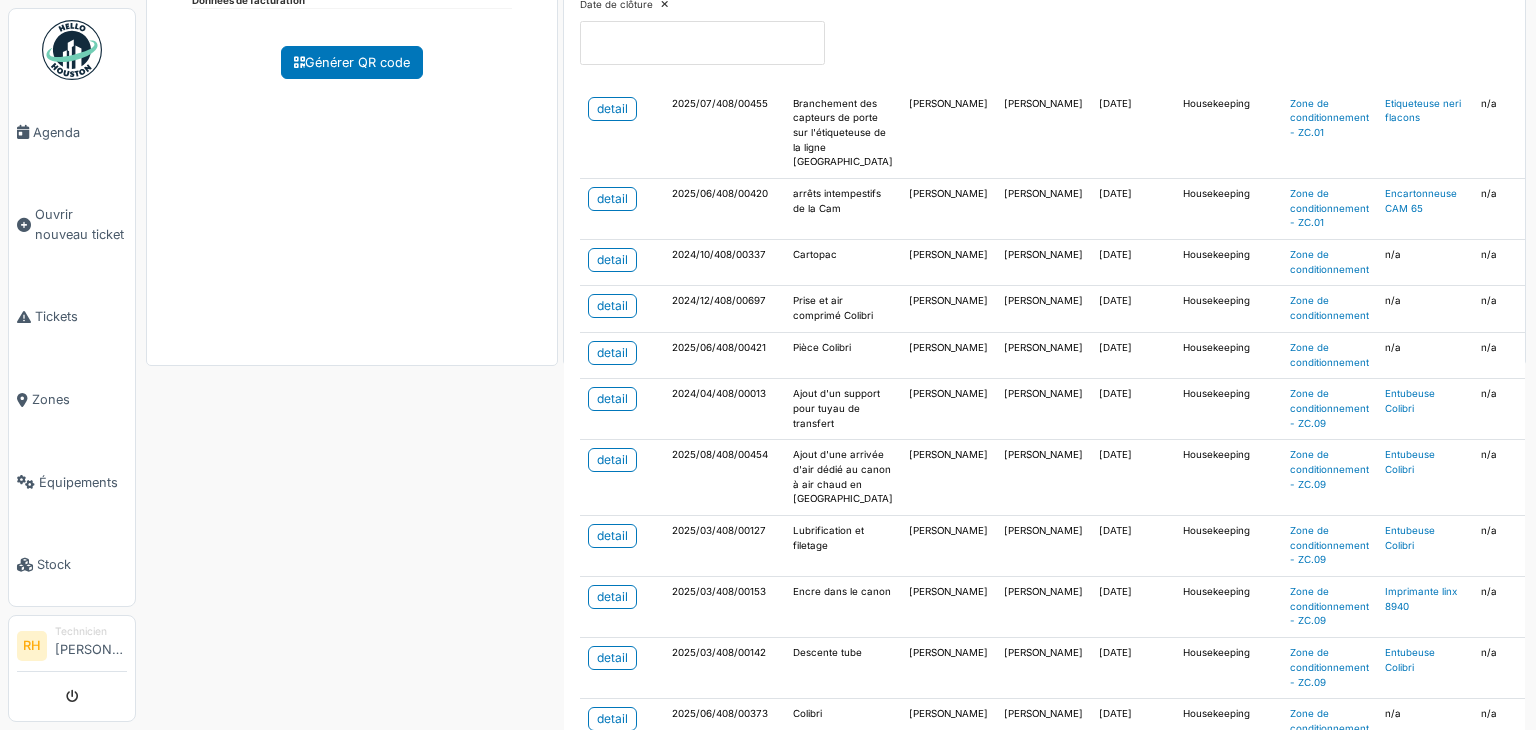 scroll, scrollTop: 400, scrollLeft: 0, axis: vertical 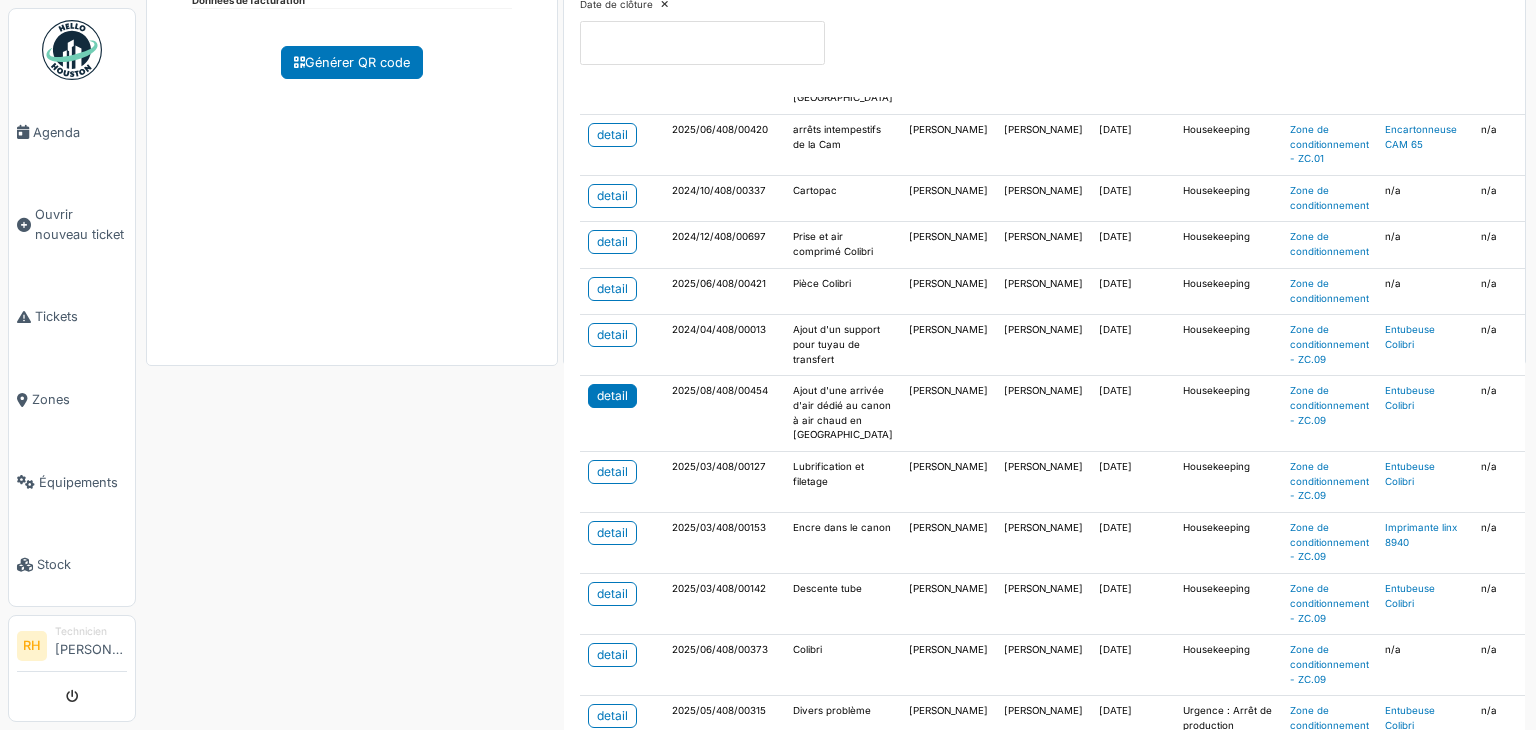 click on "detail" at bounding box center (612, 396) 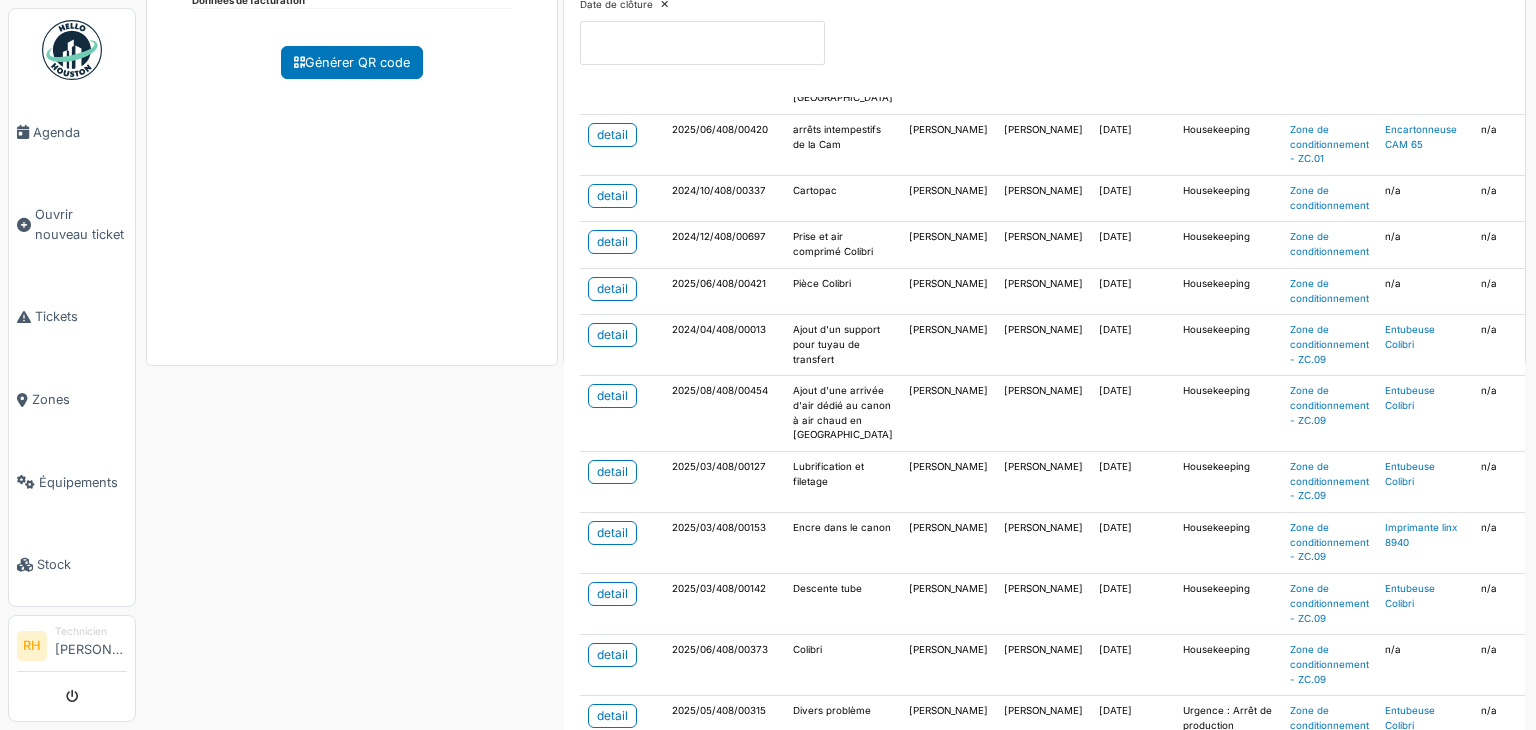 scroll, scrollTop: 569, scrollLeft: 0, axis: vertical 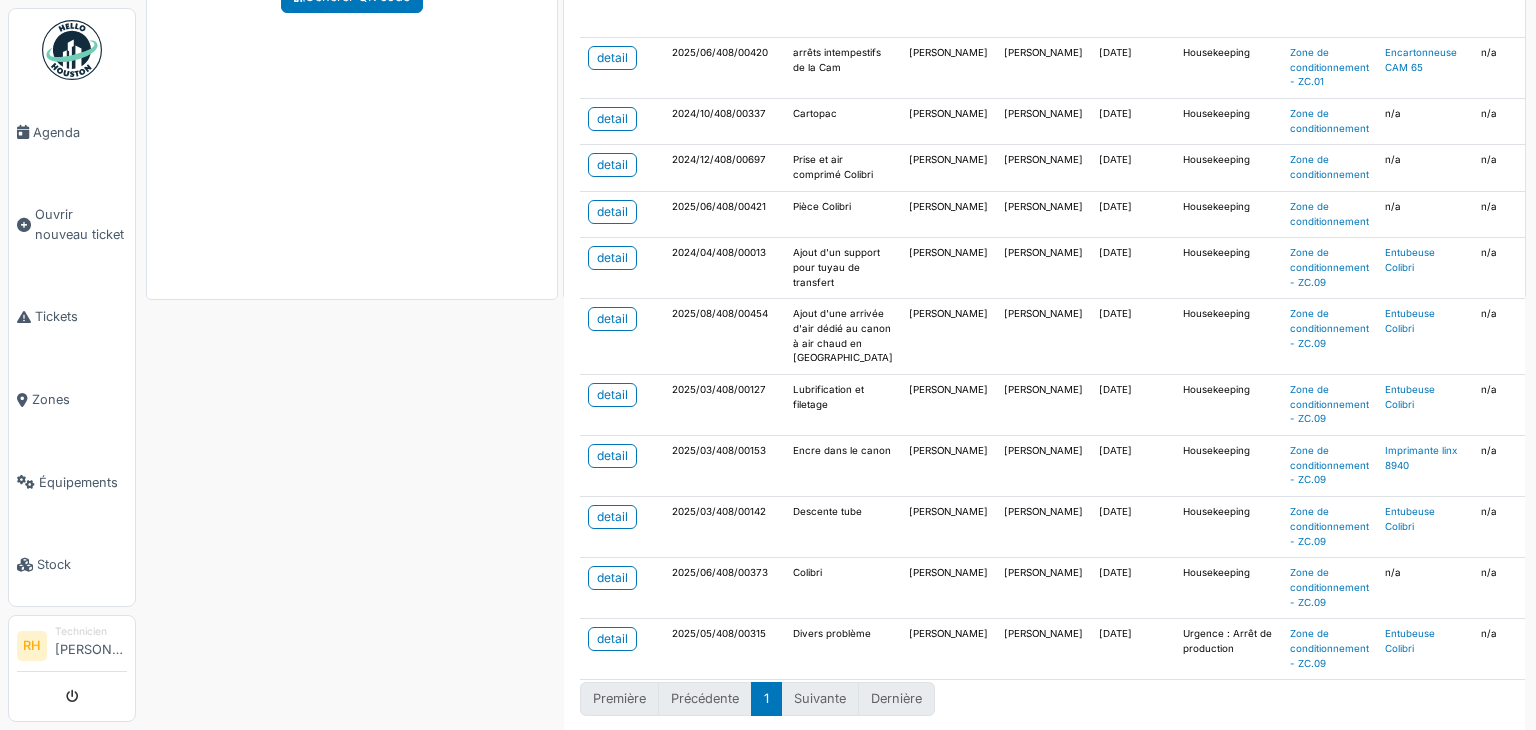click on "Zone de conditionnement
Retour
Tickets en cours
15
Maintenance
18
Description
Adresse
Responsable
Technicien par défaut
Aucun(e)
Superficie
Données de facturation" at bounding box center [836, 365] 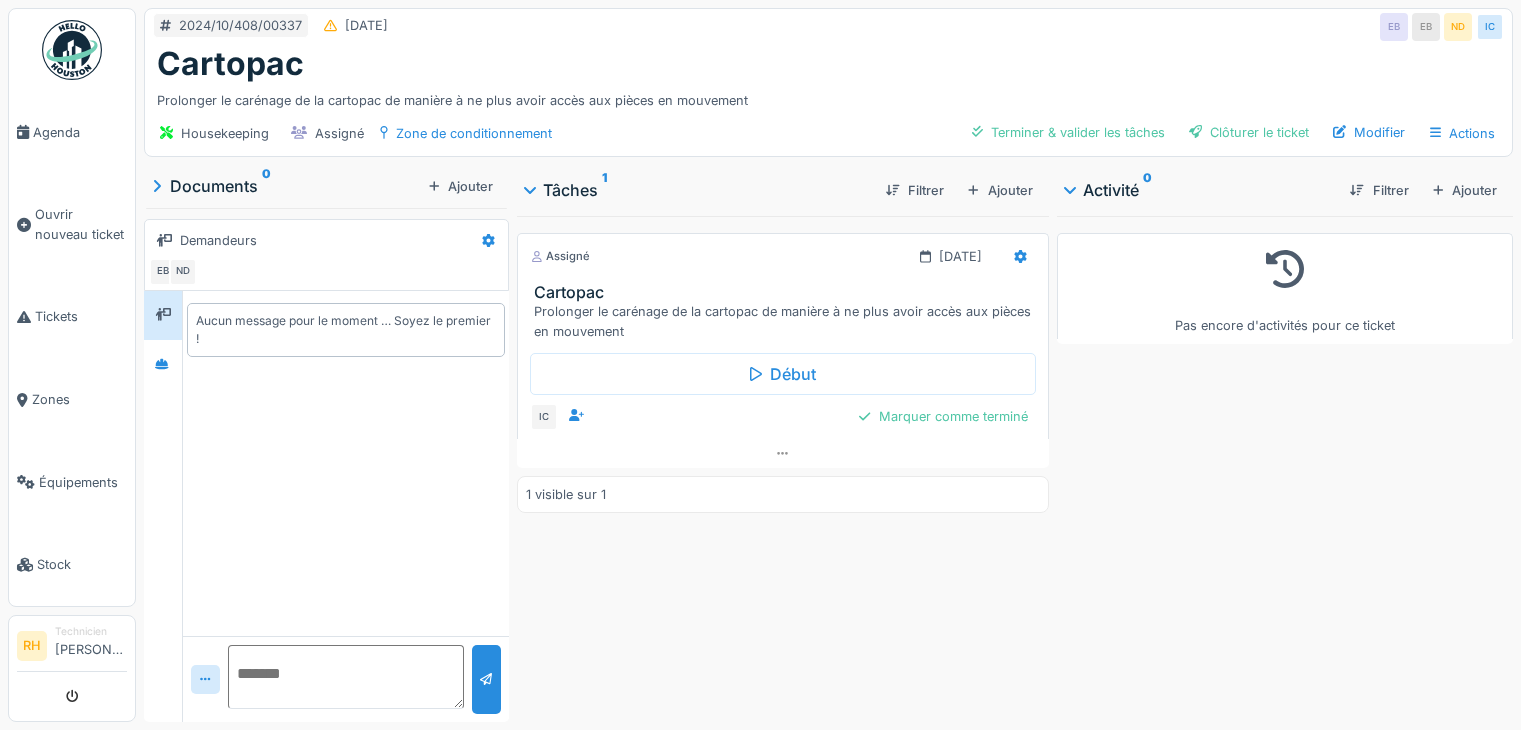 scroll, scrollTop: 0, scrollLeft: 0, axis: both 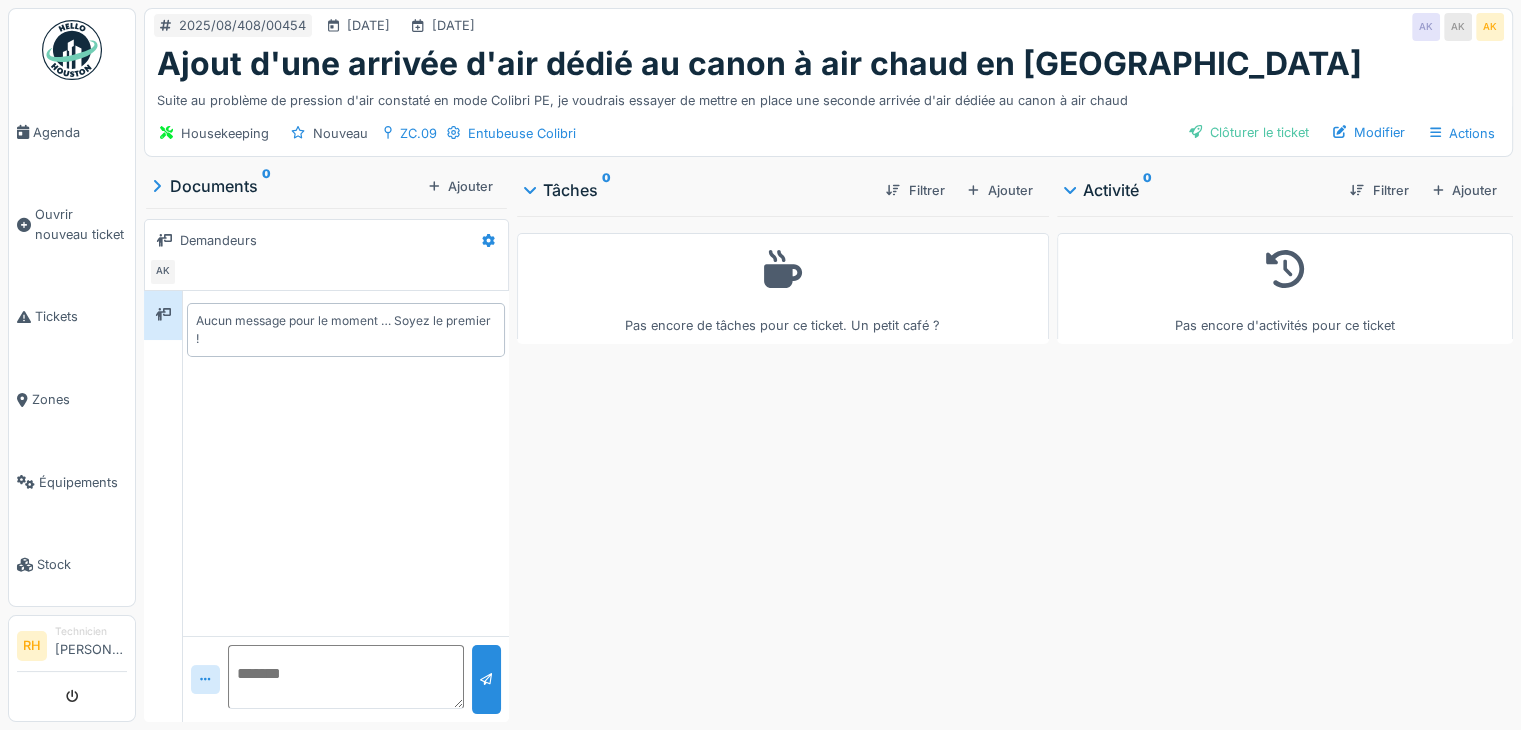 click at bounding box center [346, 677] 